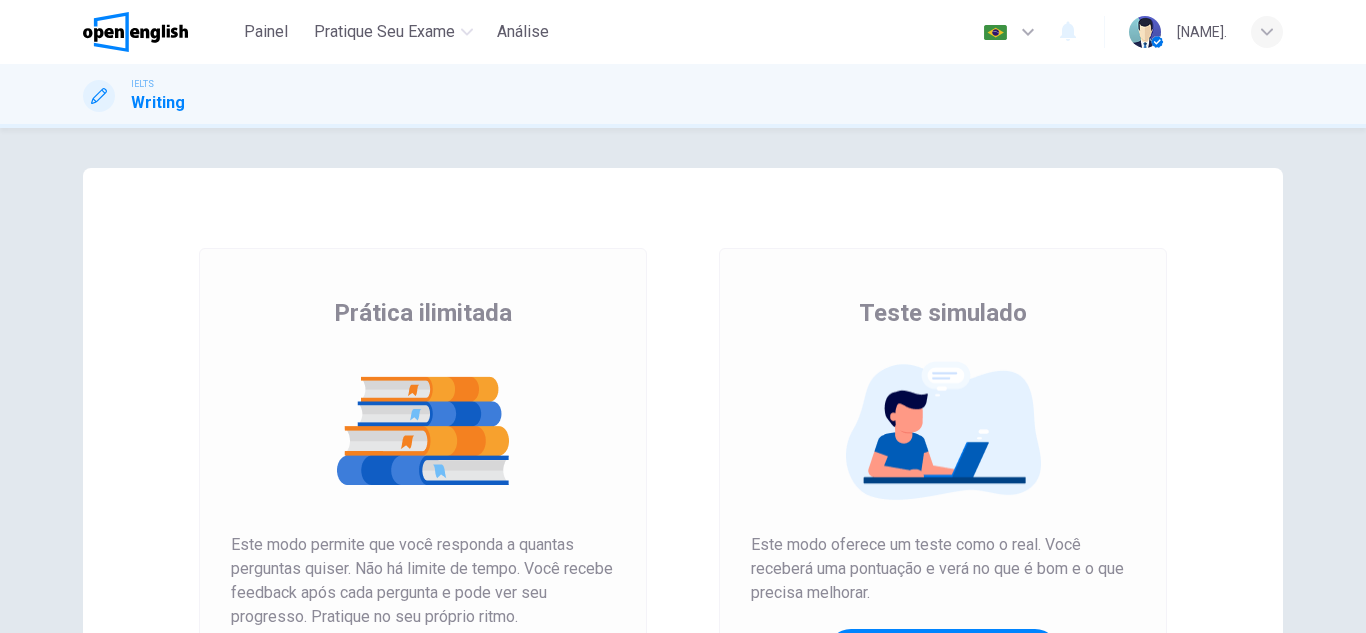 scroll, scrollTop: 0, scrollLeft: 0, axis: both 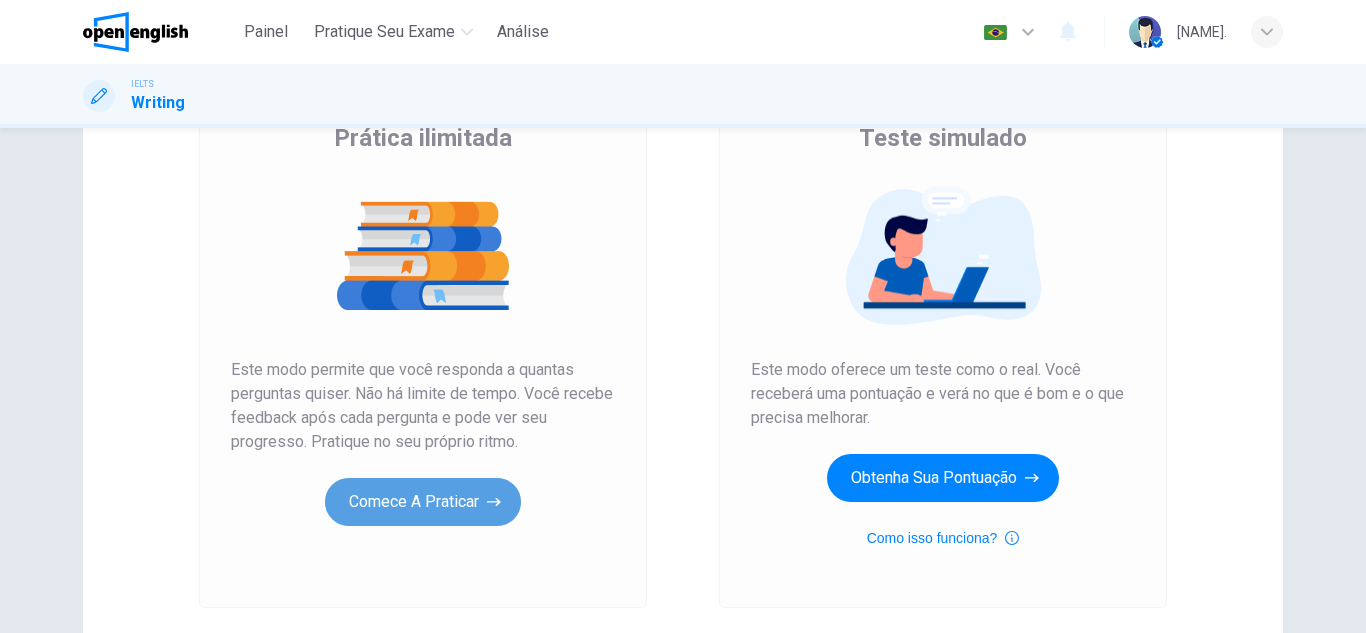 click on "Comece a praticar" at bounding box center (423, 502) 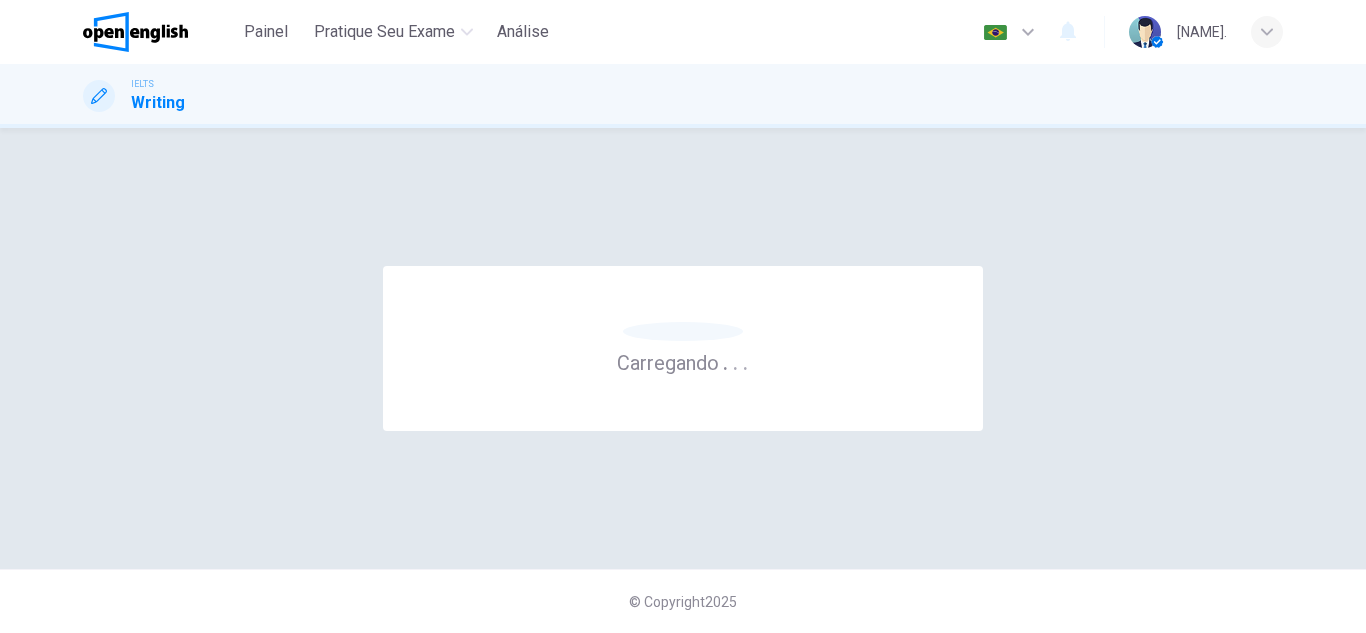 scroll, scrollTop: 0, scrollLeft: 0, axis: both 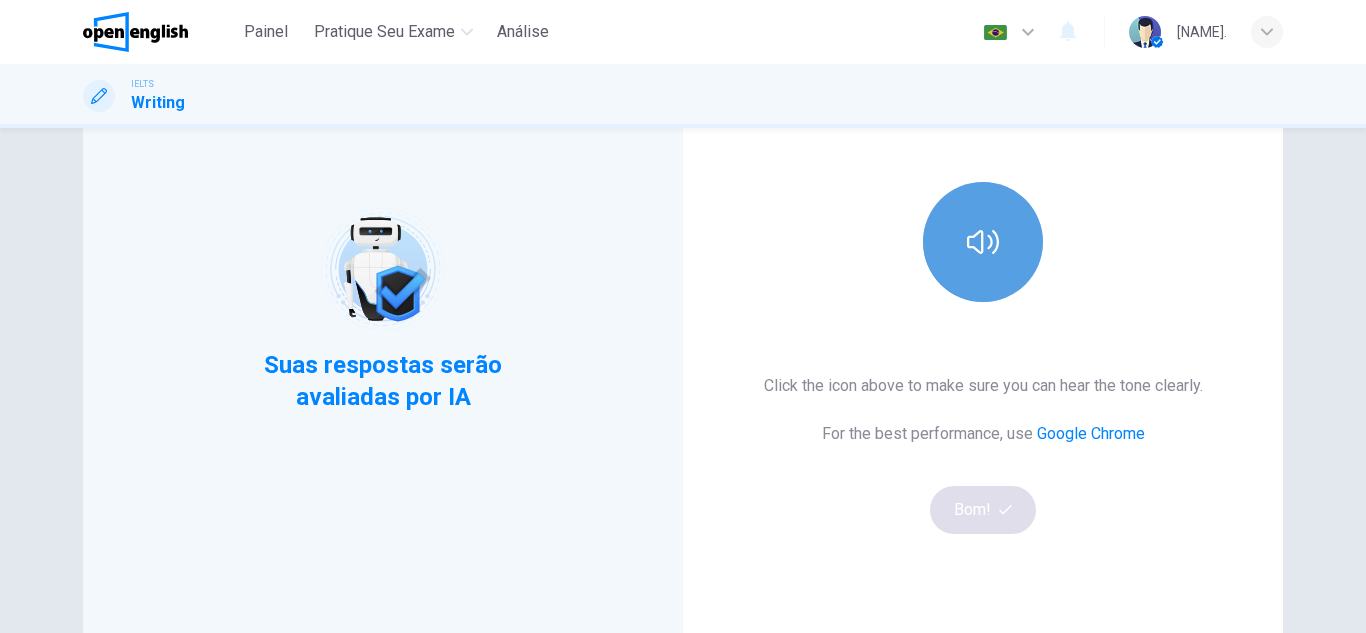 click at bounding box center (983, 242) 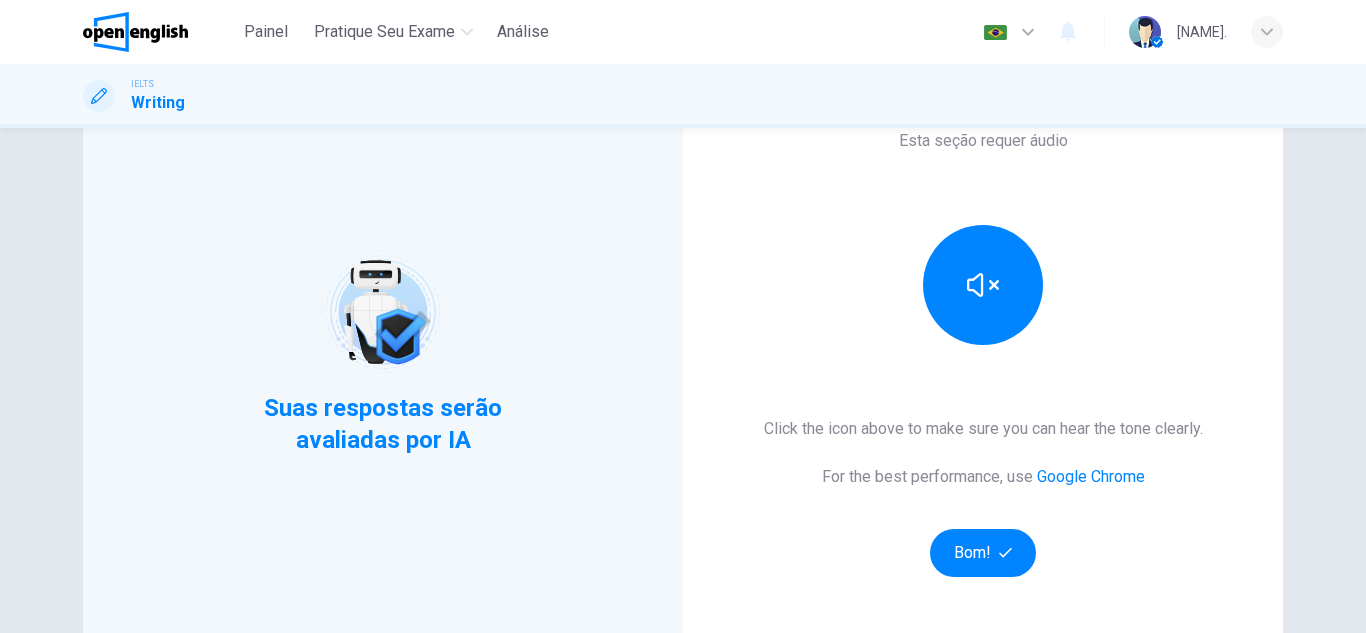 scroll, scrollTop: 119, scrollLeft: 0, axis: vertical 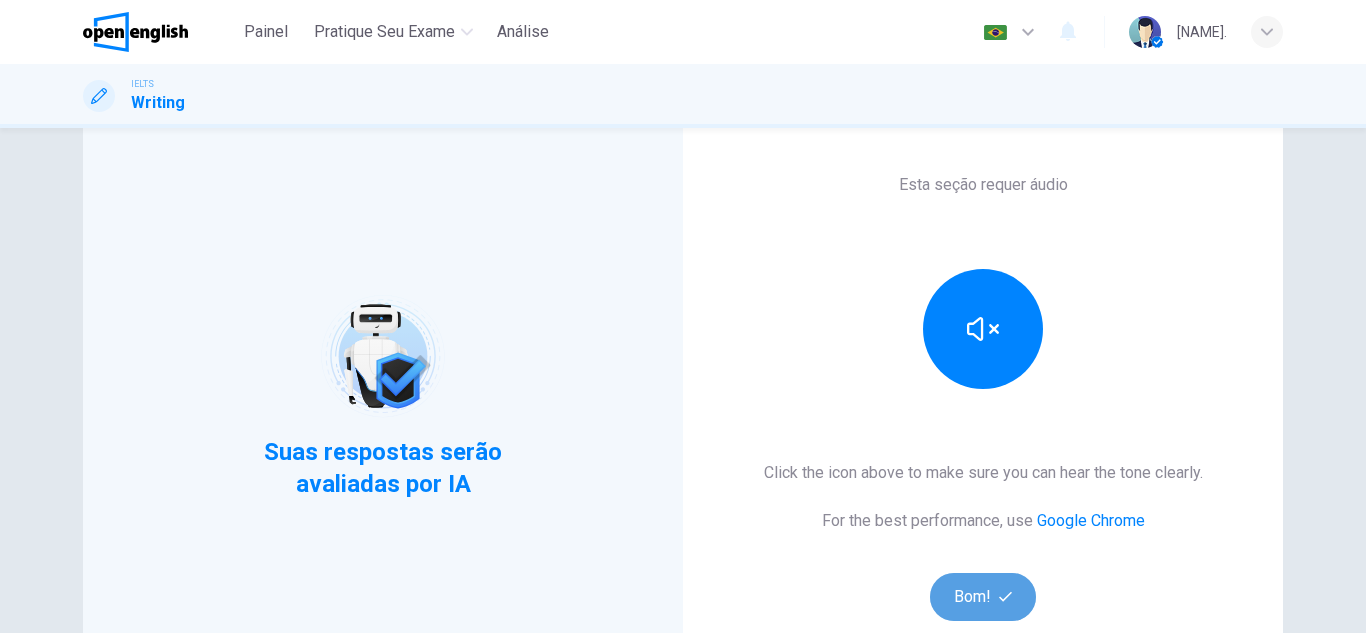 click on "Bom!" at bounding box center [983, 597] 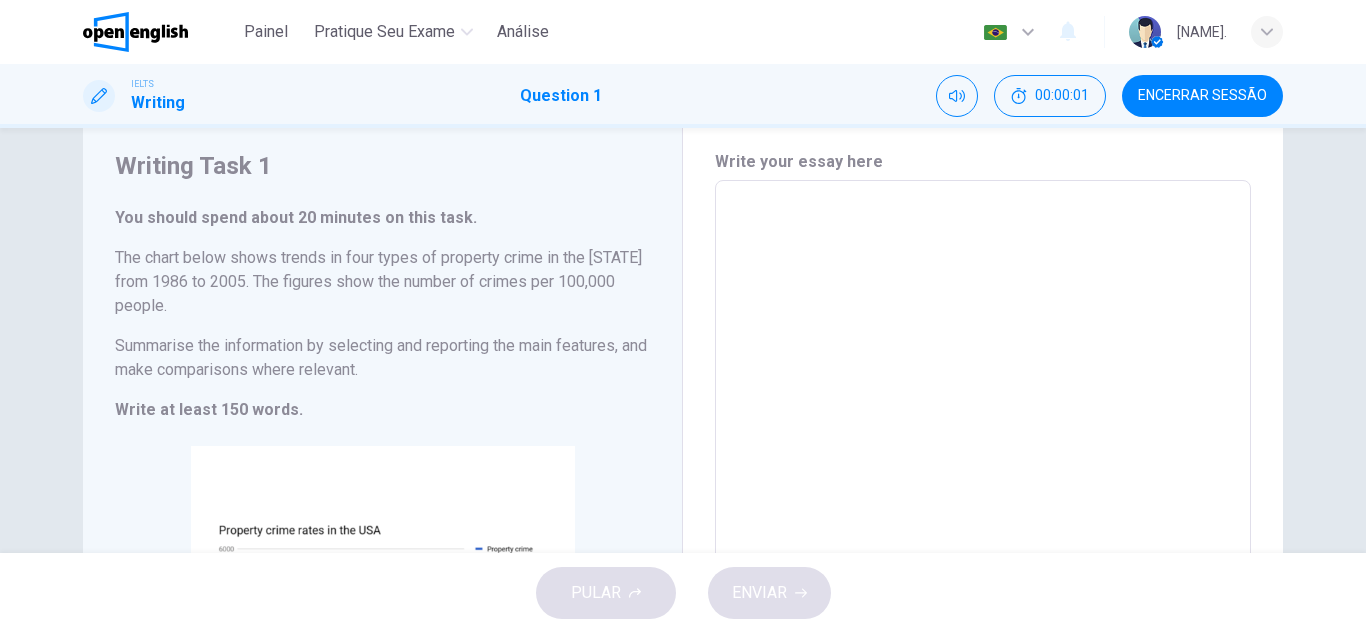 scroll, scrollTop: 65, scrollLeft: 0, axis: vertical 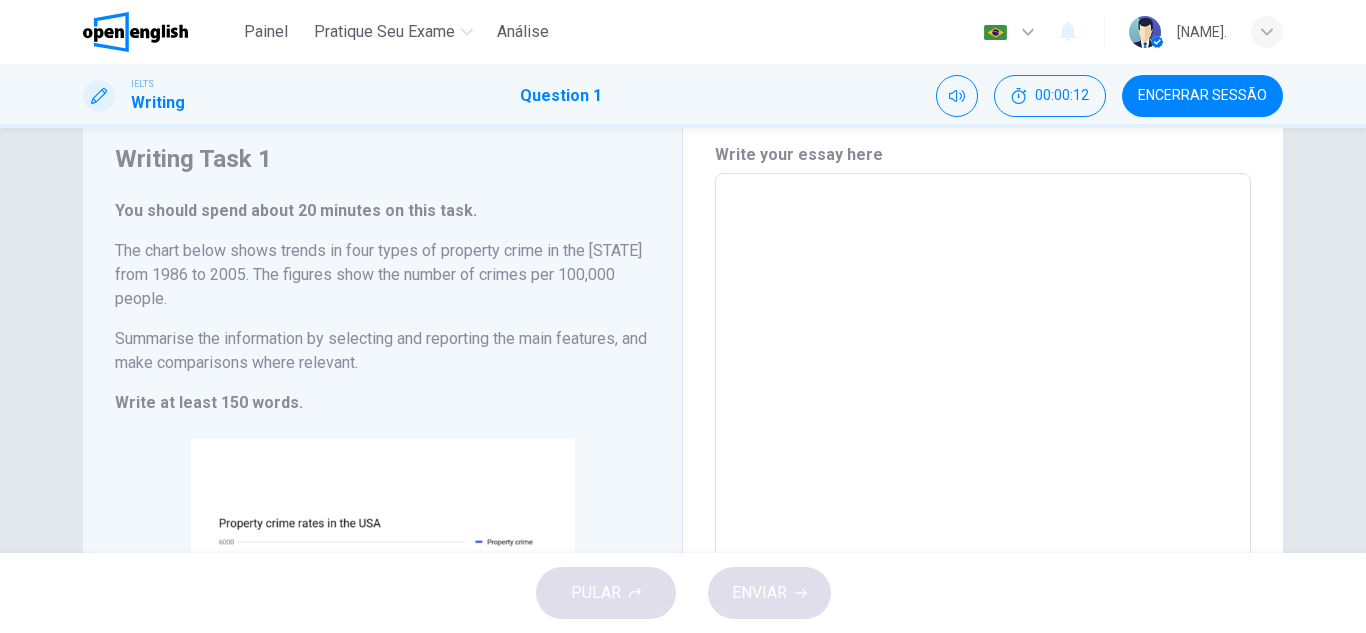 click on "Summarise the information by selecting and reporting the main features, and make comparisons where relevant." at bounding box center (382, 351) 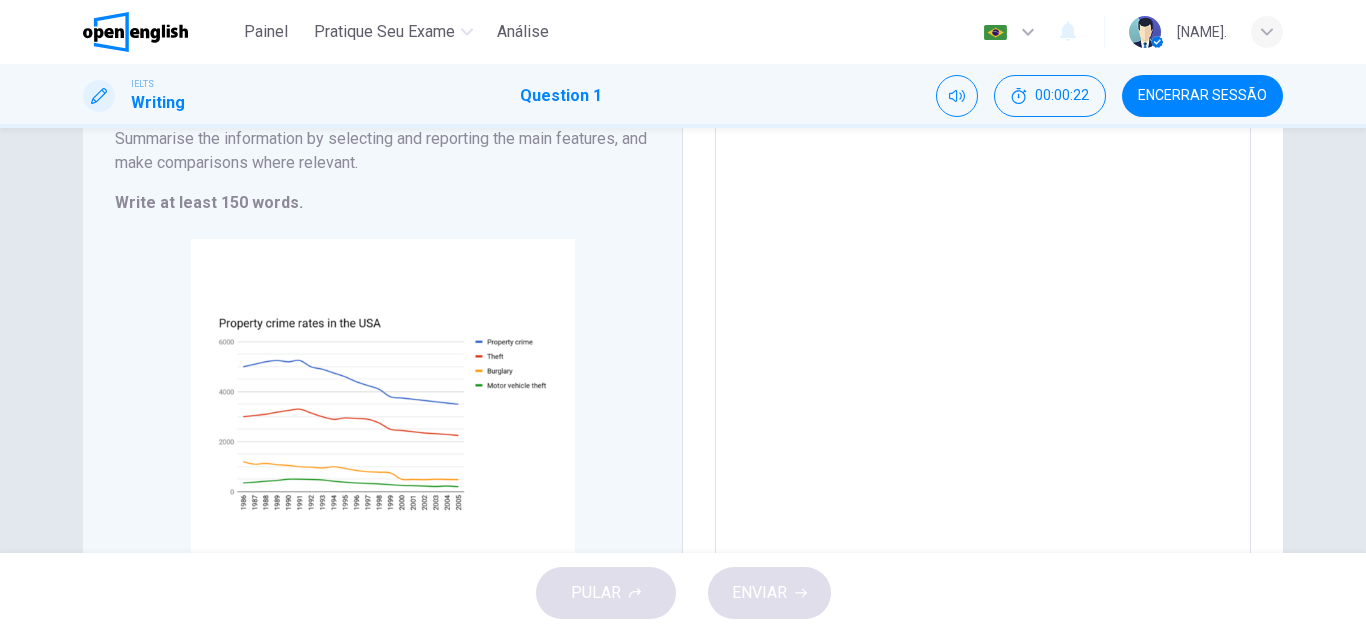 scroll, scrollTop: 225, scrollLeft: 0, axis: vertical 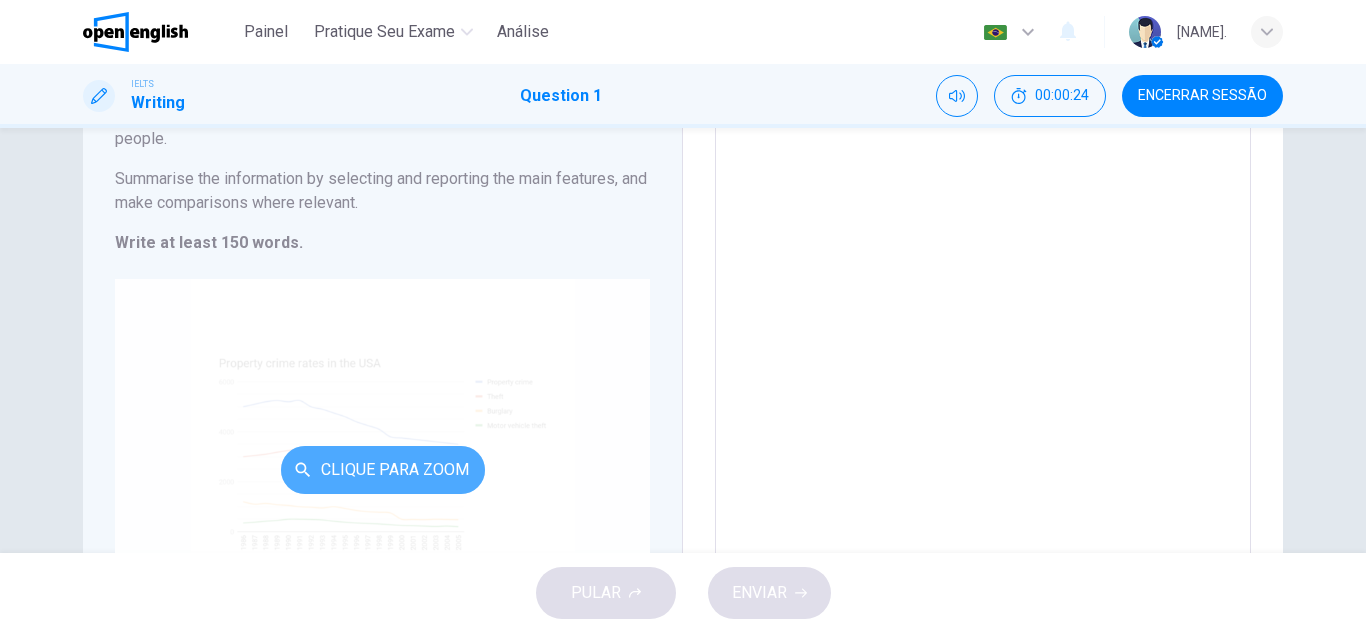click on "Clique para Zoom" at bounding box center [383, 470] 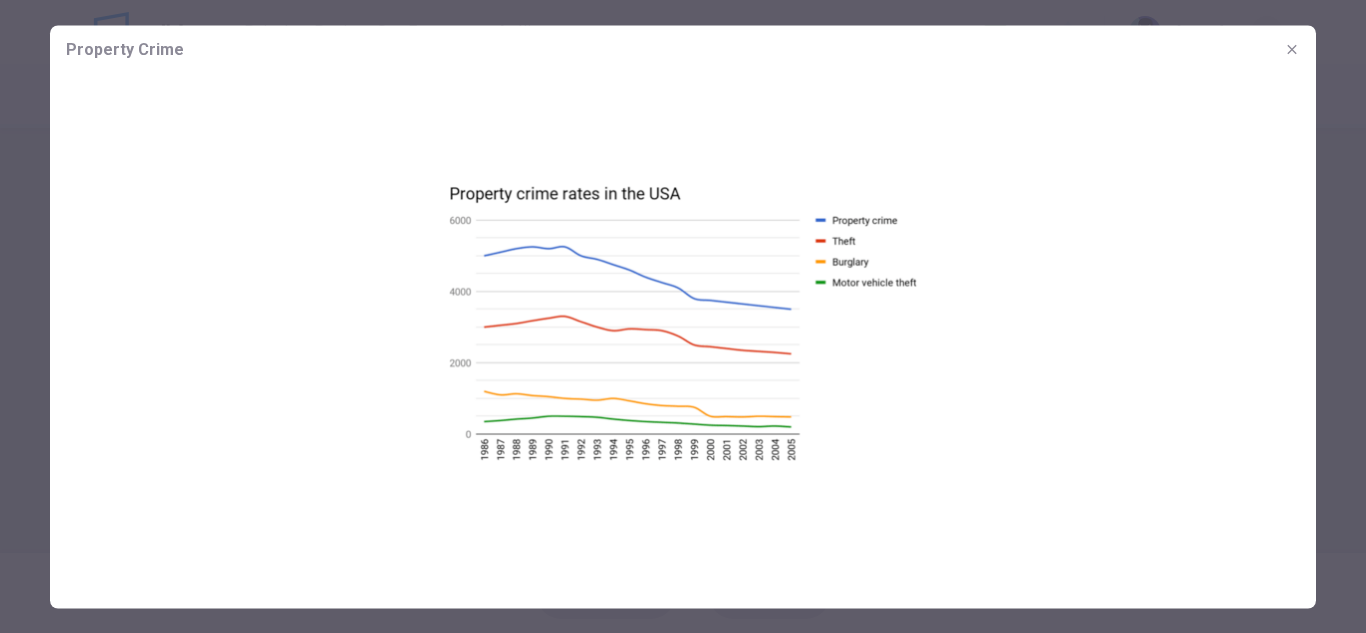 click at bounding box center (683, 322) 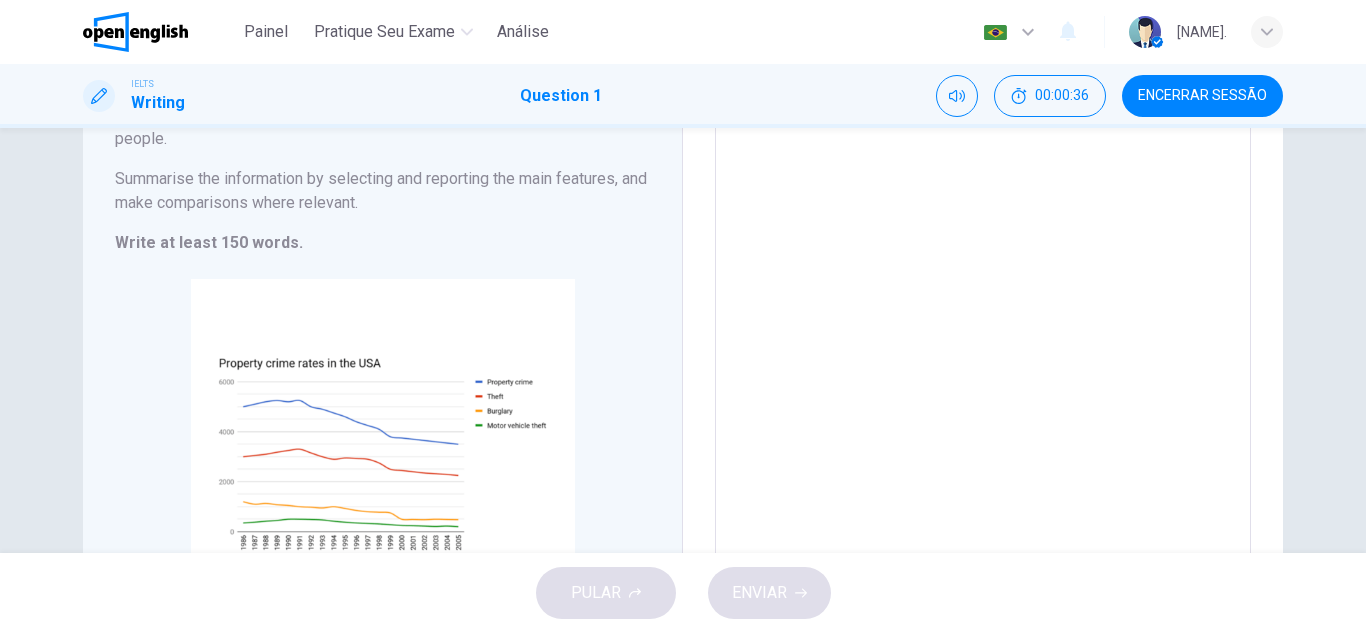 type 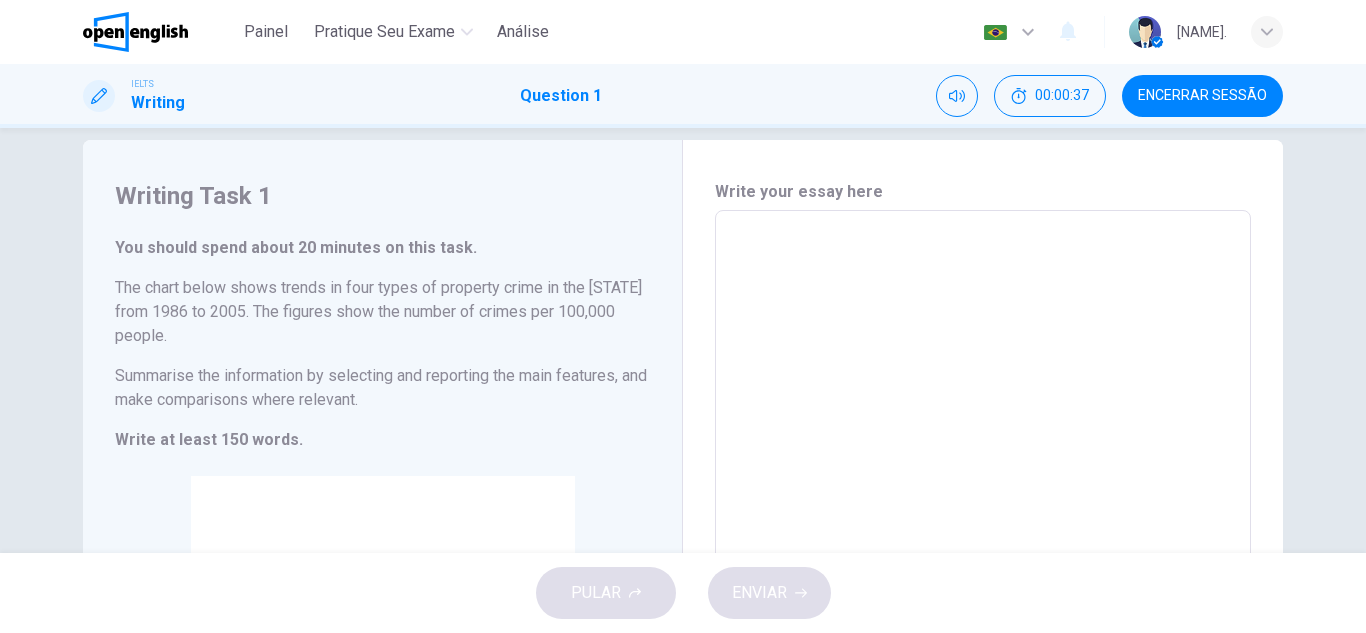 scroll, scrollTop: 25, scrollLeft: 0, axis: vertical 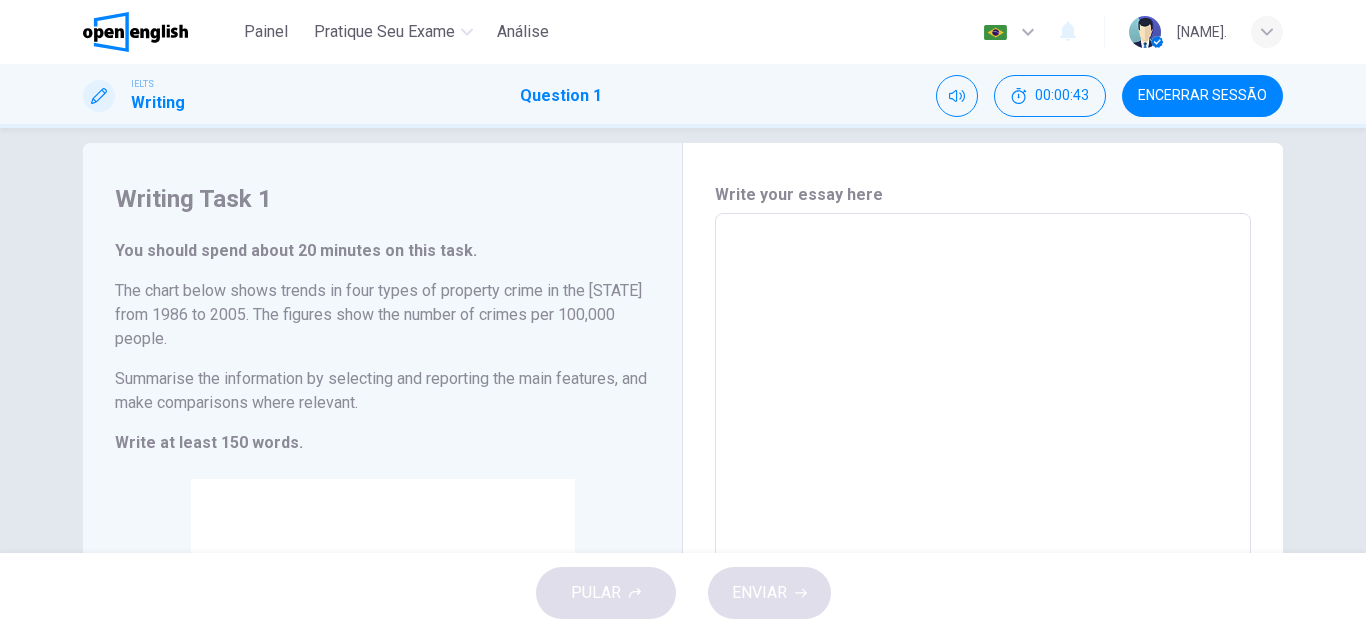 click at bounding box center (983, 521) 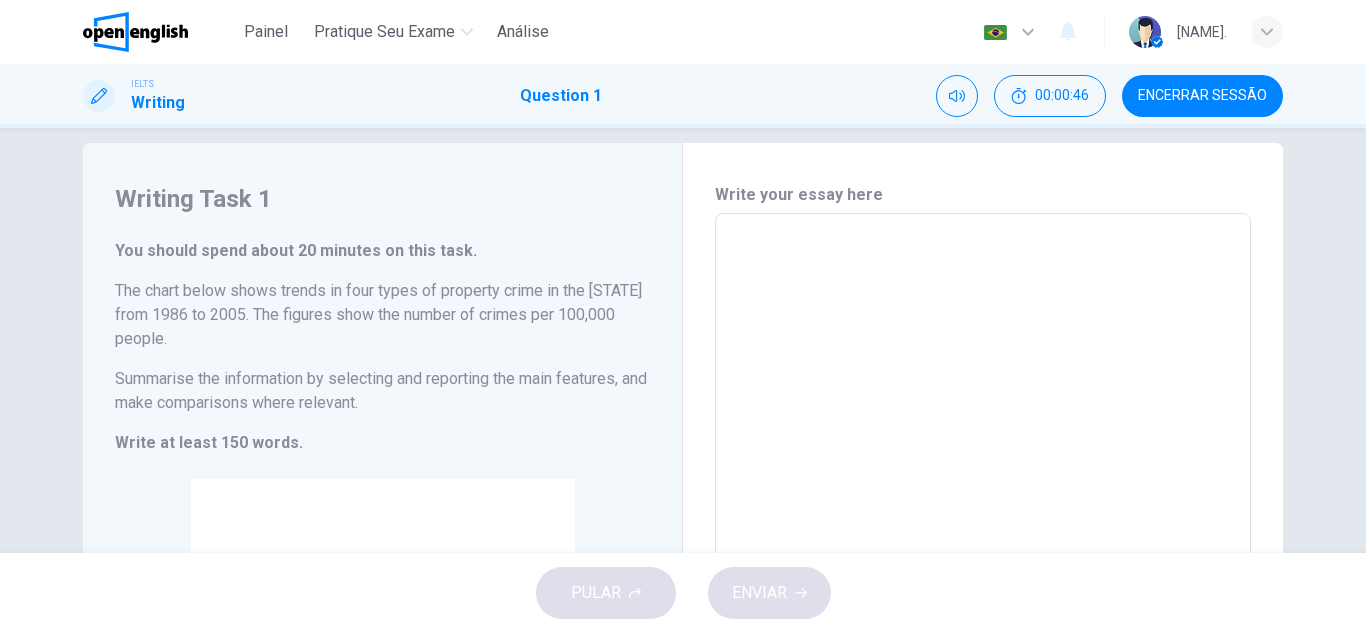 type on "*" 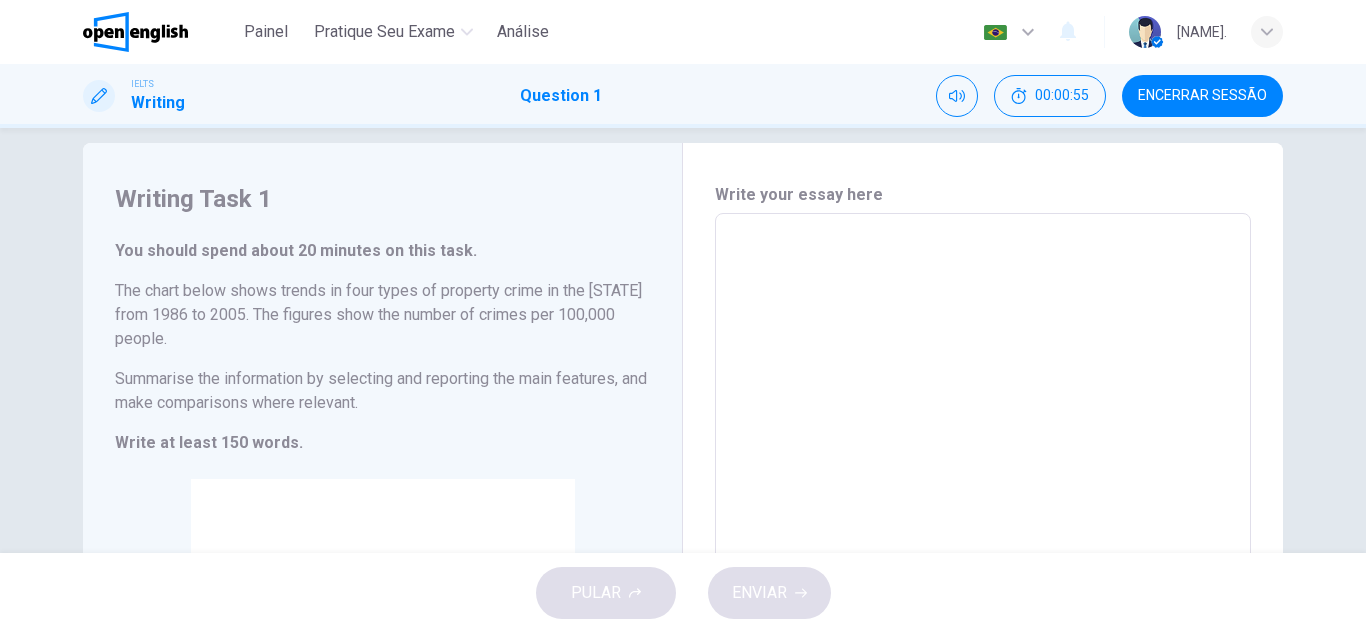 scroll, scrollTop: 0, scrollLeft: 0, axis: both 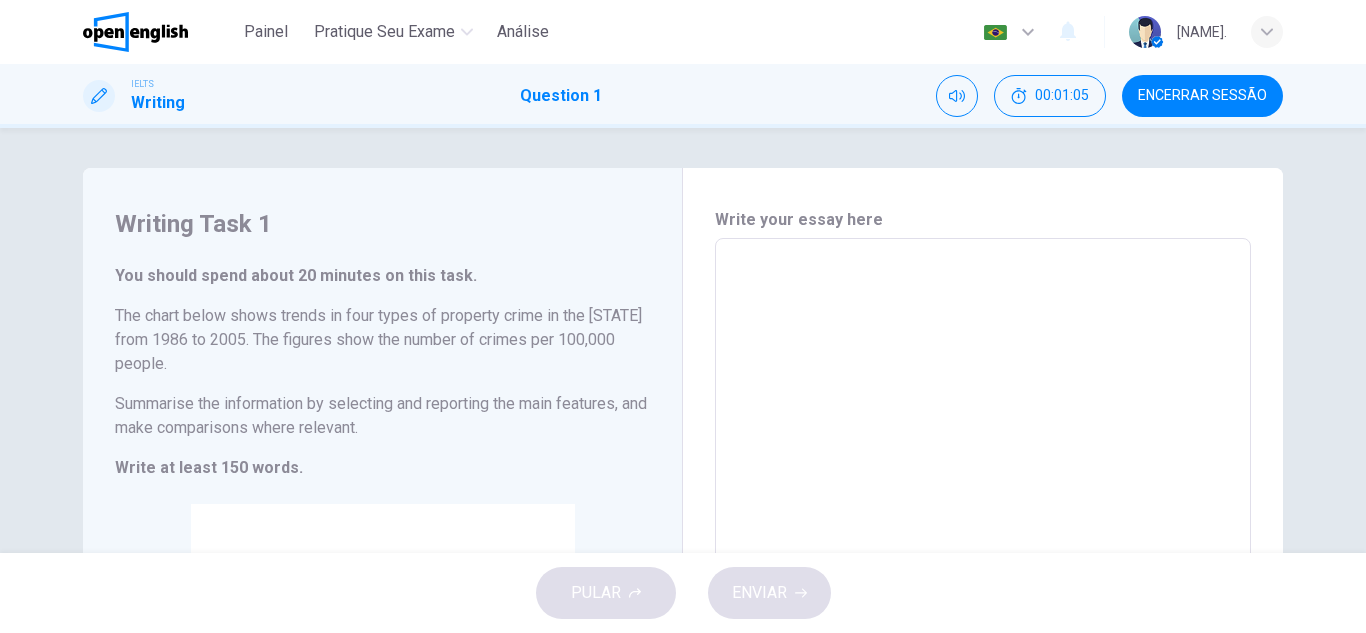 type on "*" 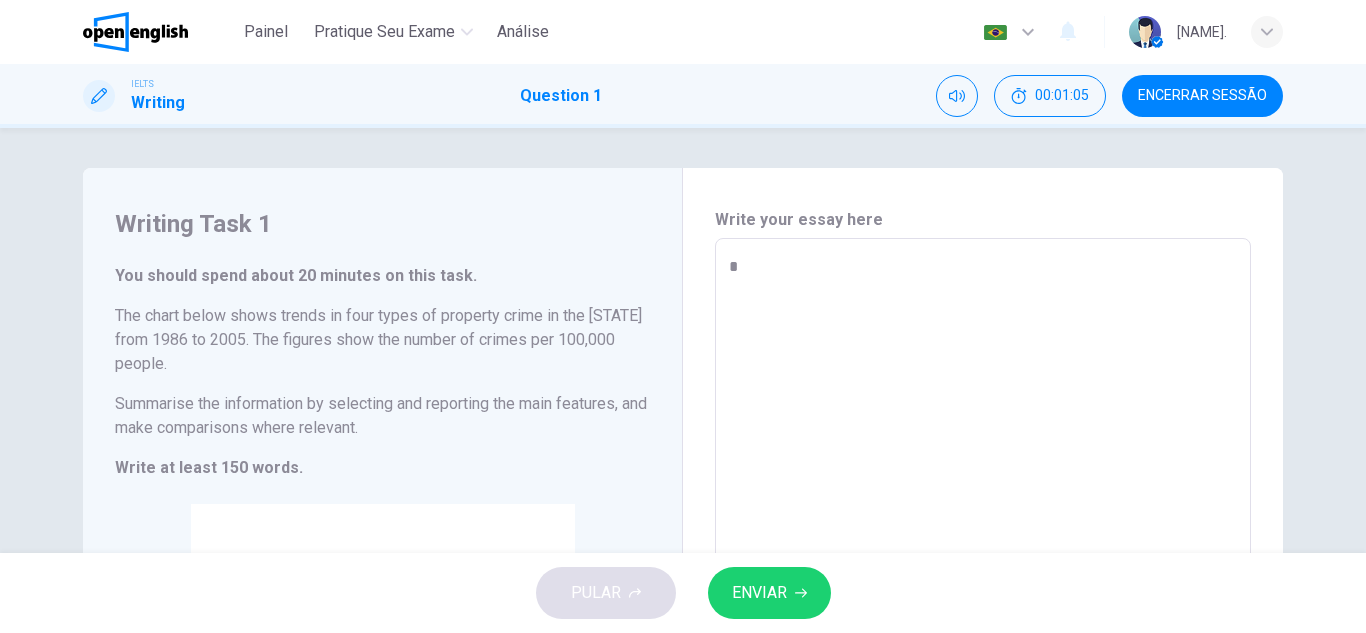 type on "**" 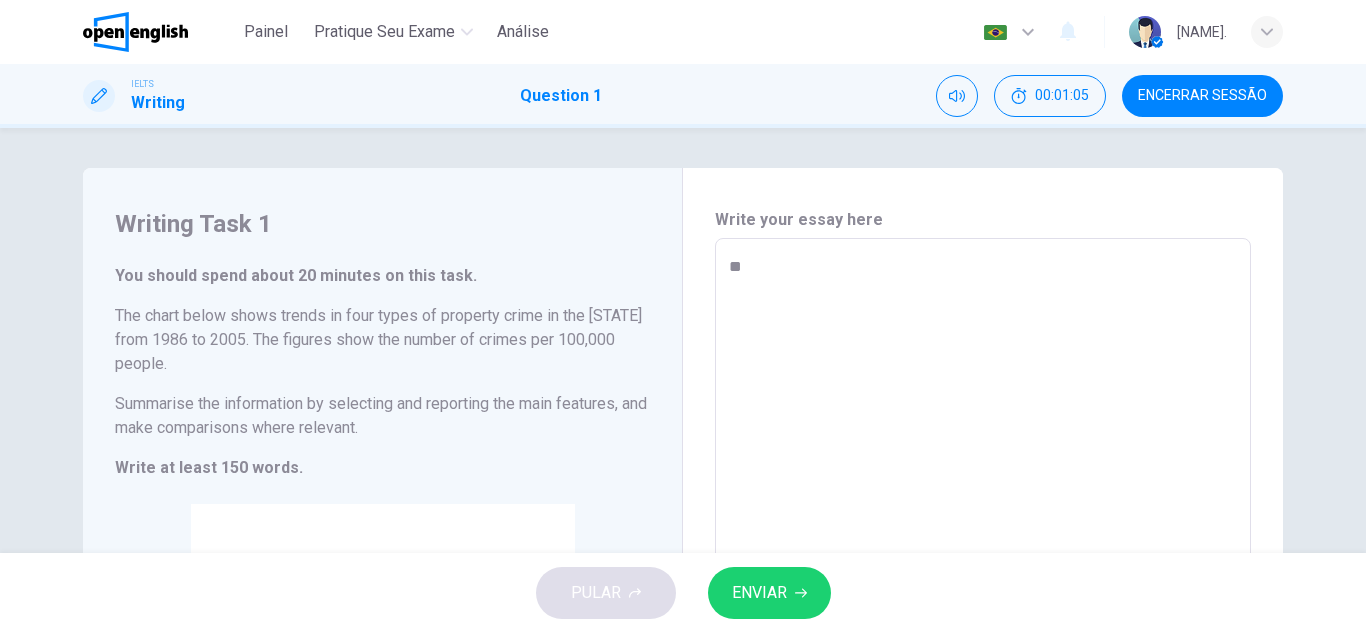 type on "*" 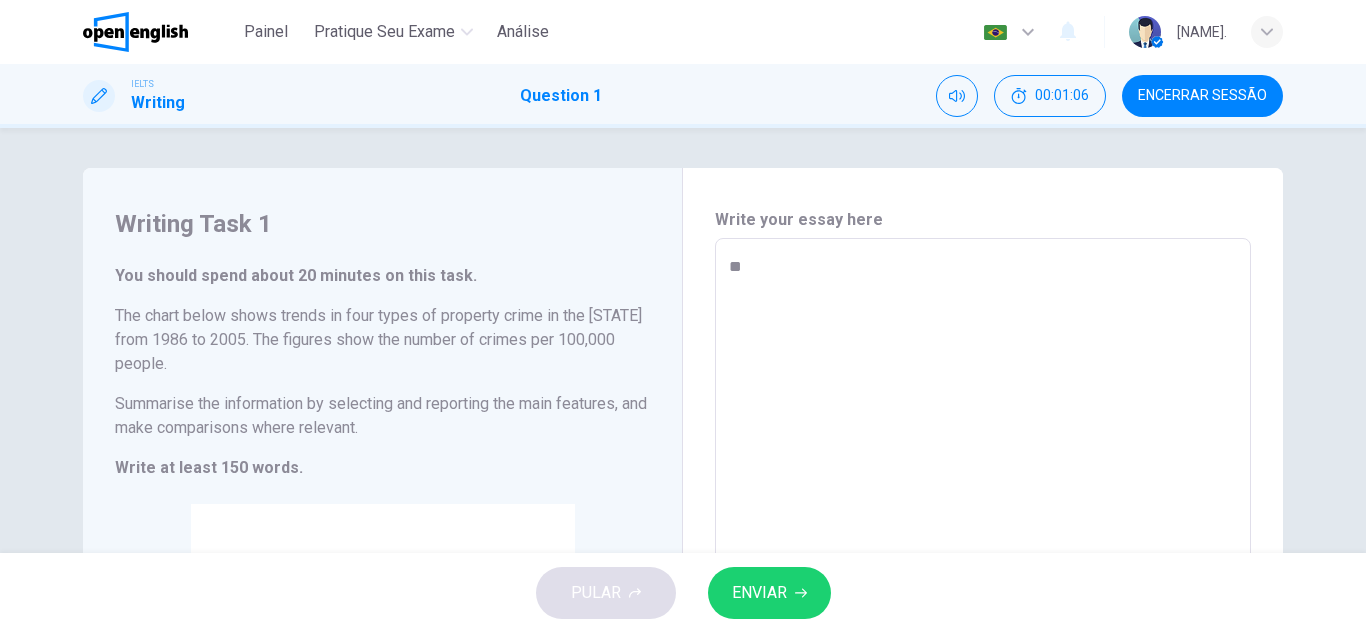 type on "***" 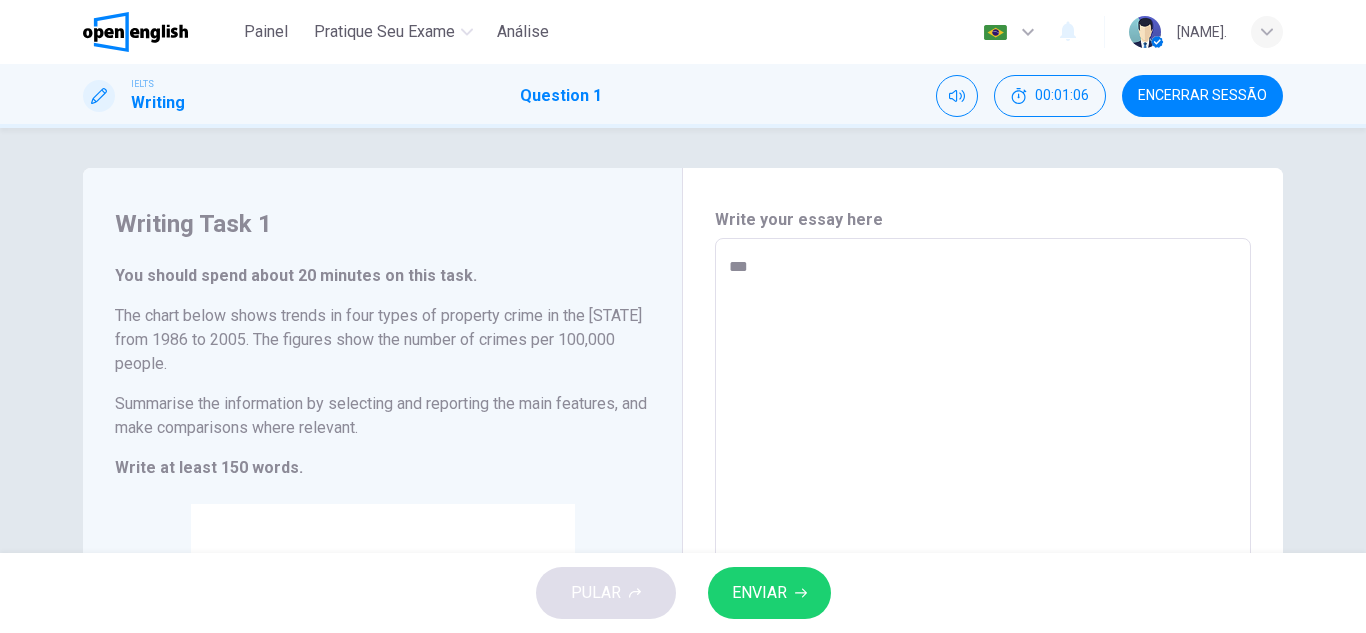 type on "****" 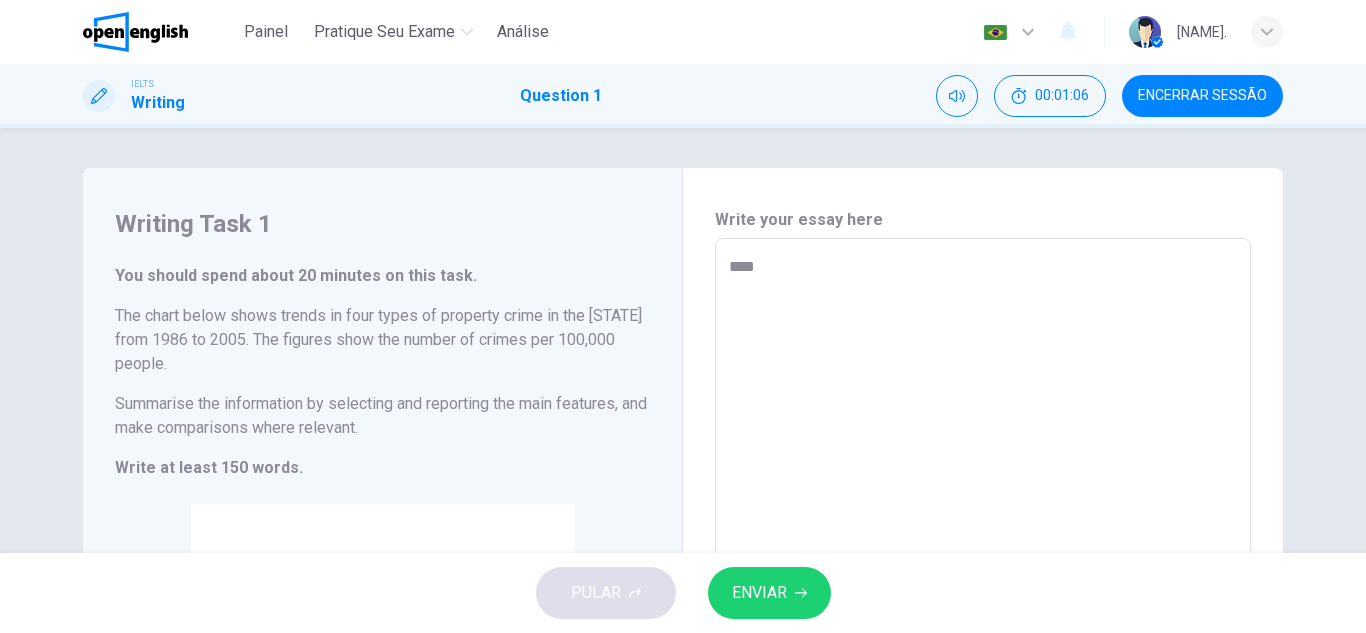 type on "*" 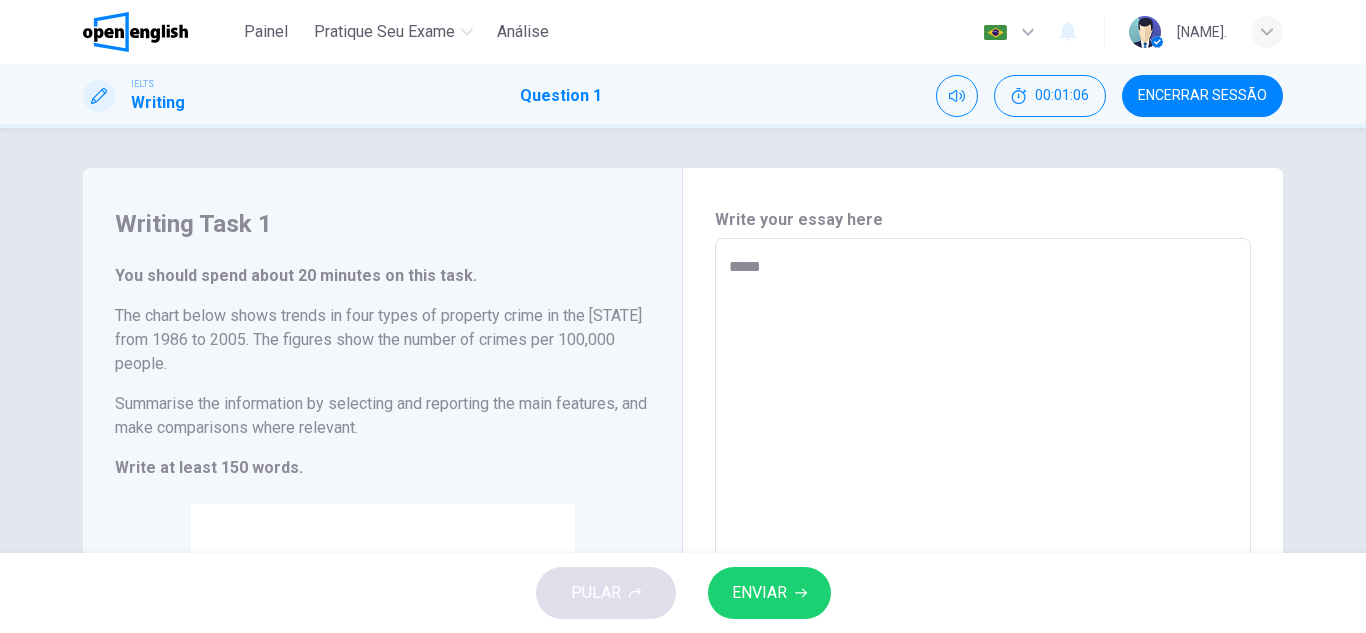 type on "*" 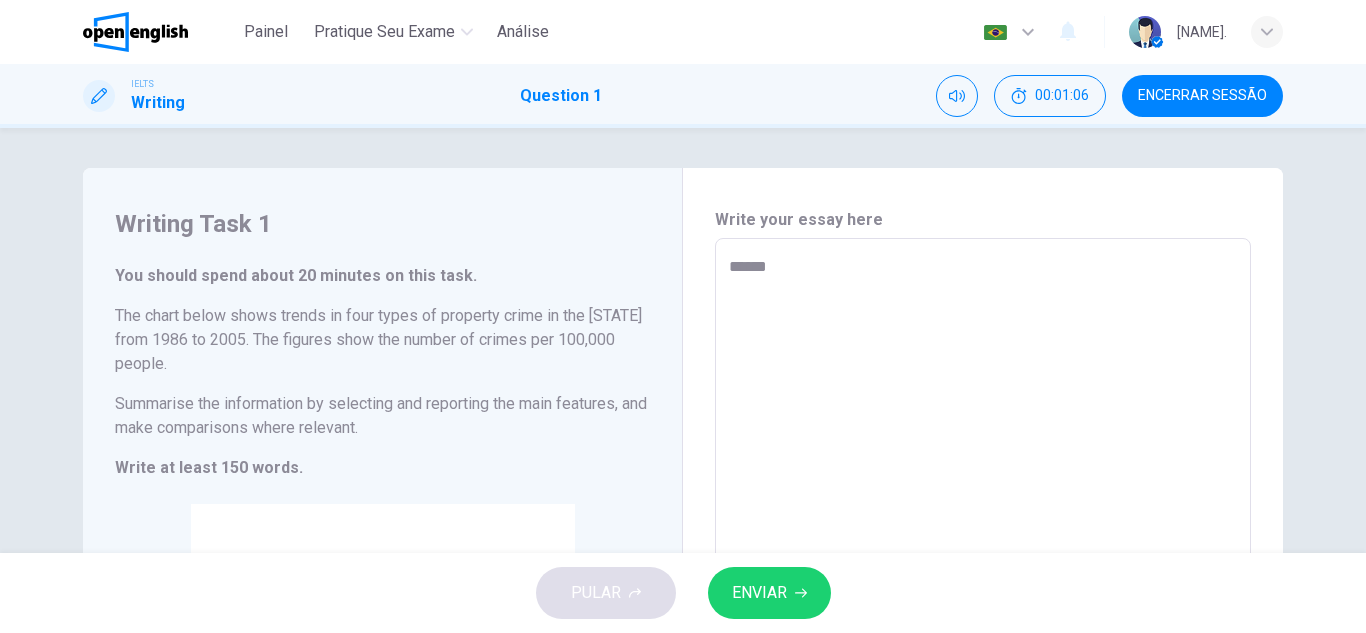 type on "*" 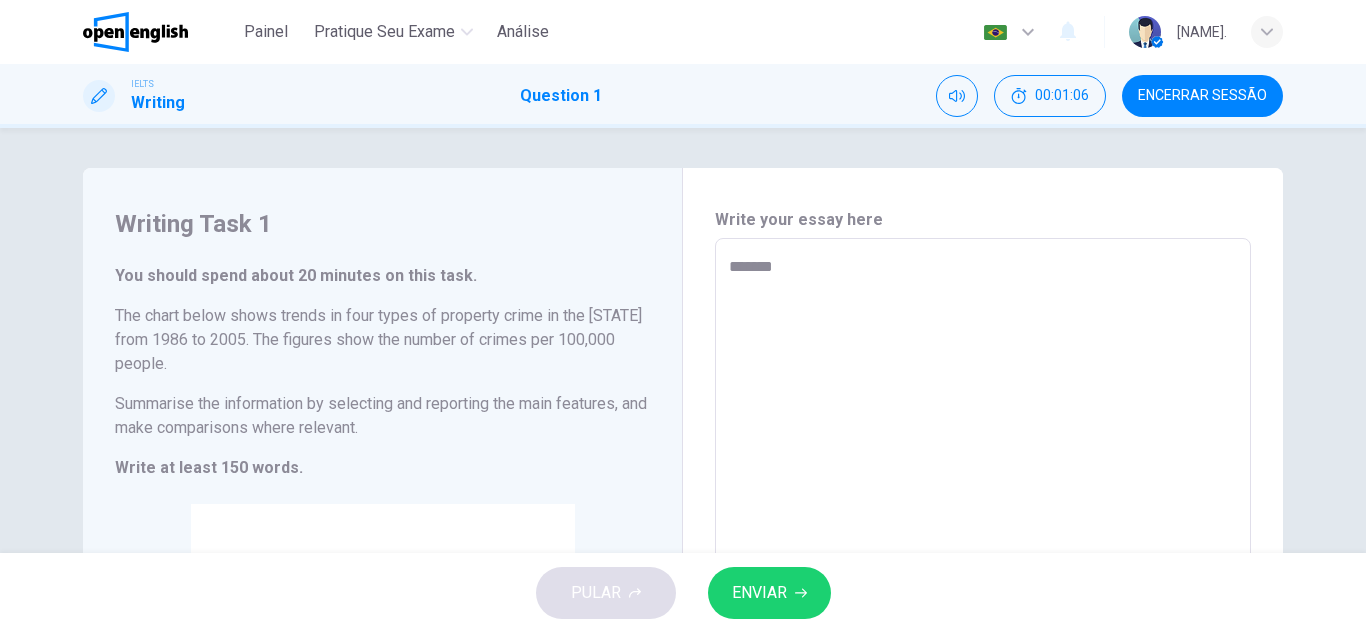 type on "*" 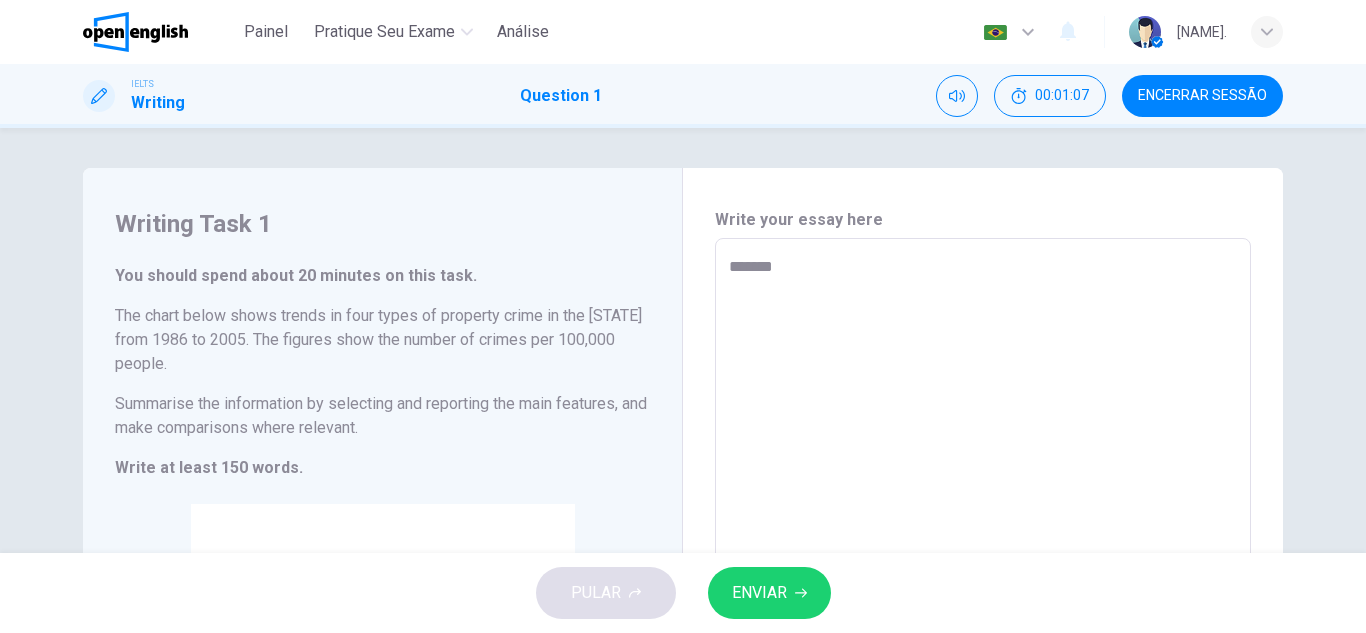 type on "********" 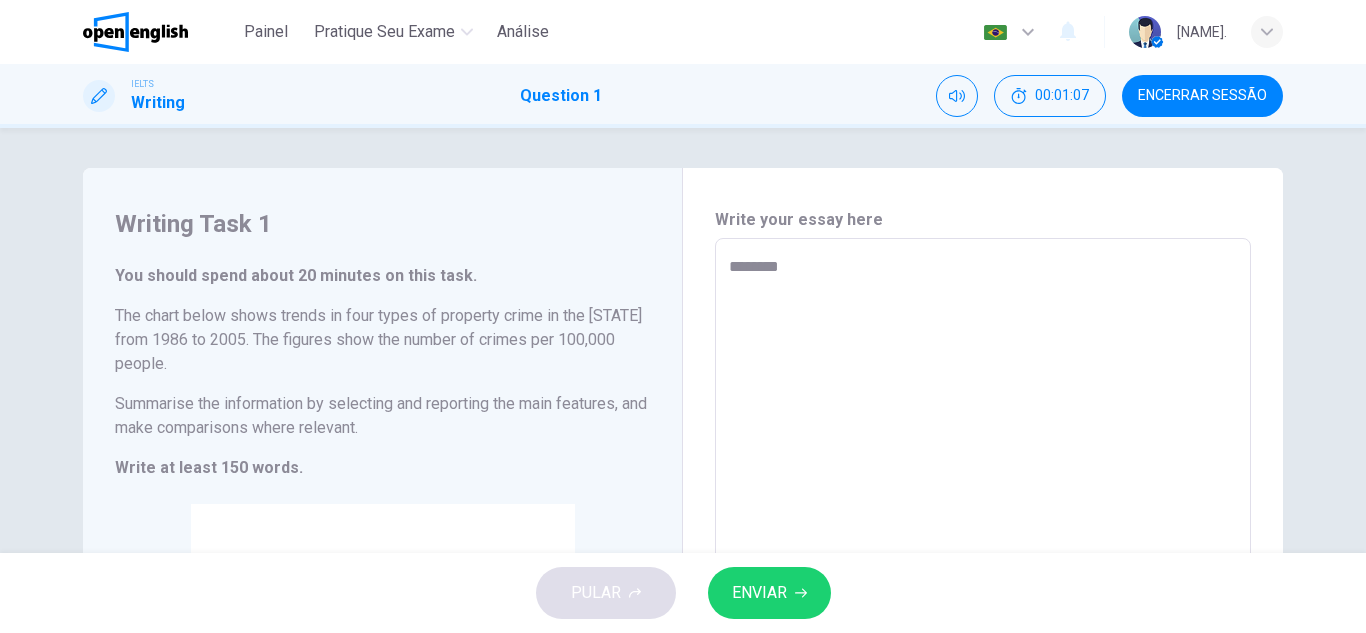 type on "*" 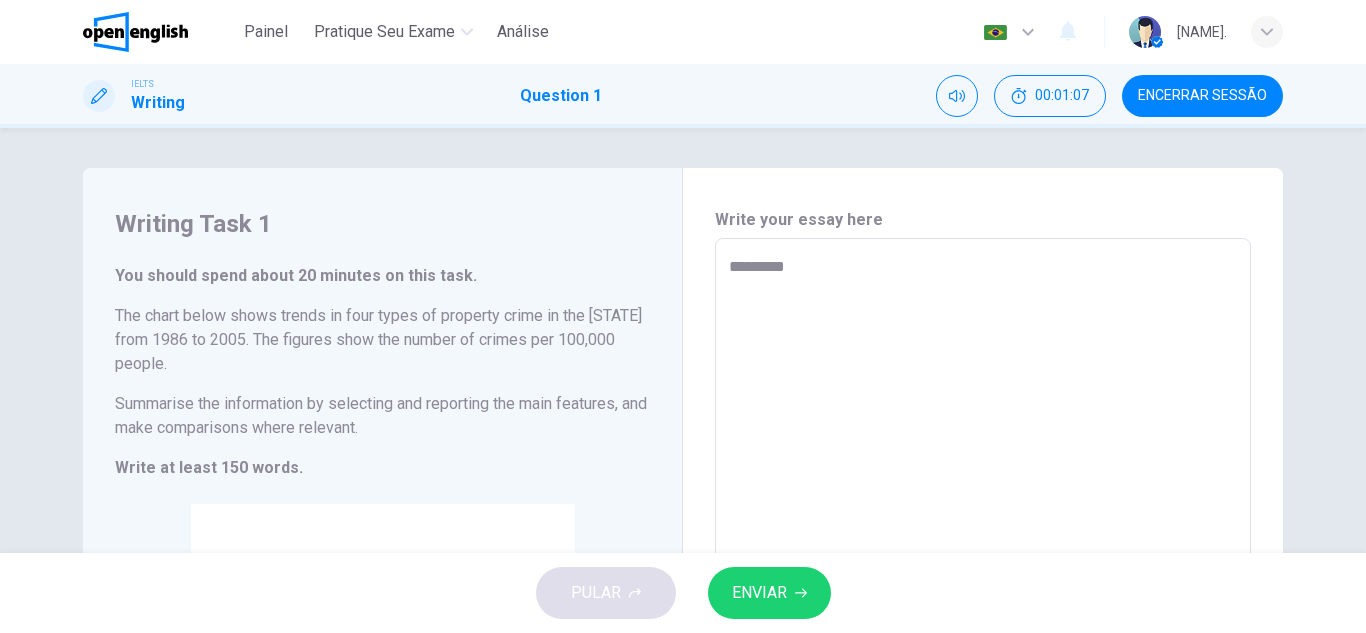 type on "*" 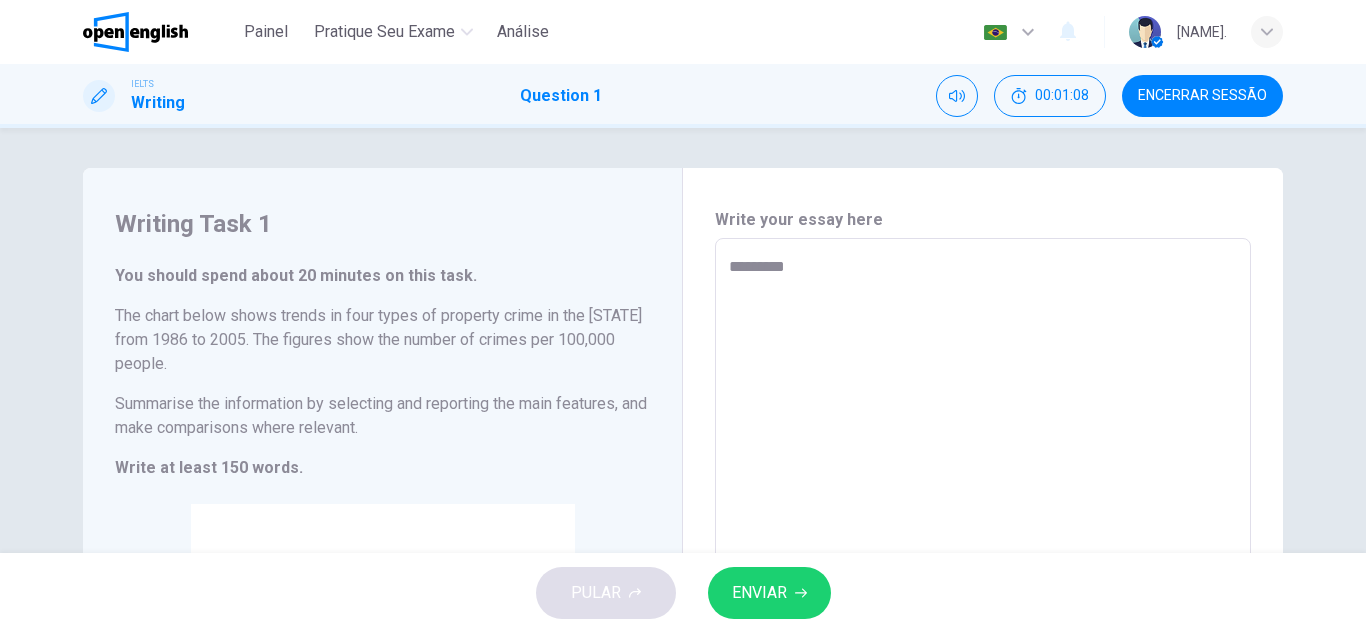 type on "*********" 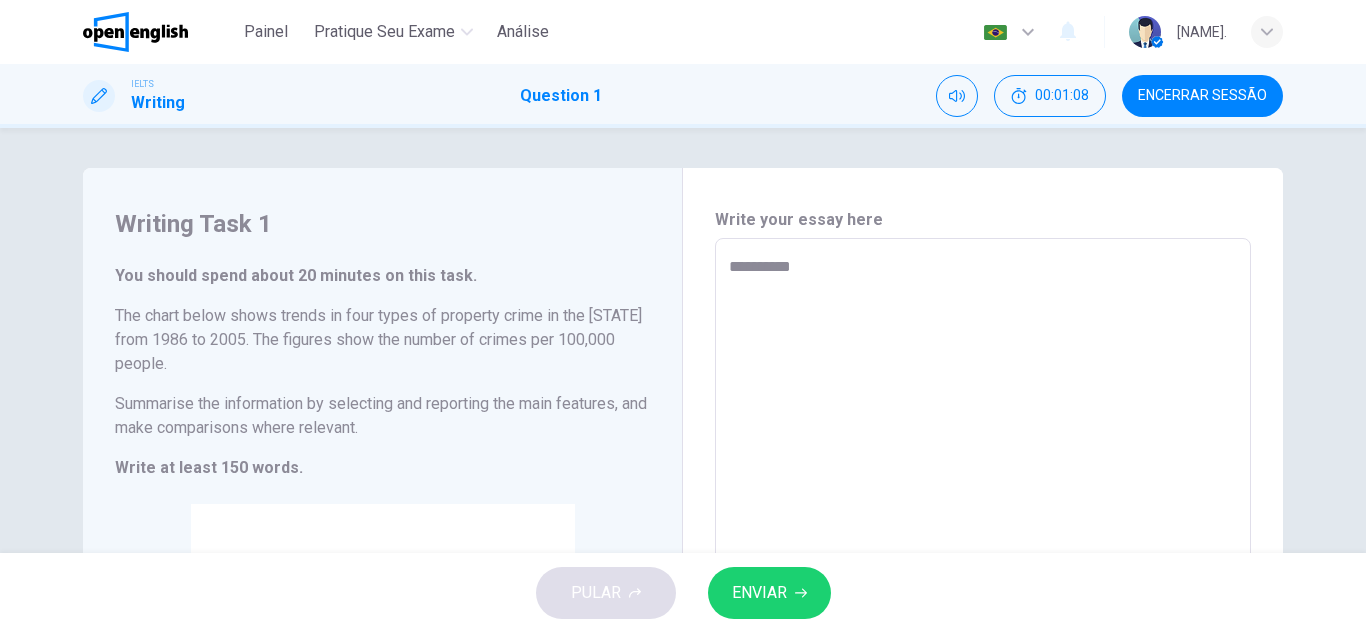 type on "*" 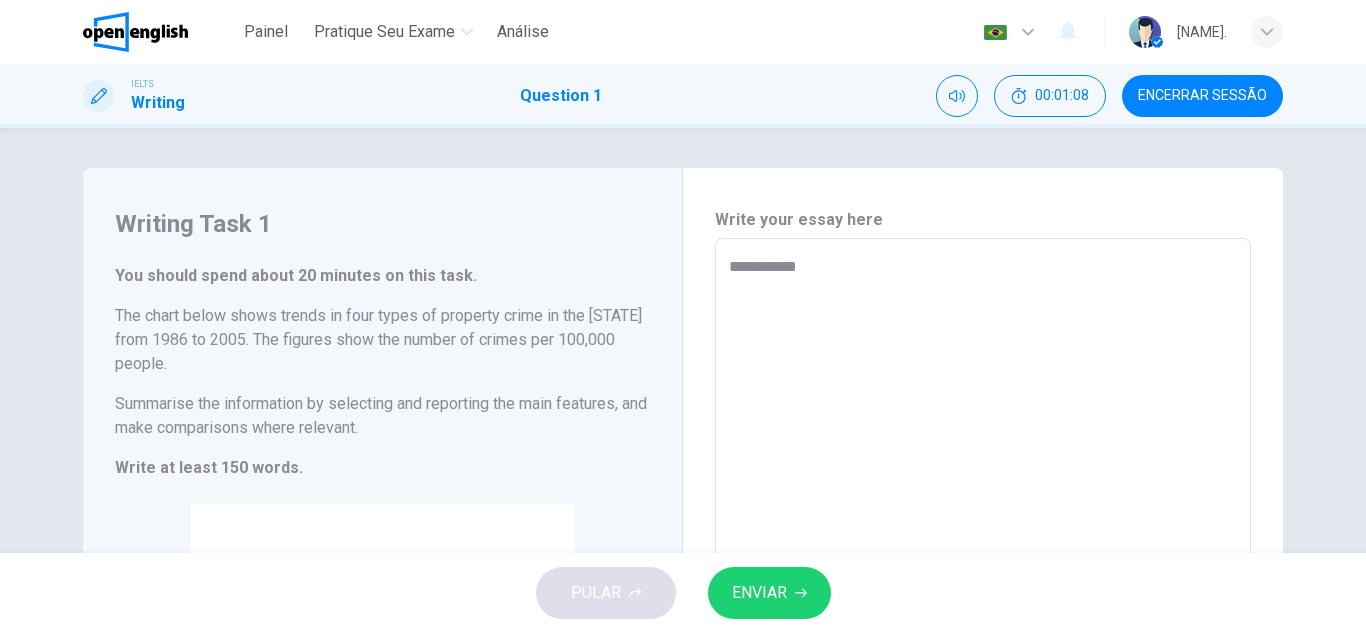 type on "*" 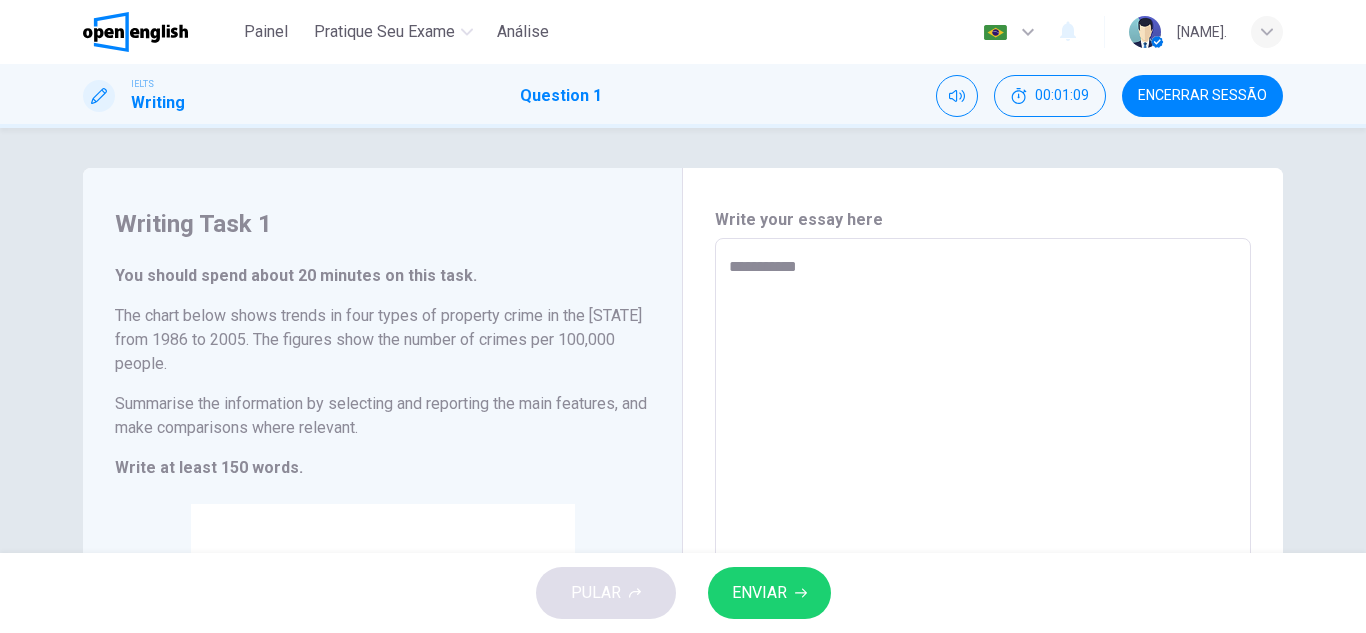 type on "**********" 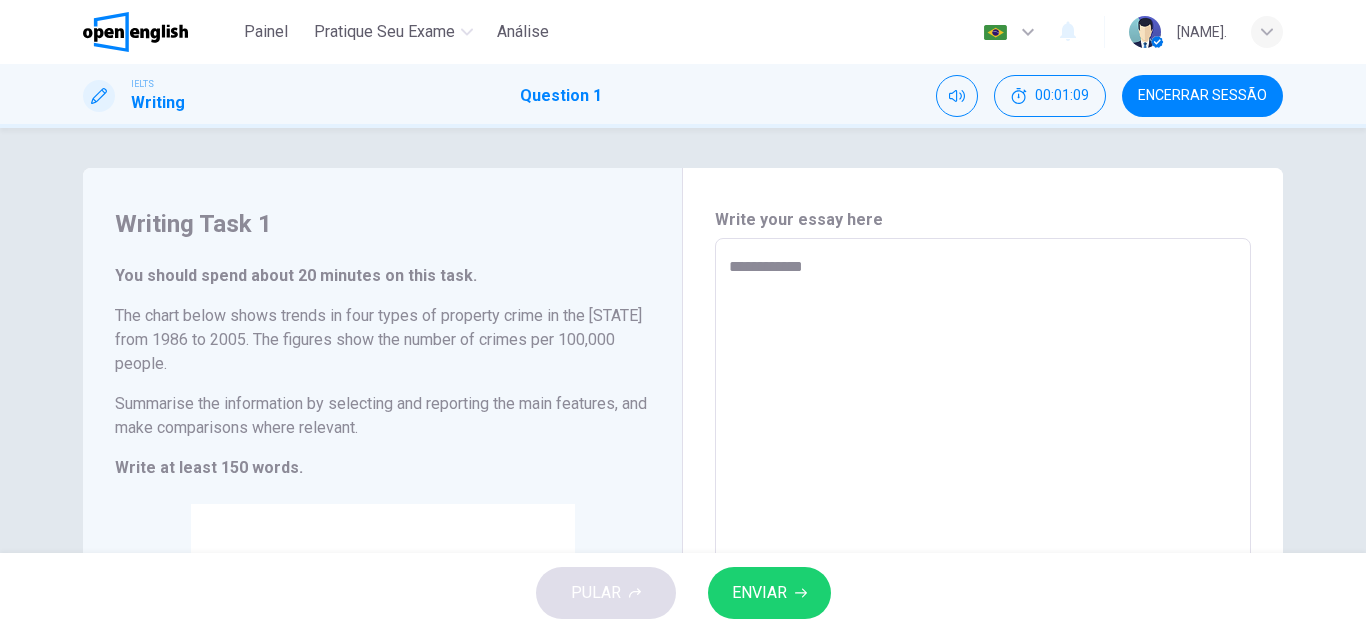 type on "*" 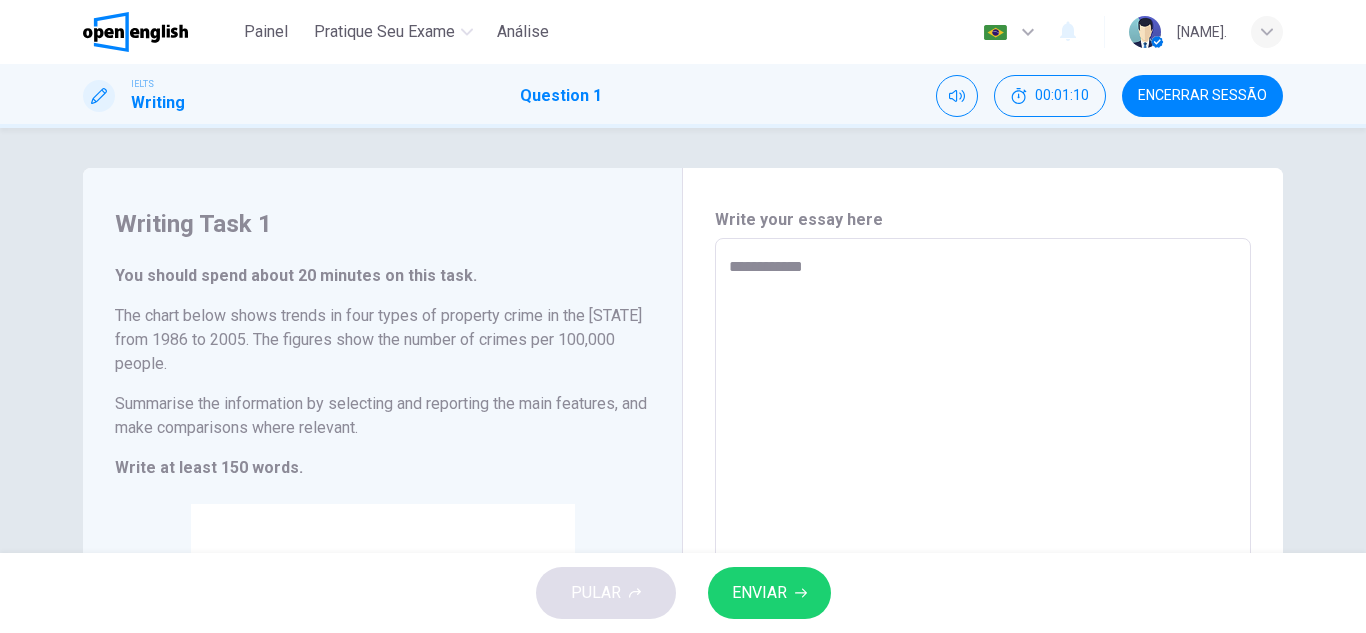 type on "**********" 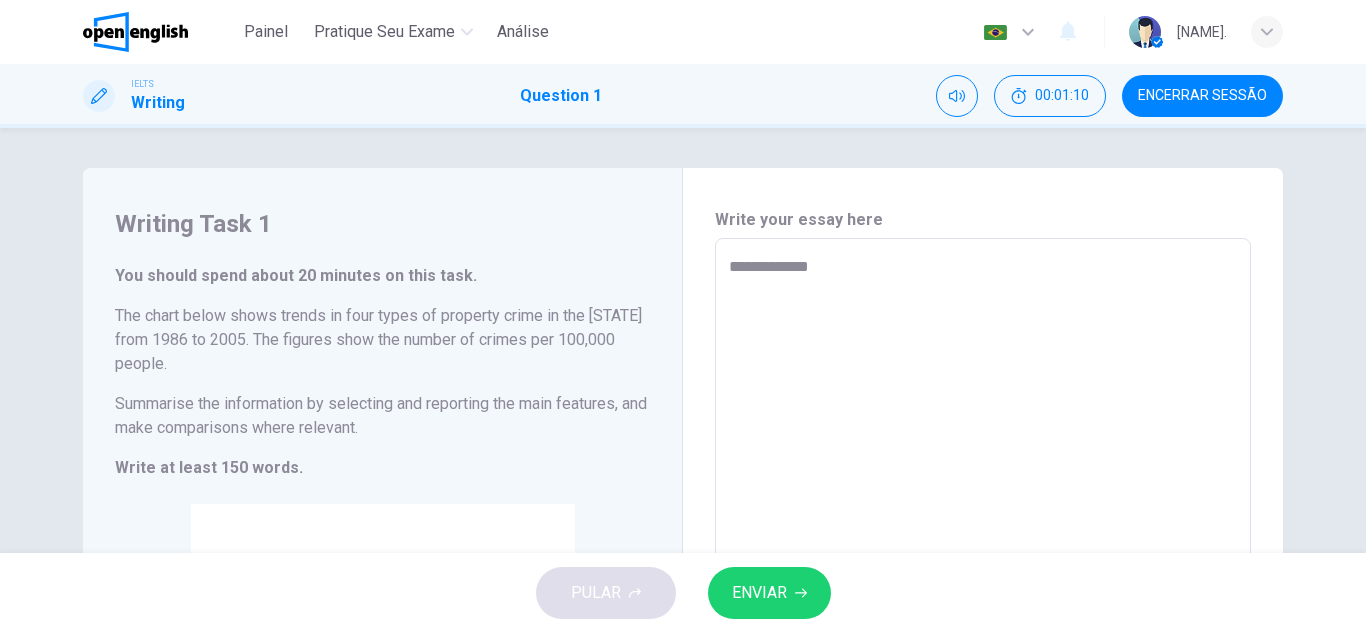 type on "*" 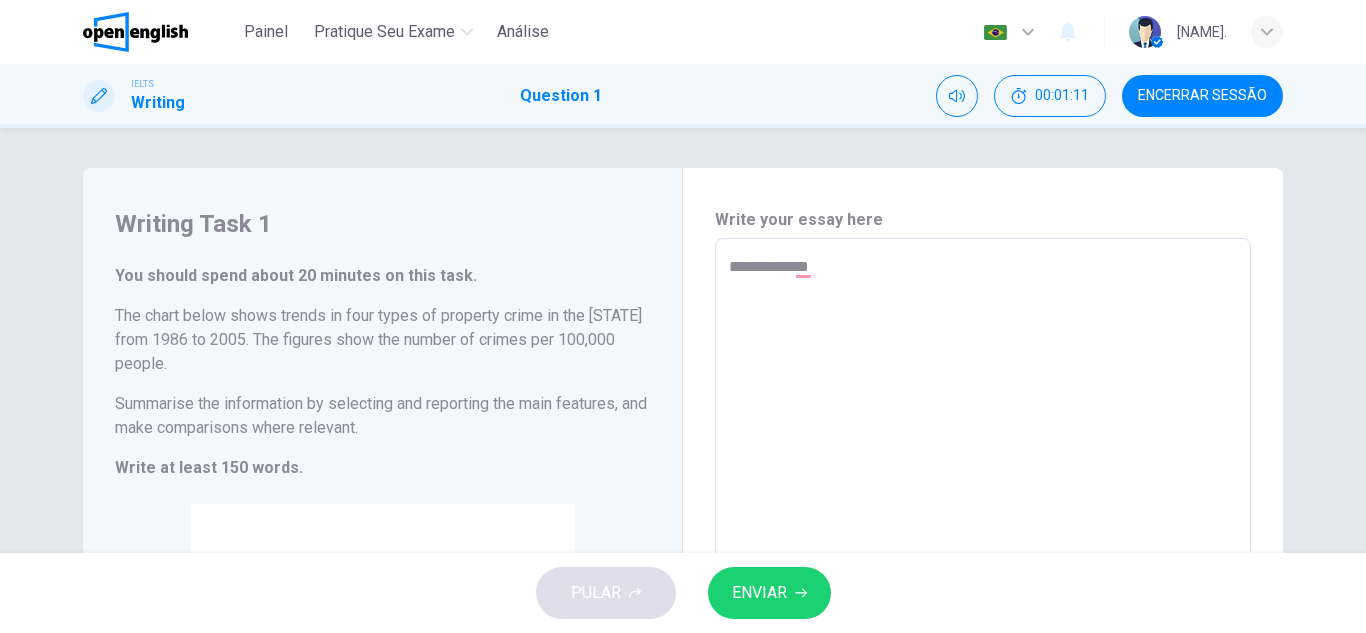 type on "**********" 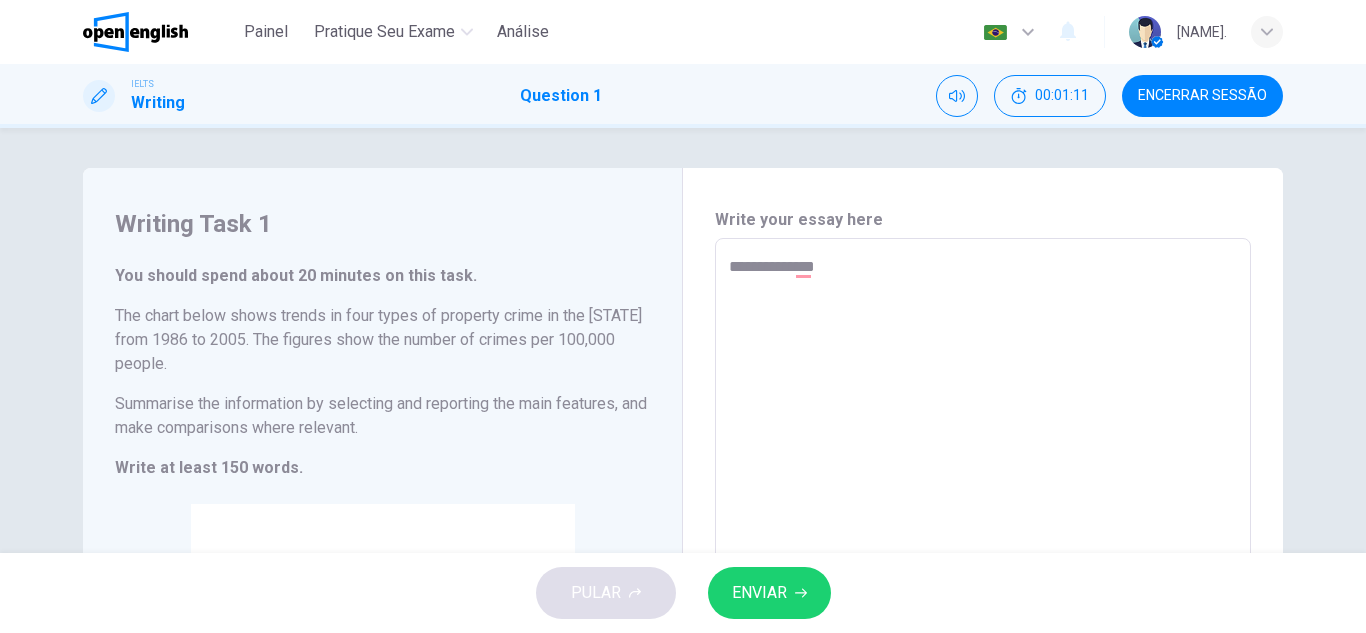 type on "*" 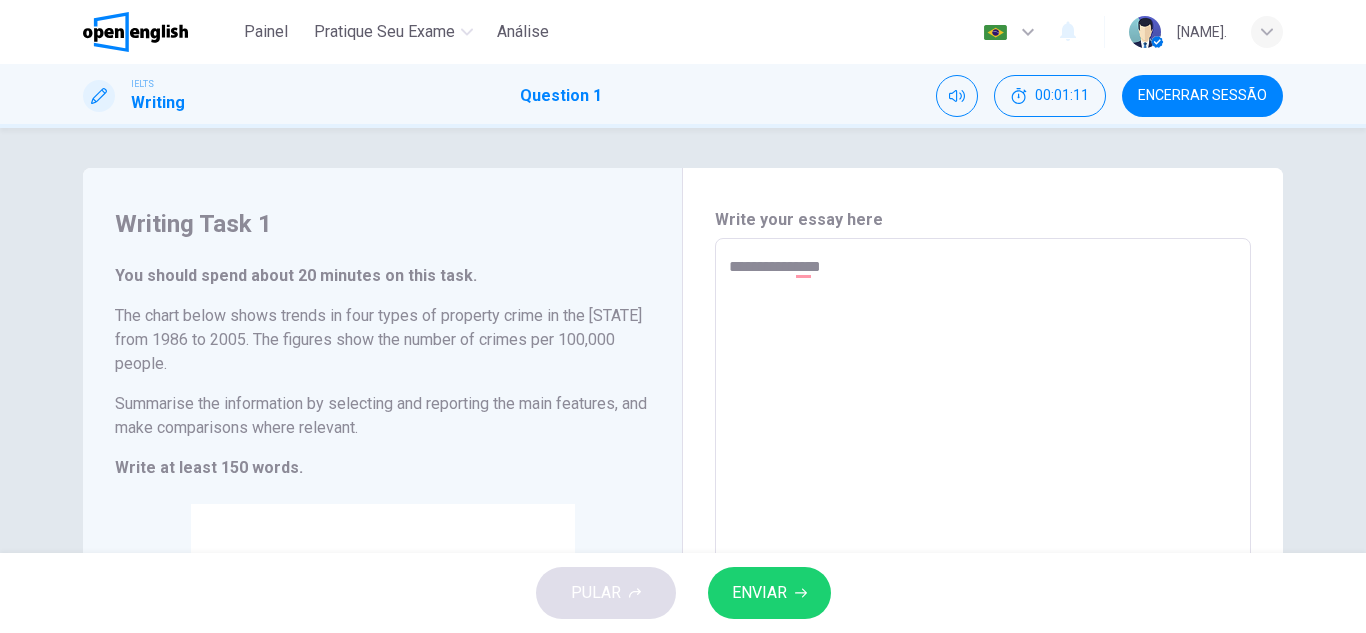 type on "*" 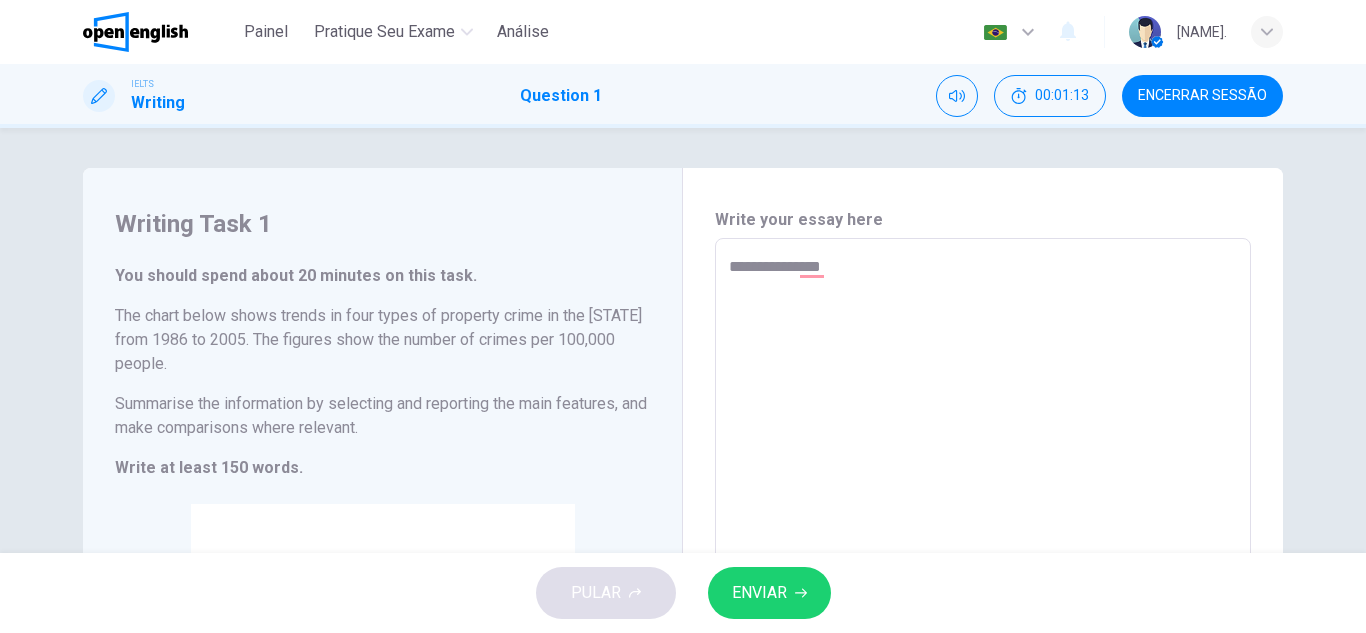 type on "**********" 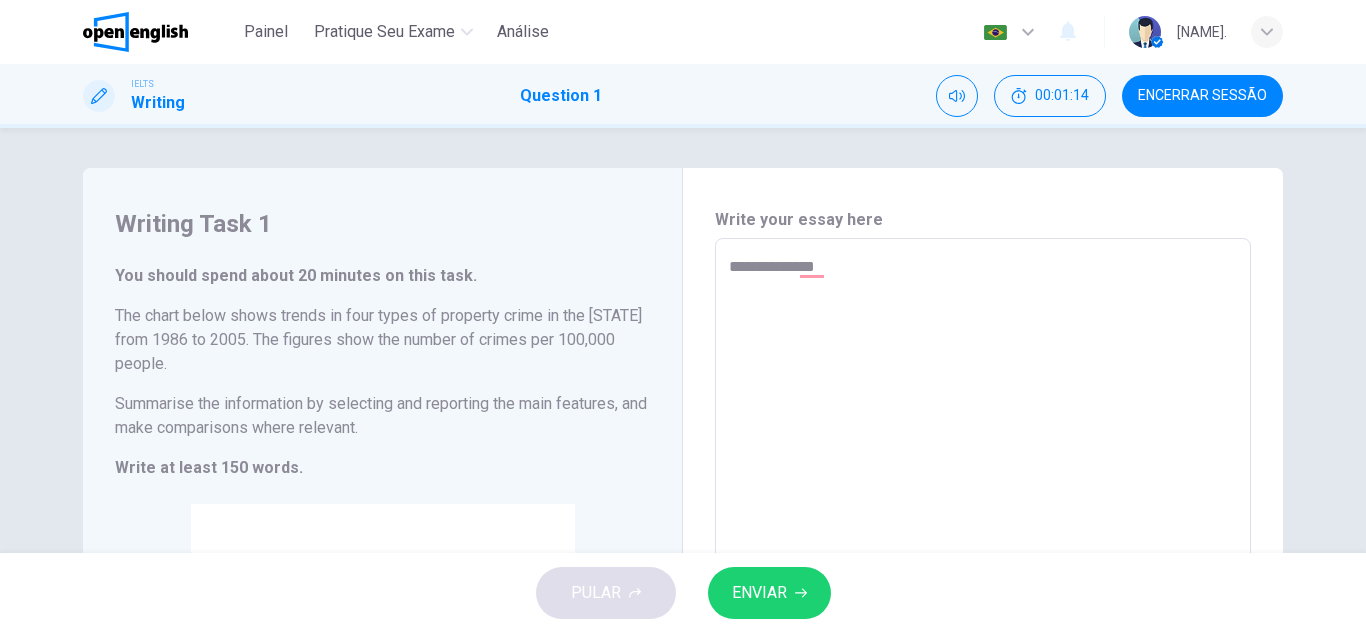 type on "**********" 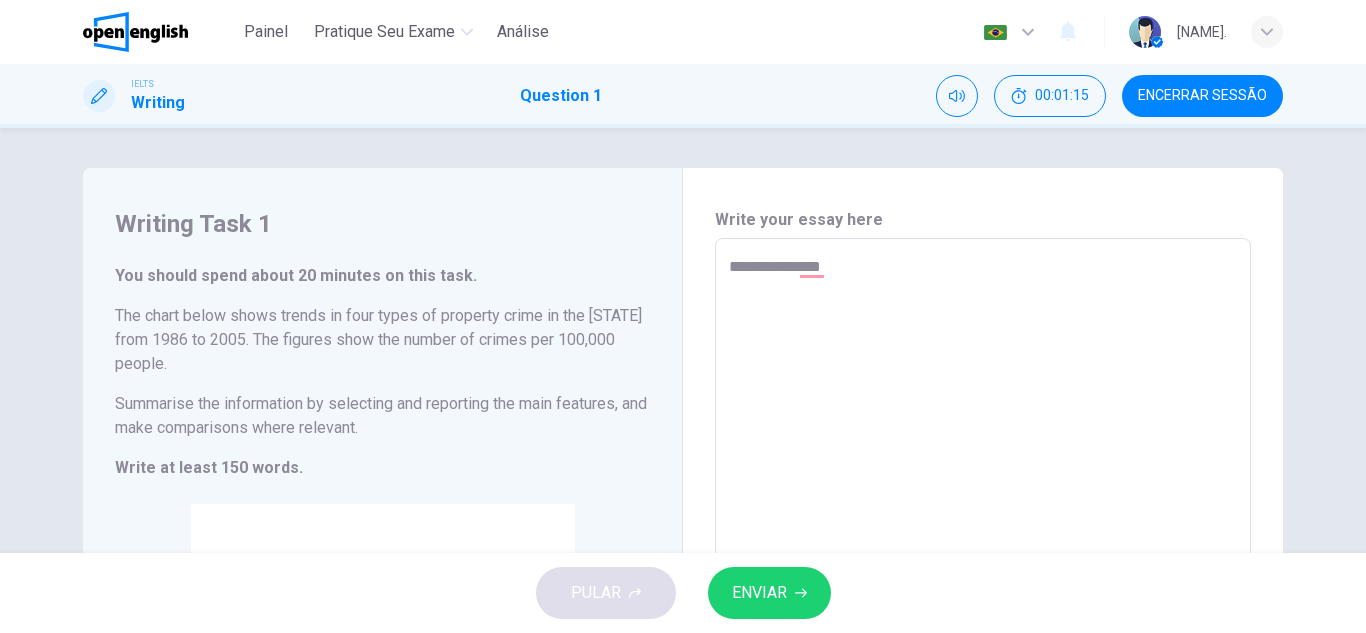 type on "**********" 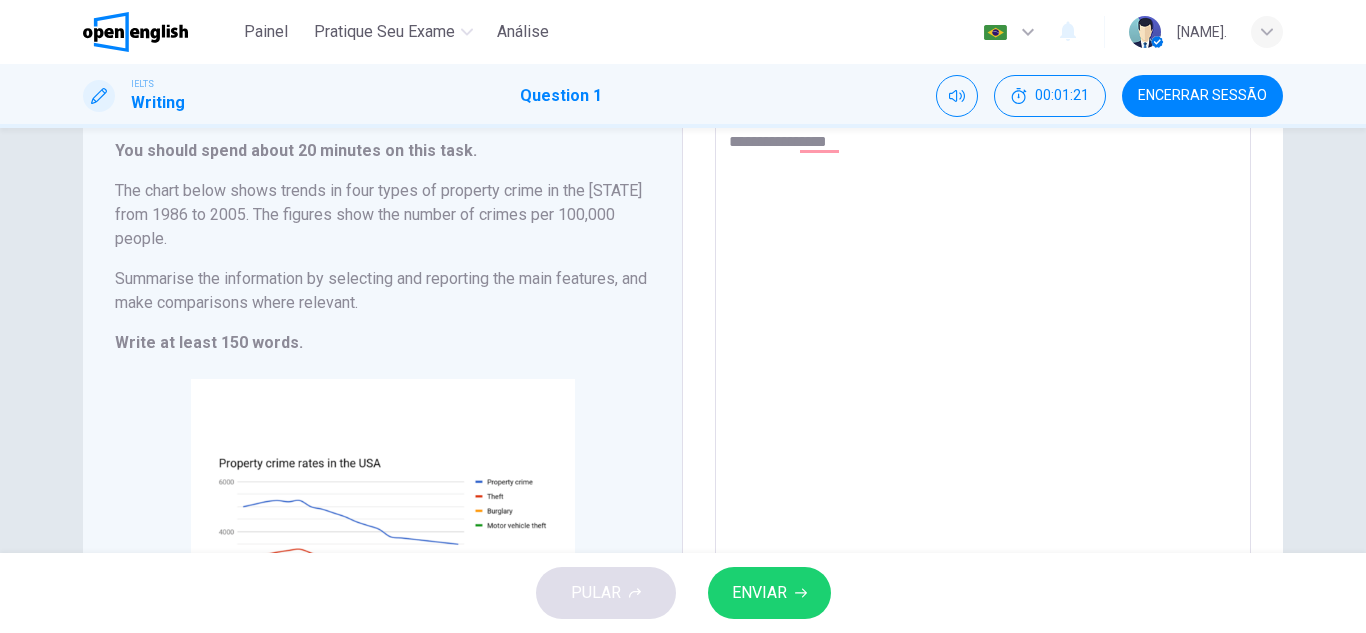scroll, scrollTop: 0, scrollLeft: 0, axis: both 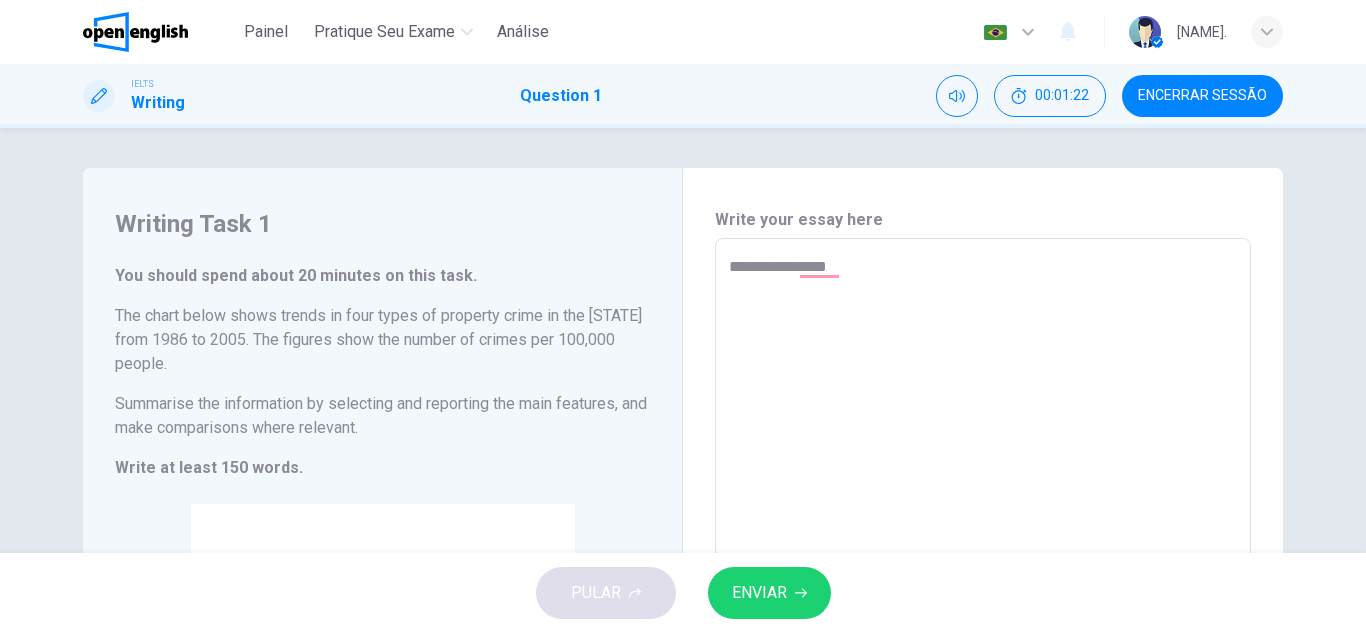 click on "**********" at bounding box center (983, 546) 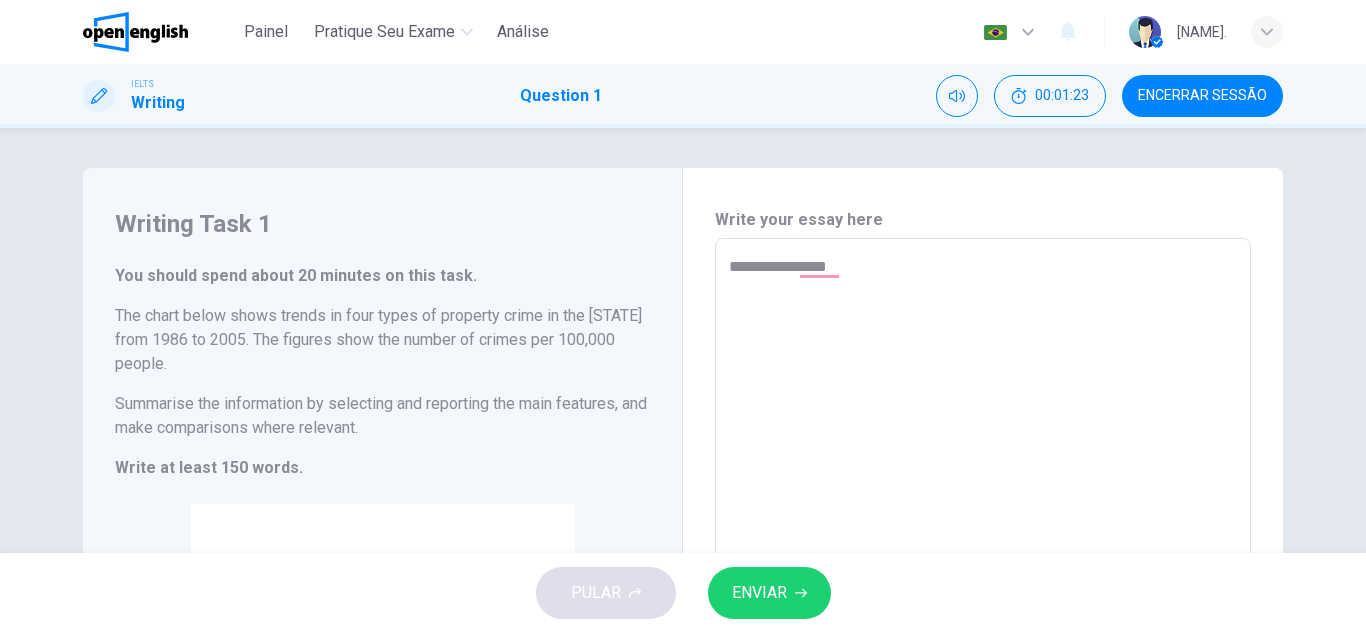 click on "**********" at bounding box center [983, 546] 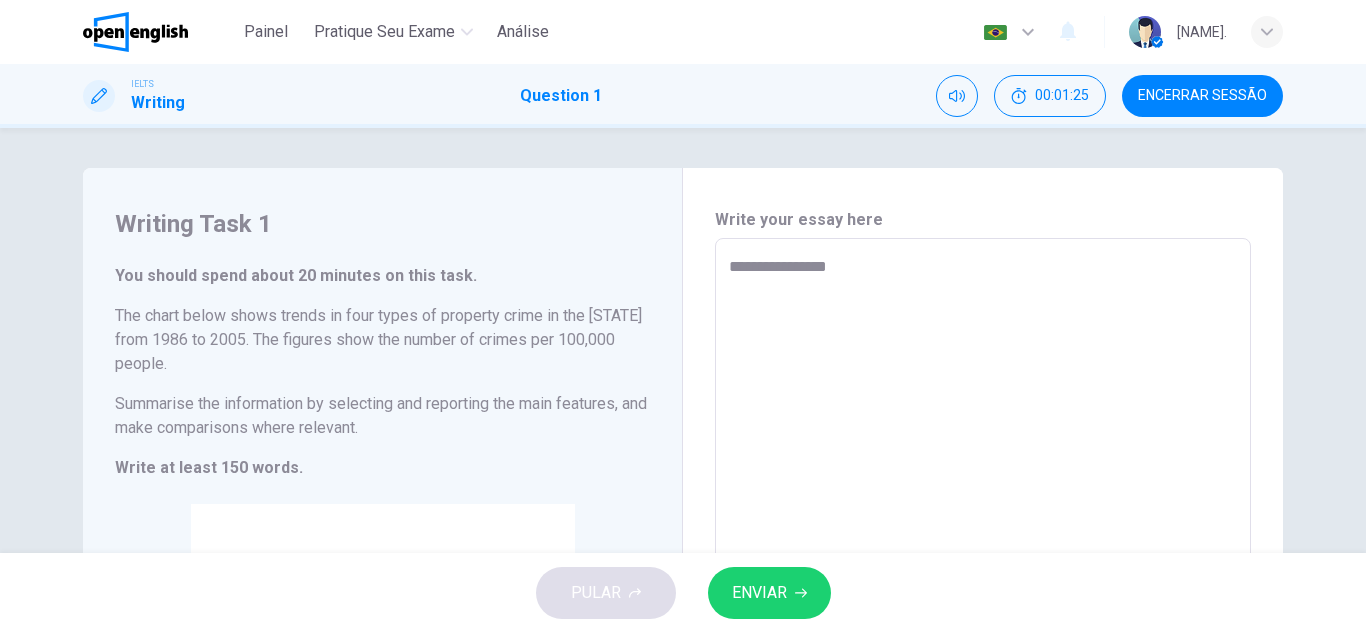 type on "**********" 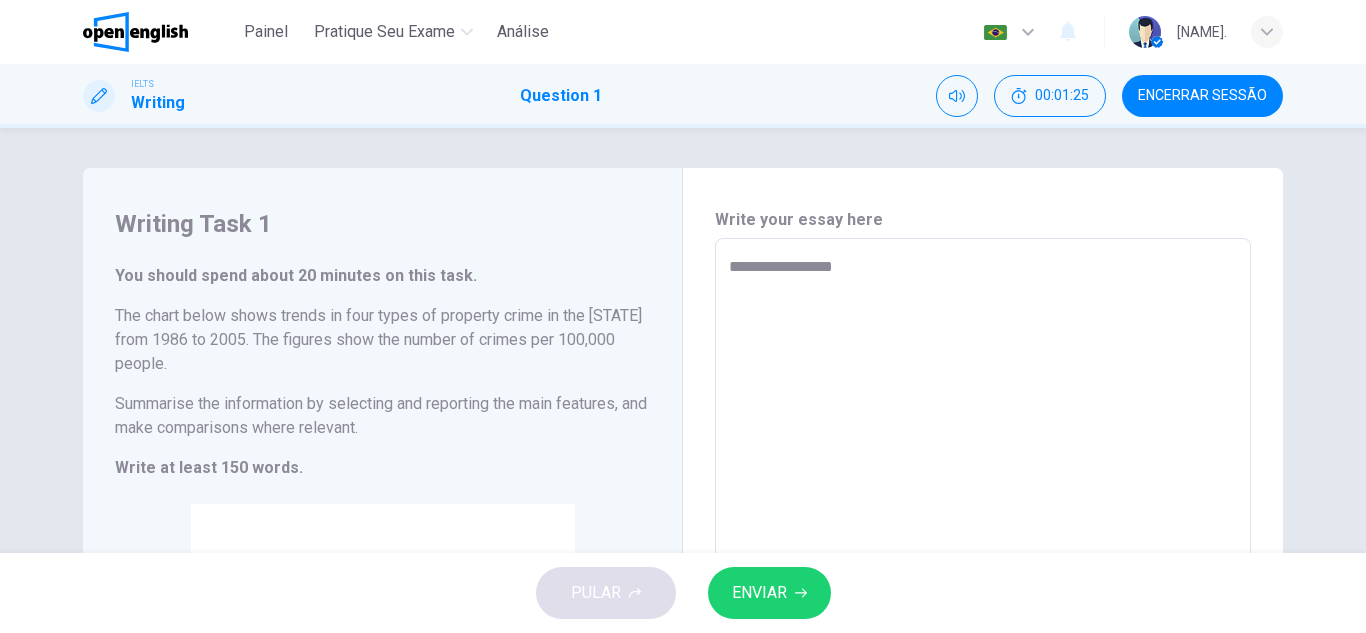 type on "*" 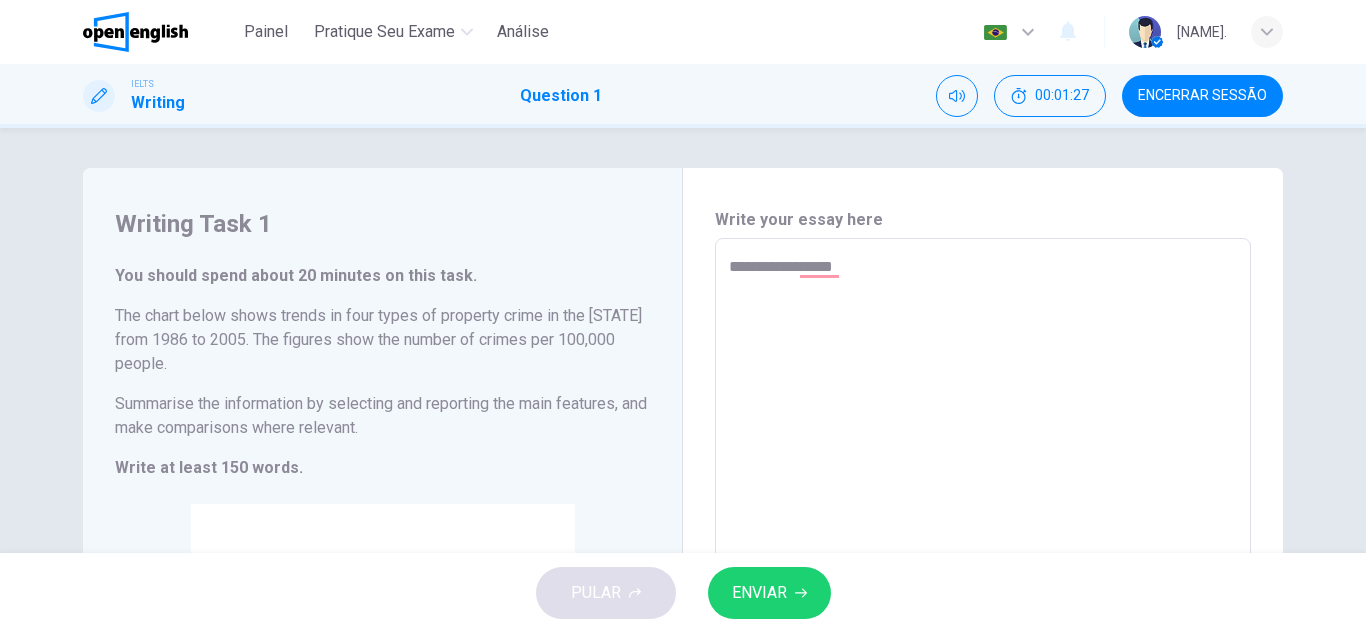 type on "**********" 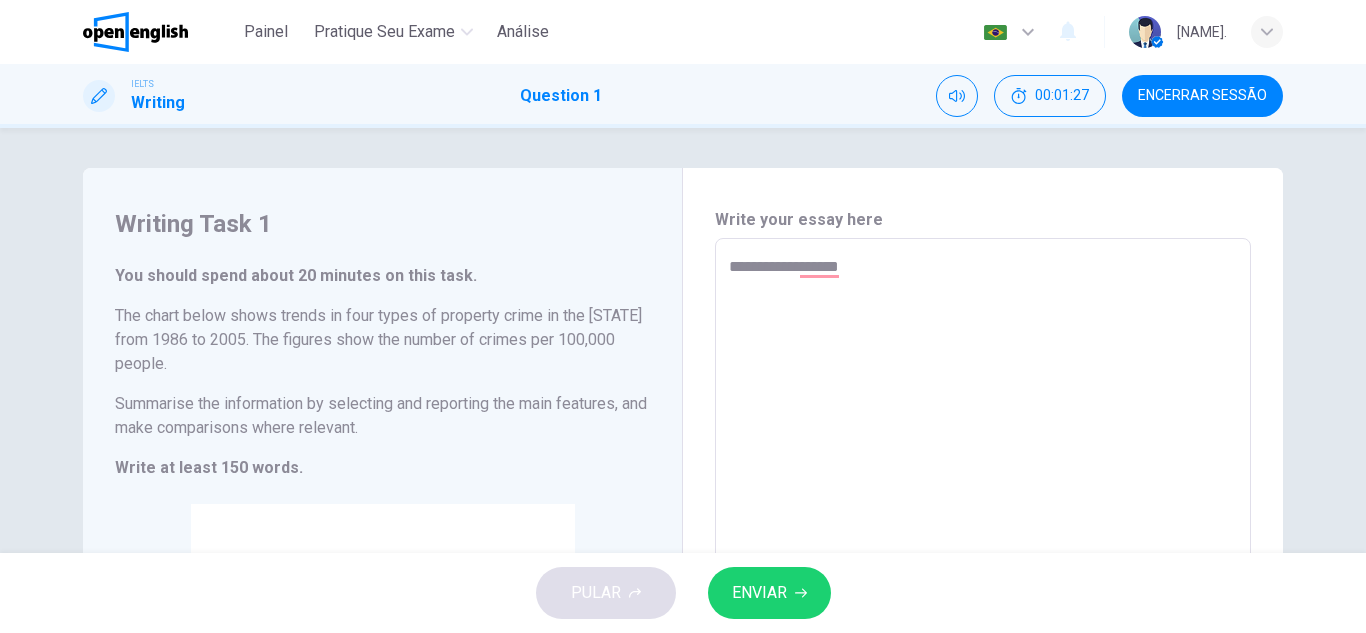 type on "*" 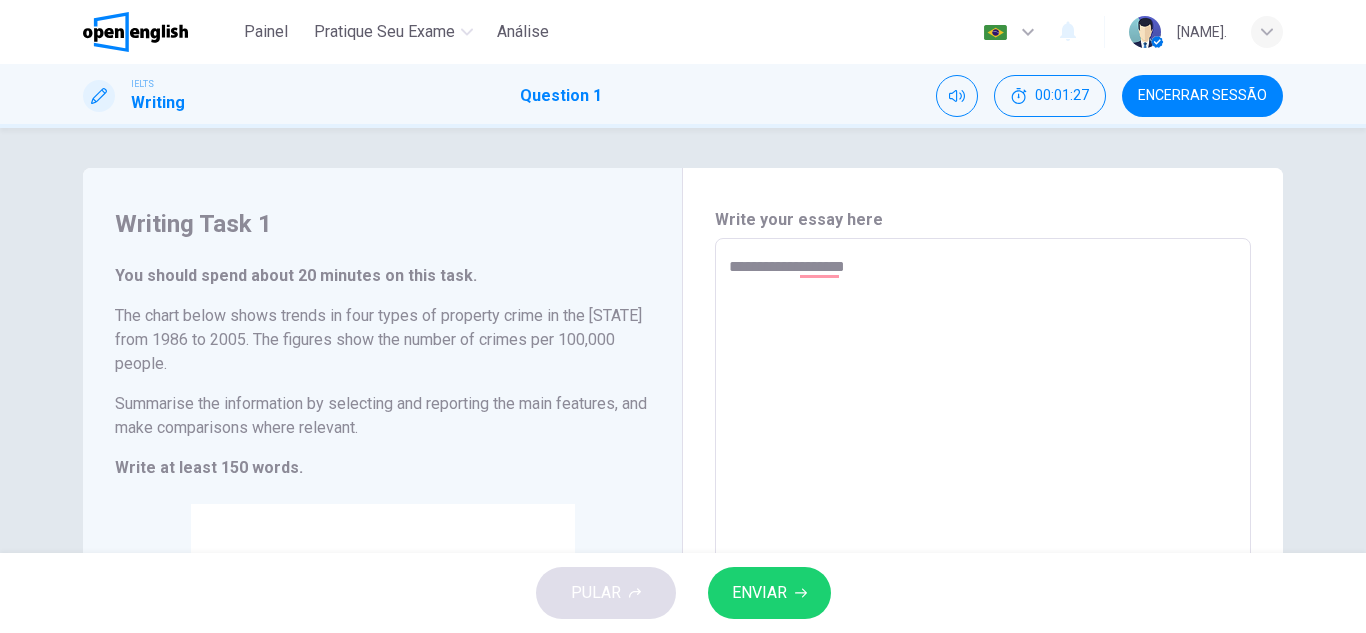 type on "*" 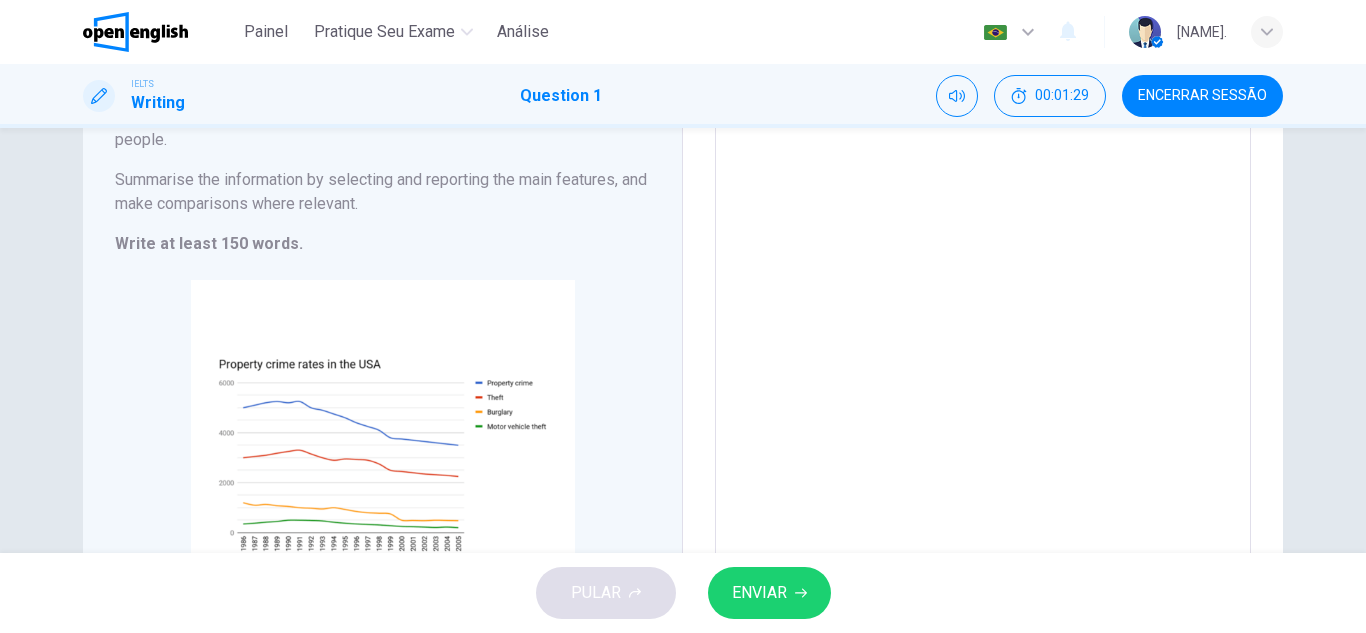 scroll, scrollTop: 226, scrollLeft: 0, axis: vertical 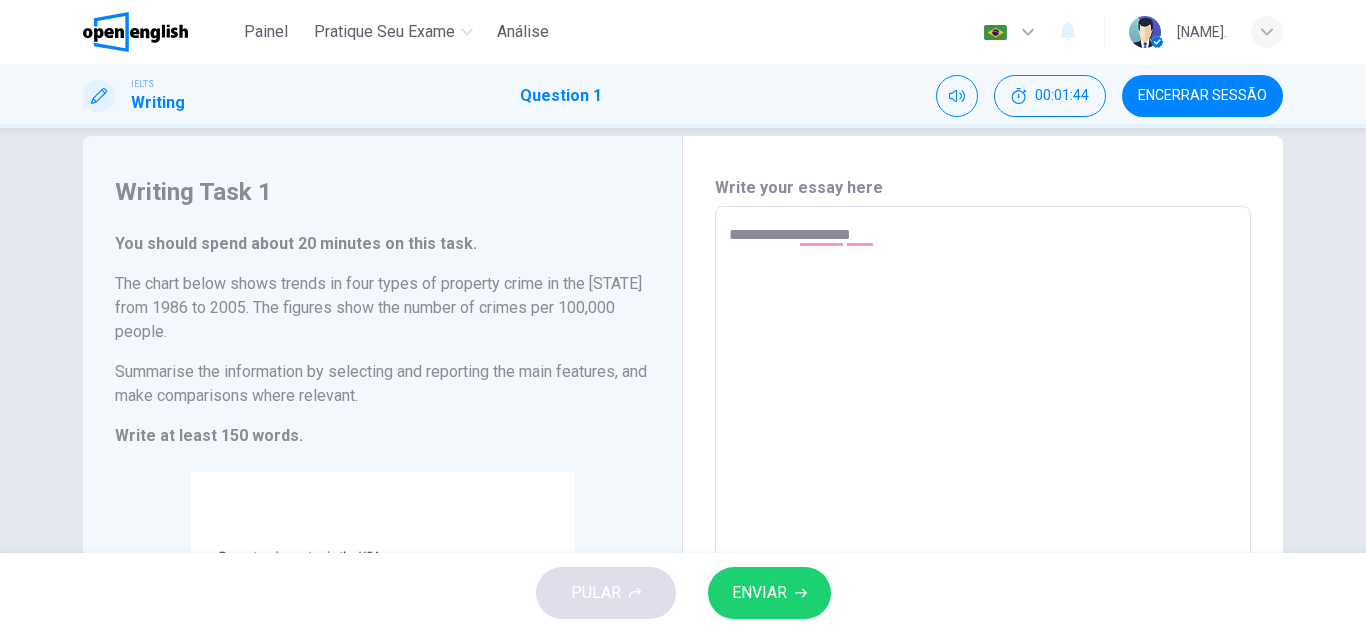 click on "**********" at bounding box center (983, 514) 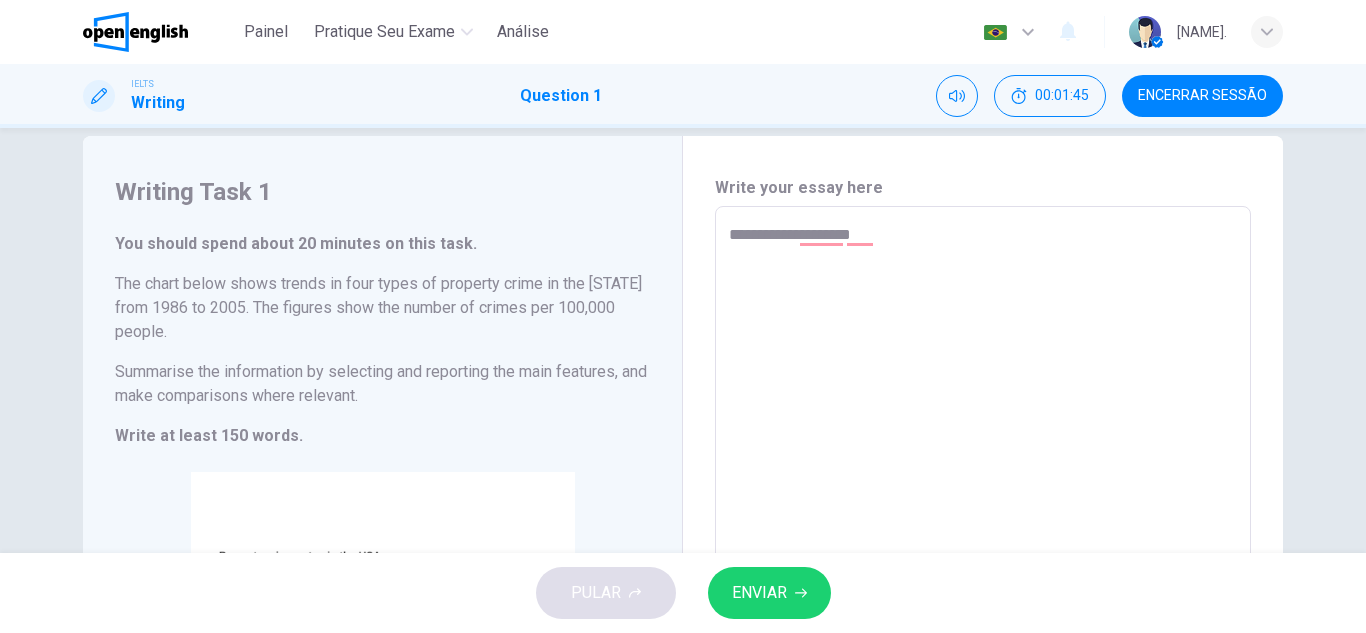 click on "**********" at bounding box center [983, 514] 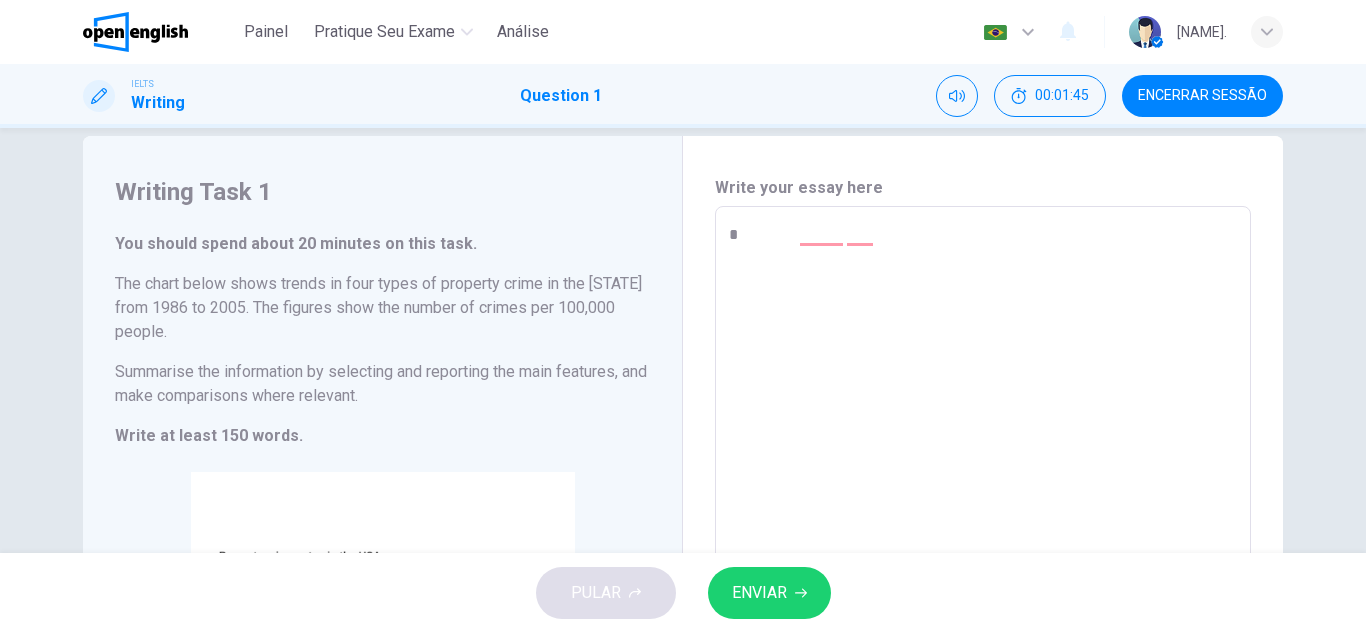 type on "*" 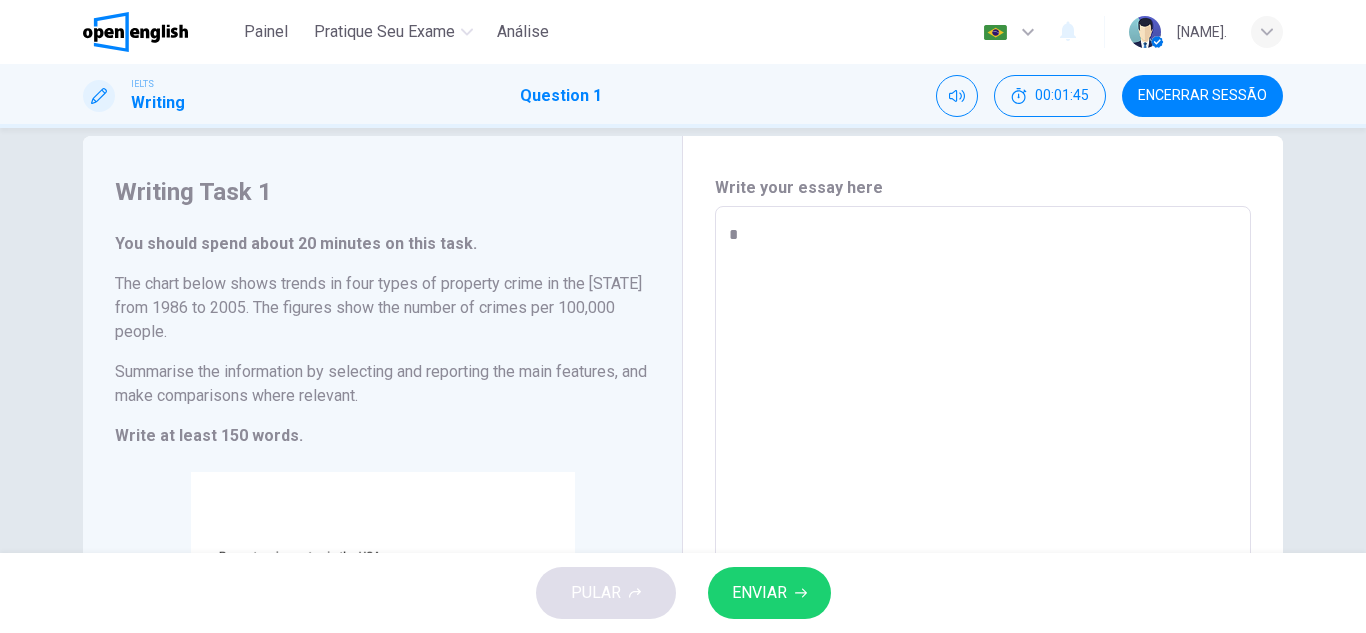 type on "**" 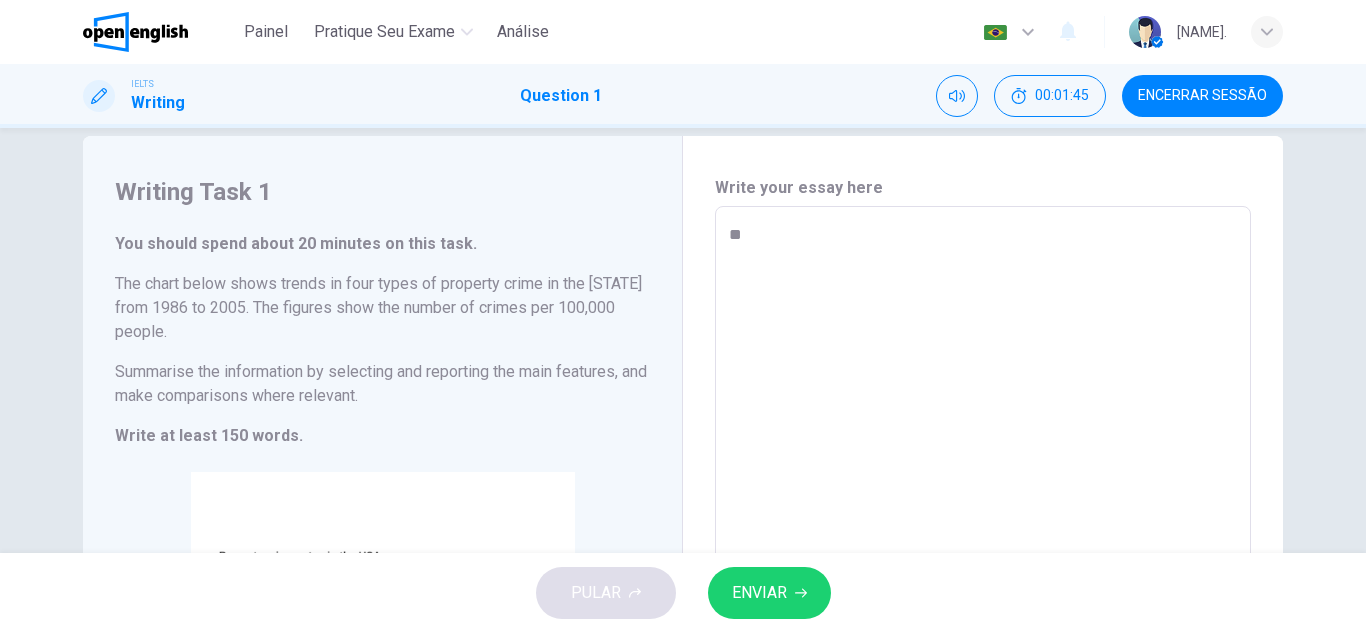 type on "*" 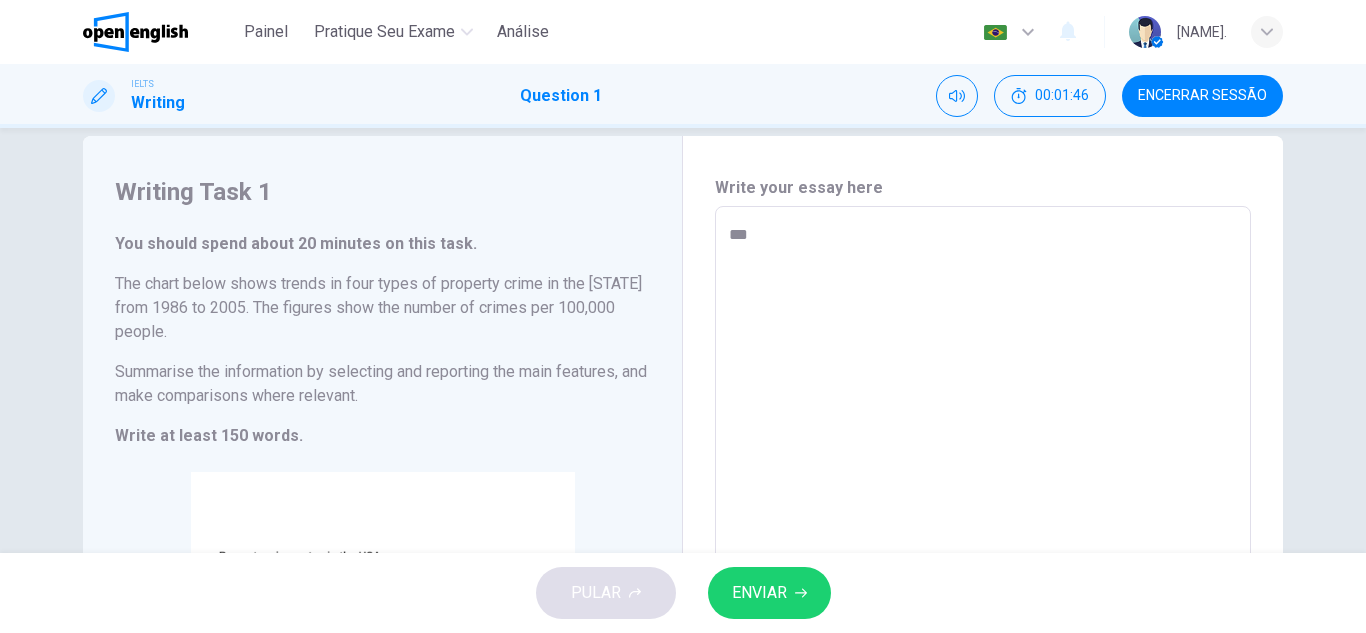 type on "***" 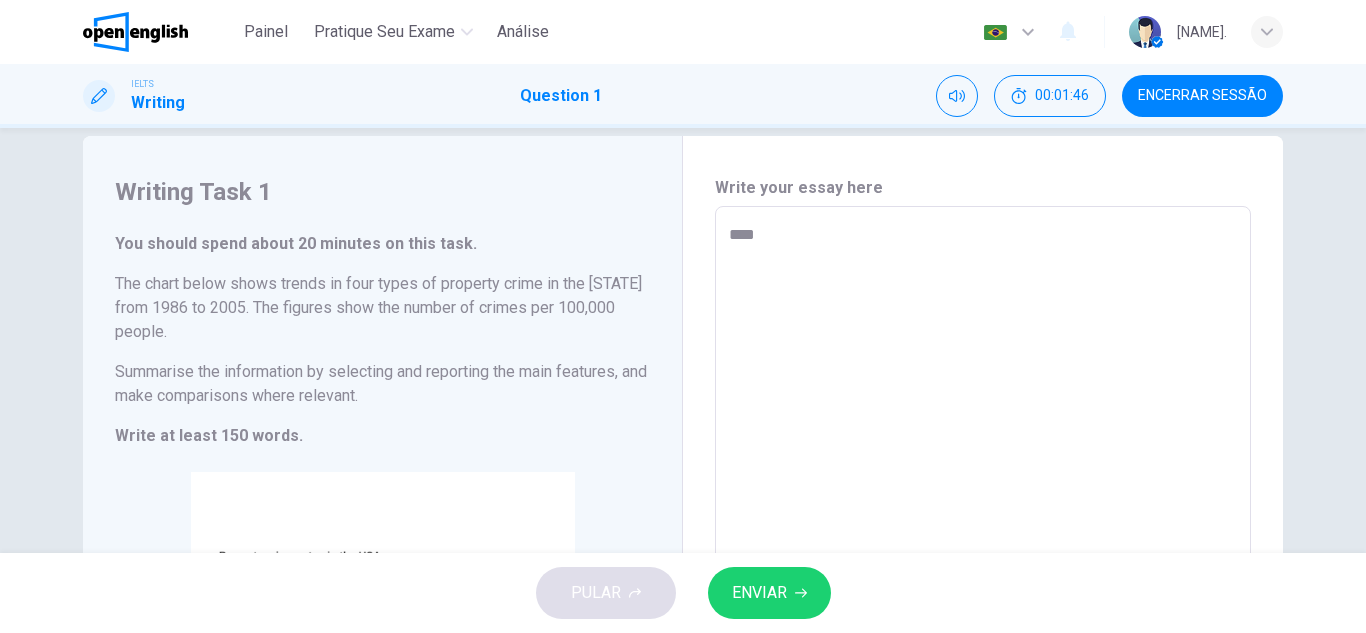 type on "*" 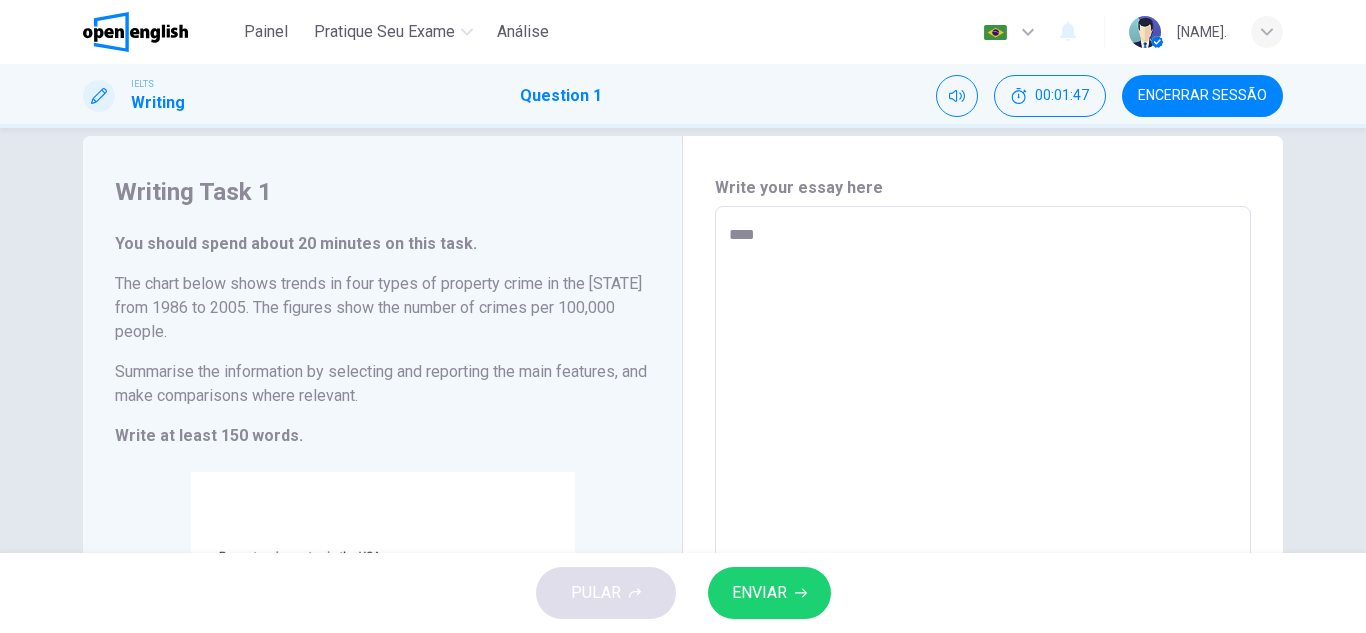 type on "*****" 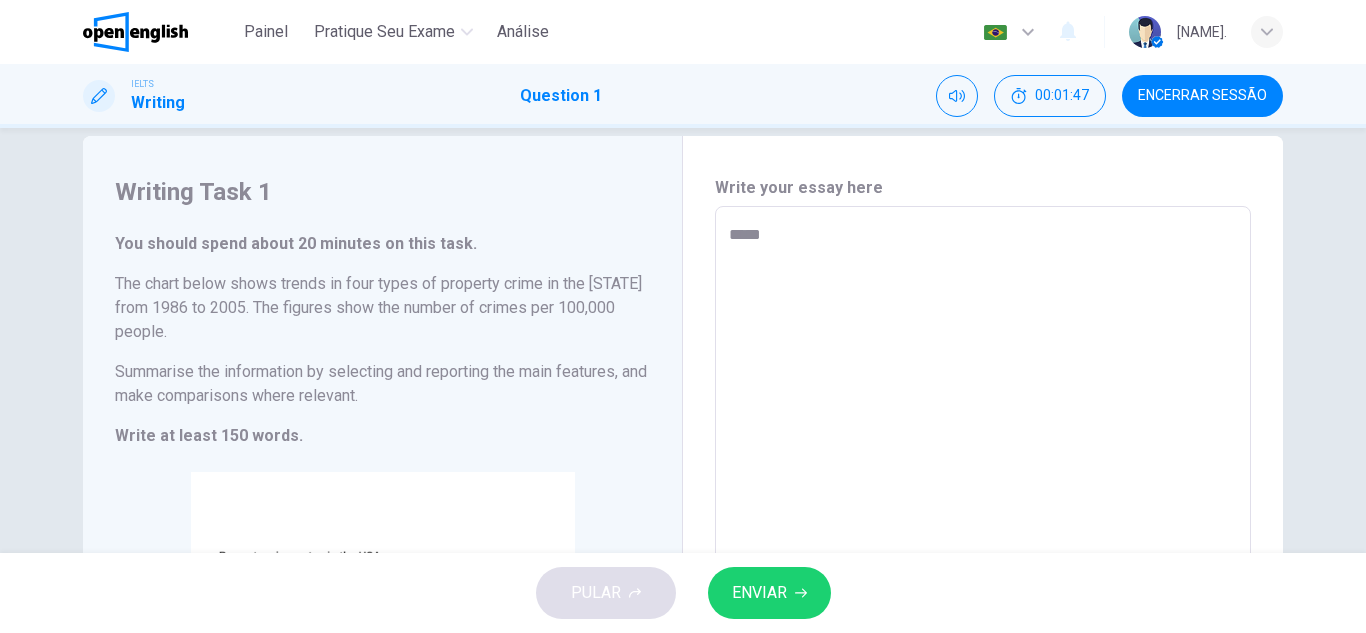type on "******" 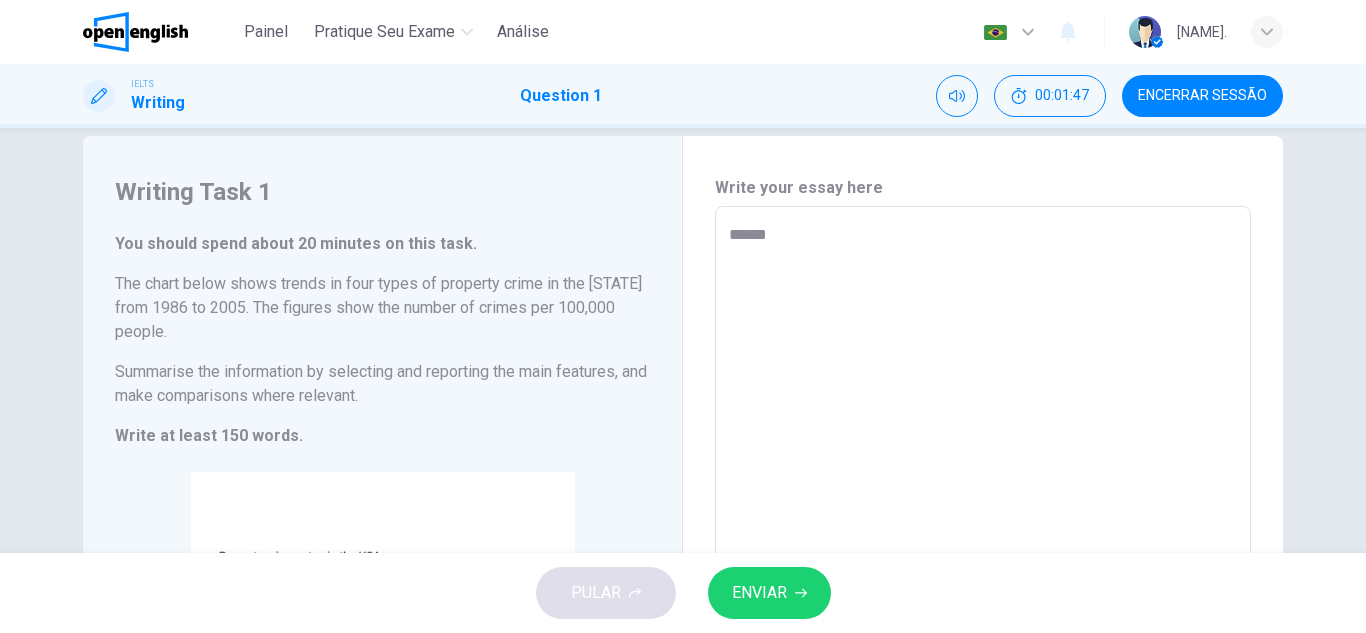 type on "*" 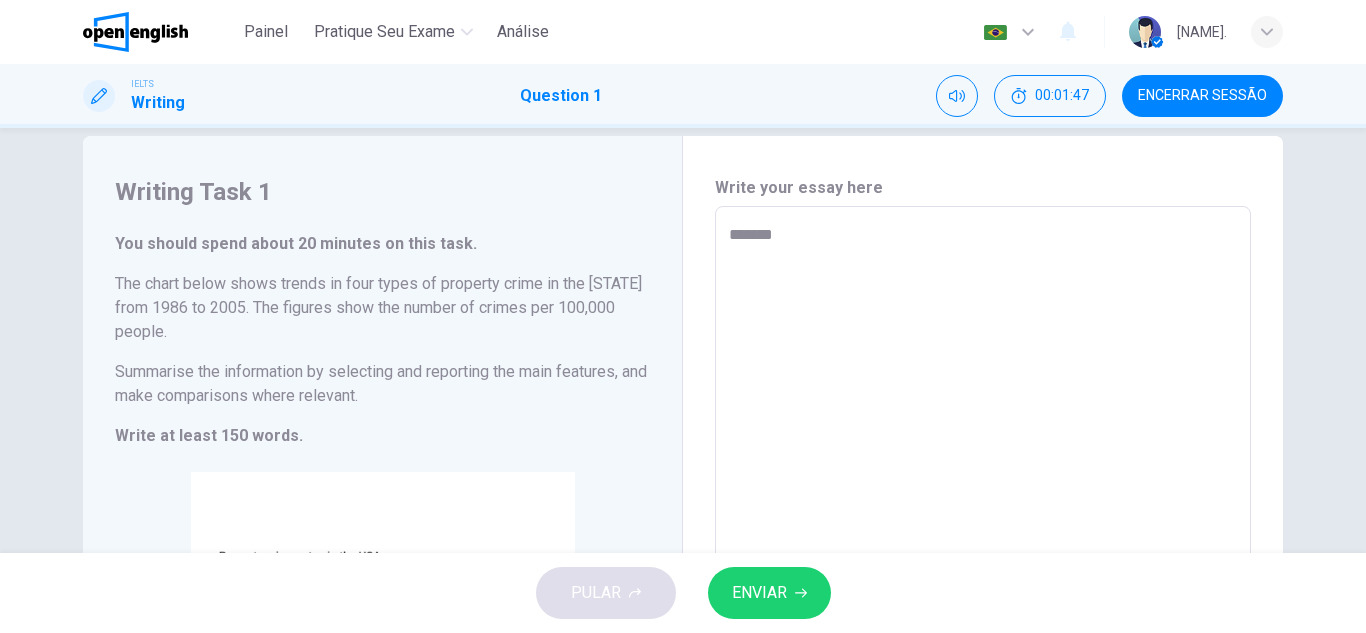 type on "*" 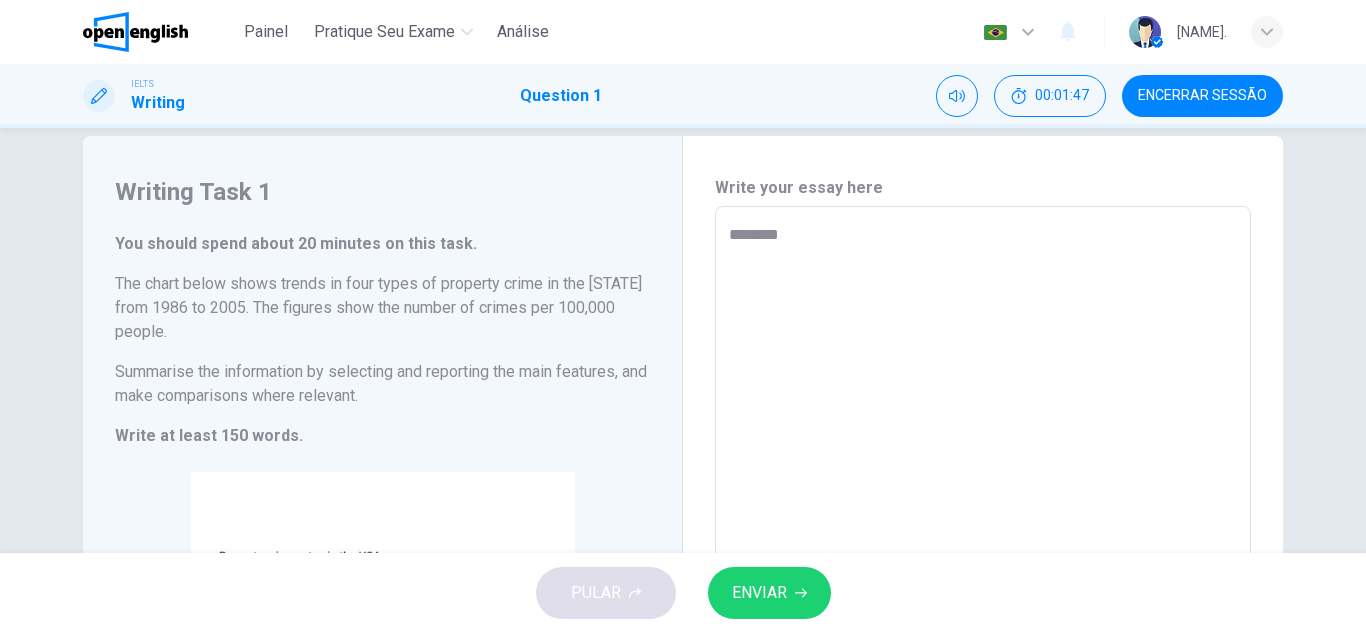 type on "*" 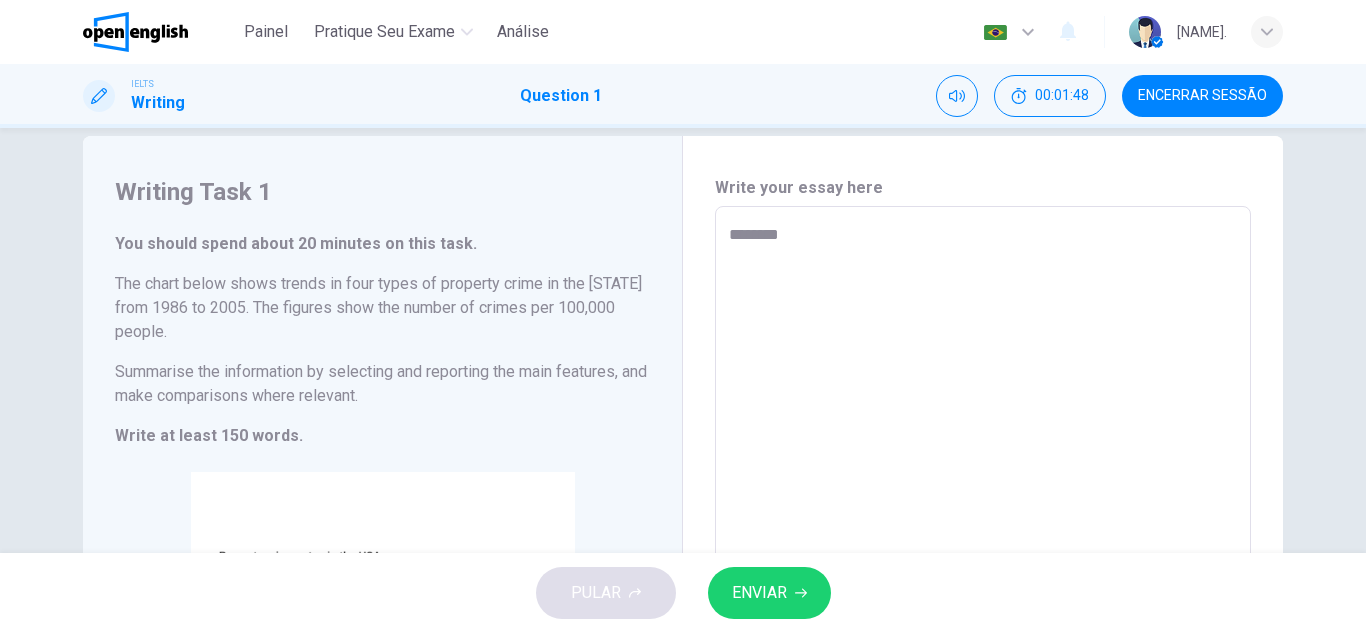 type on "*******" 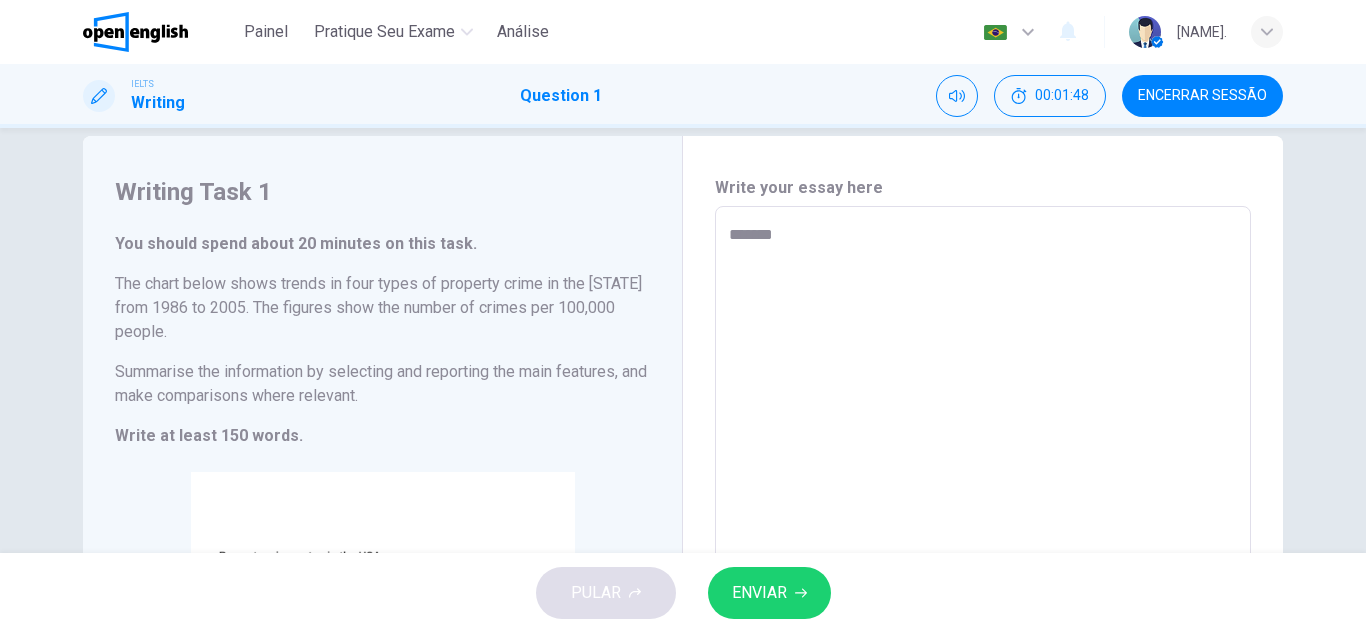 type on "********" 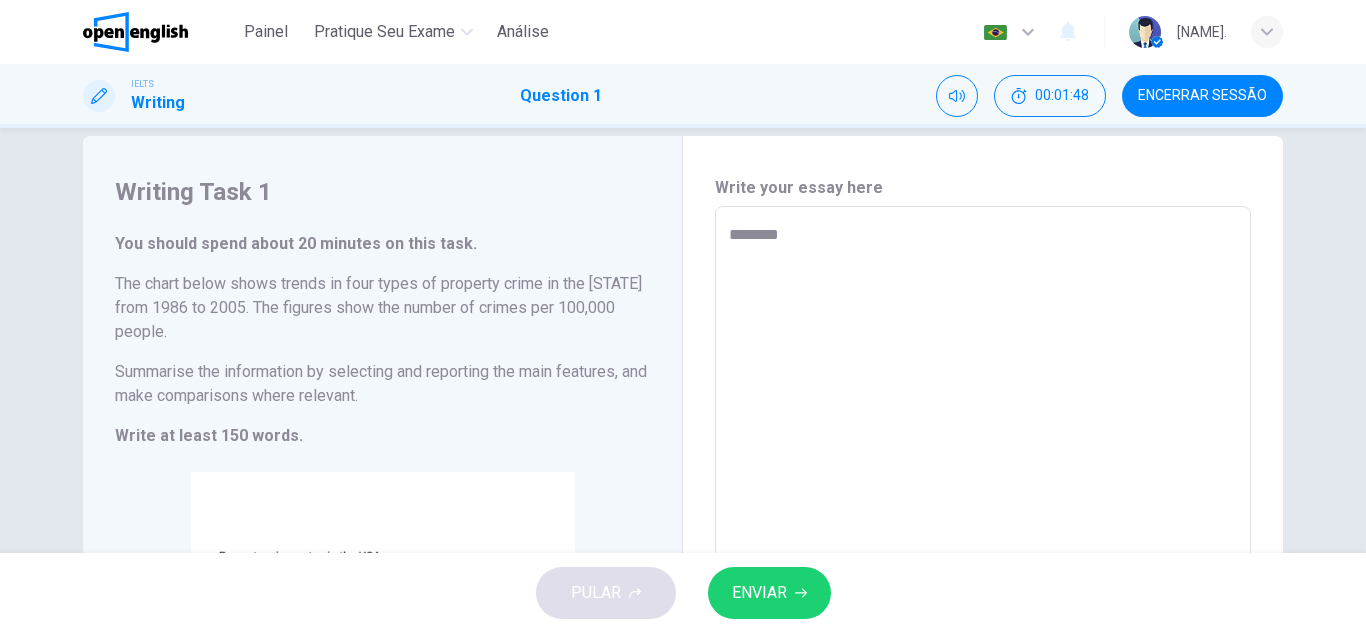type on "*" 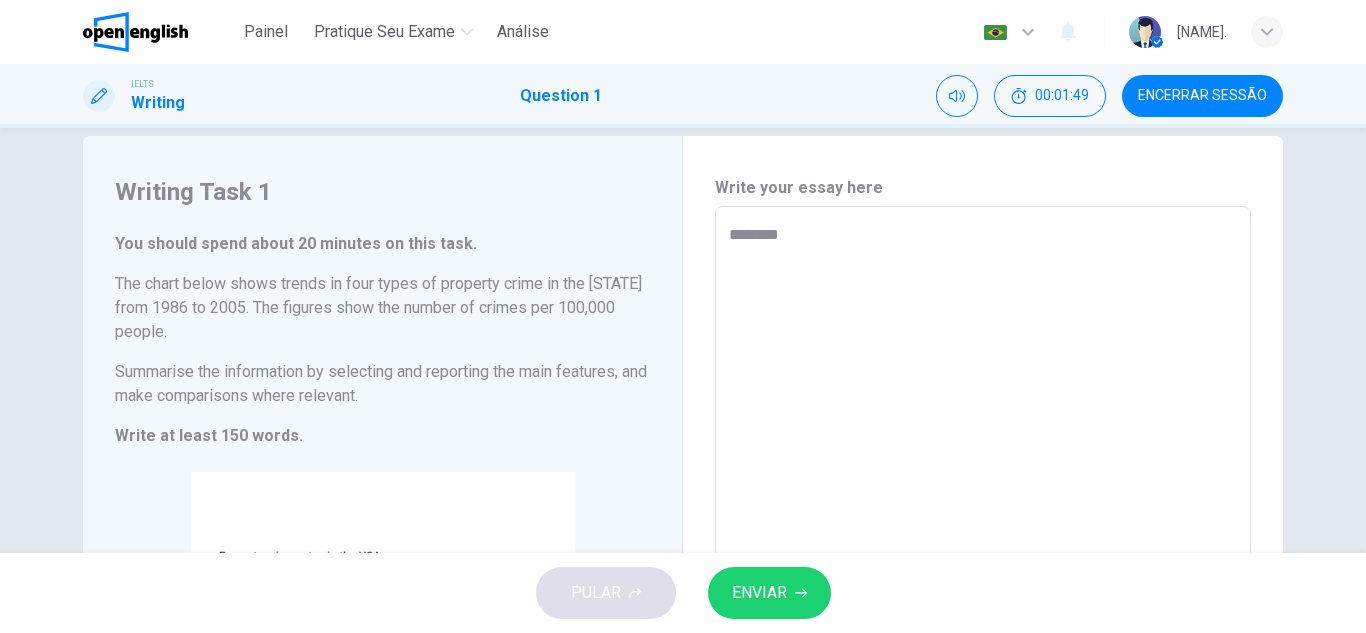type on "*********" 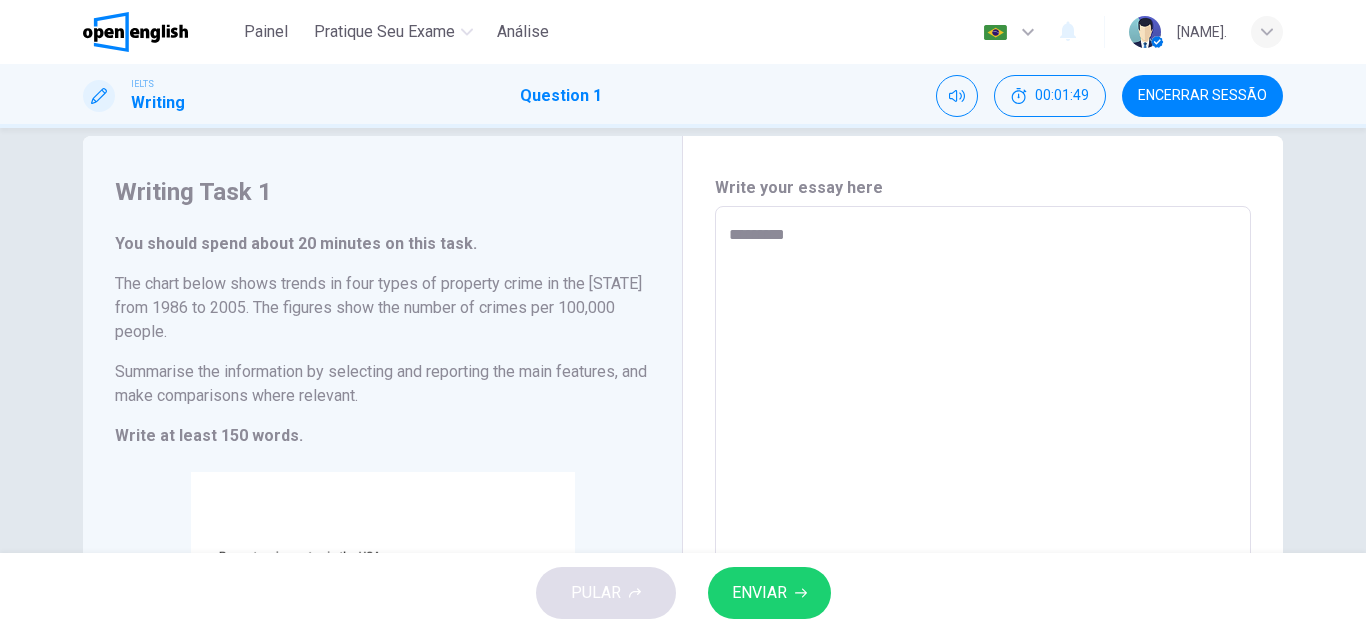 type on "*" 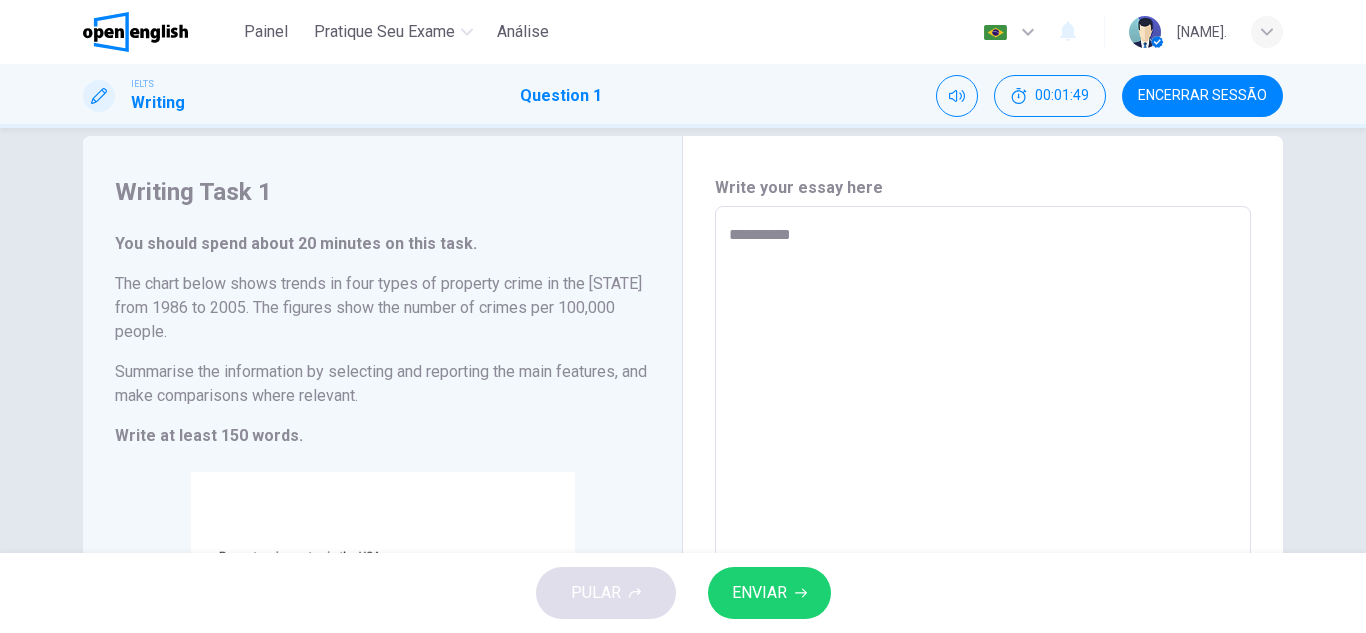 type on "*" 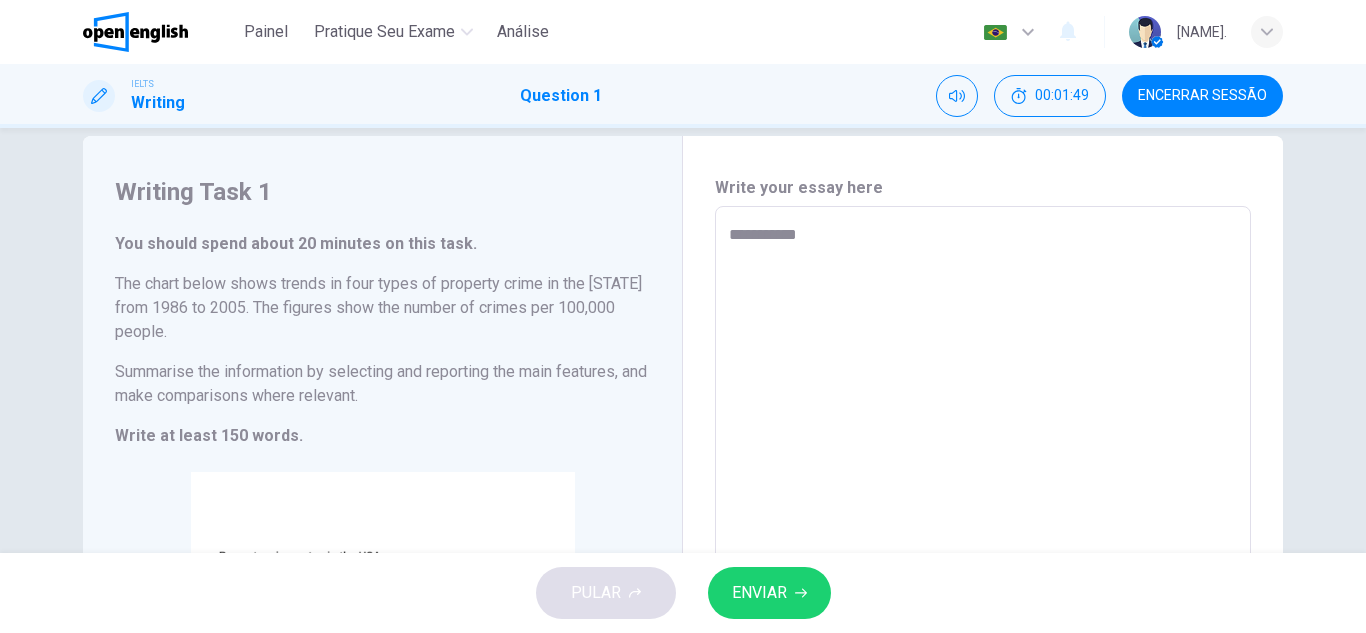 type on "*" 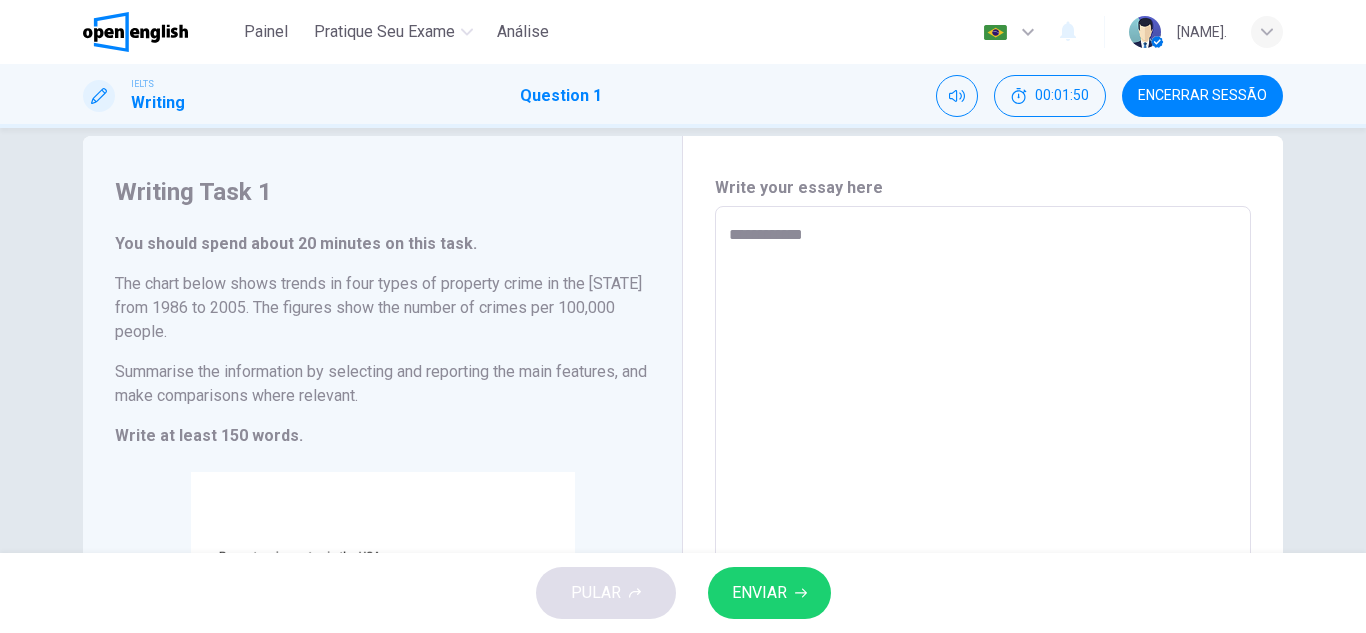 type on "**********" 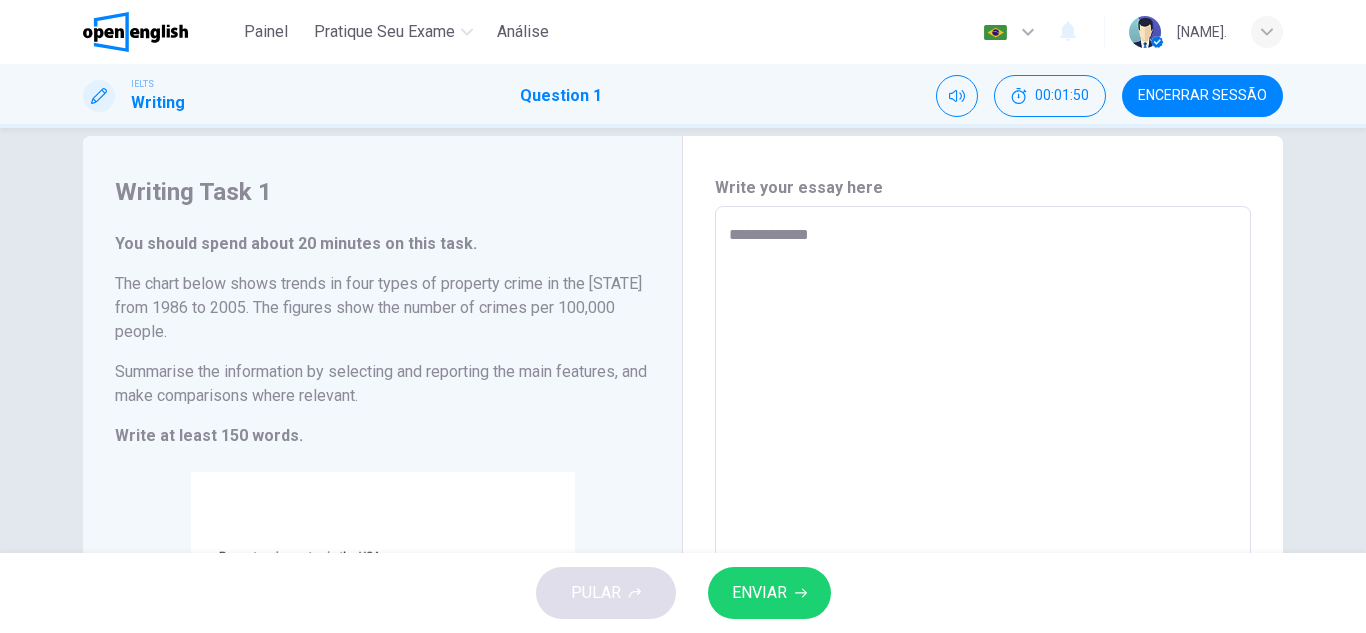 type on "*" 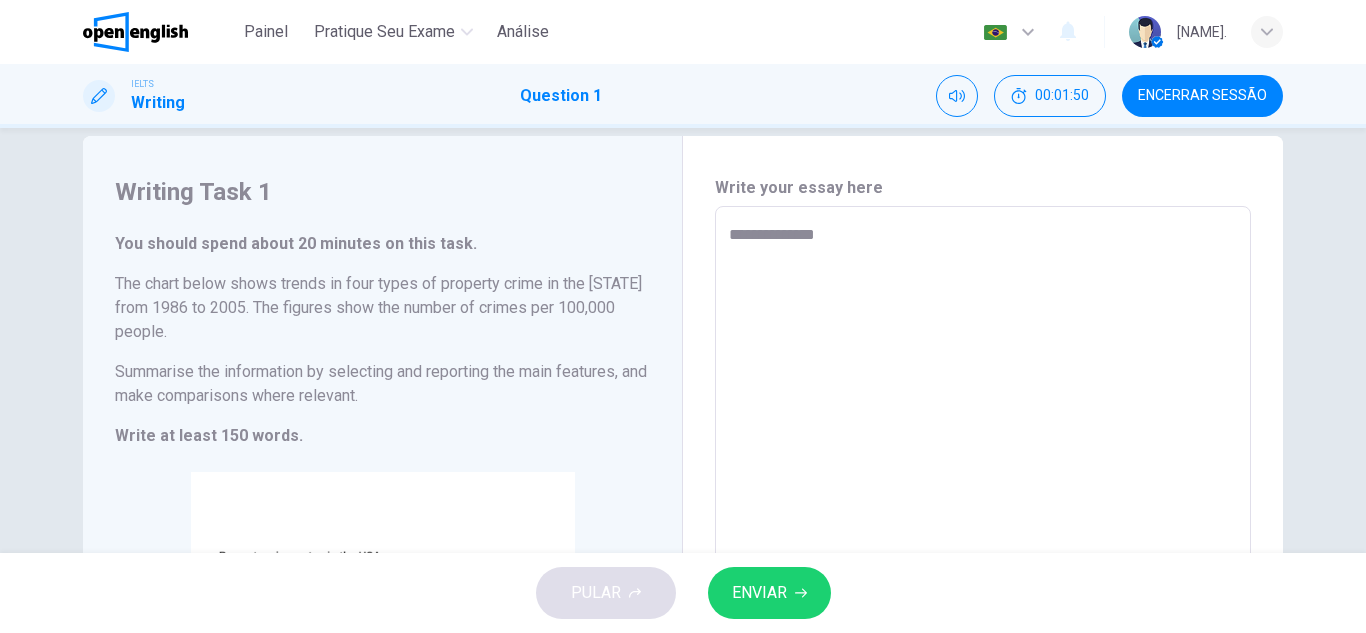 type on "*" 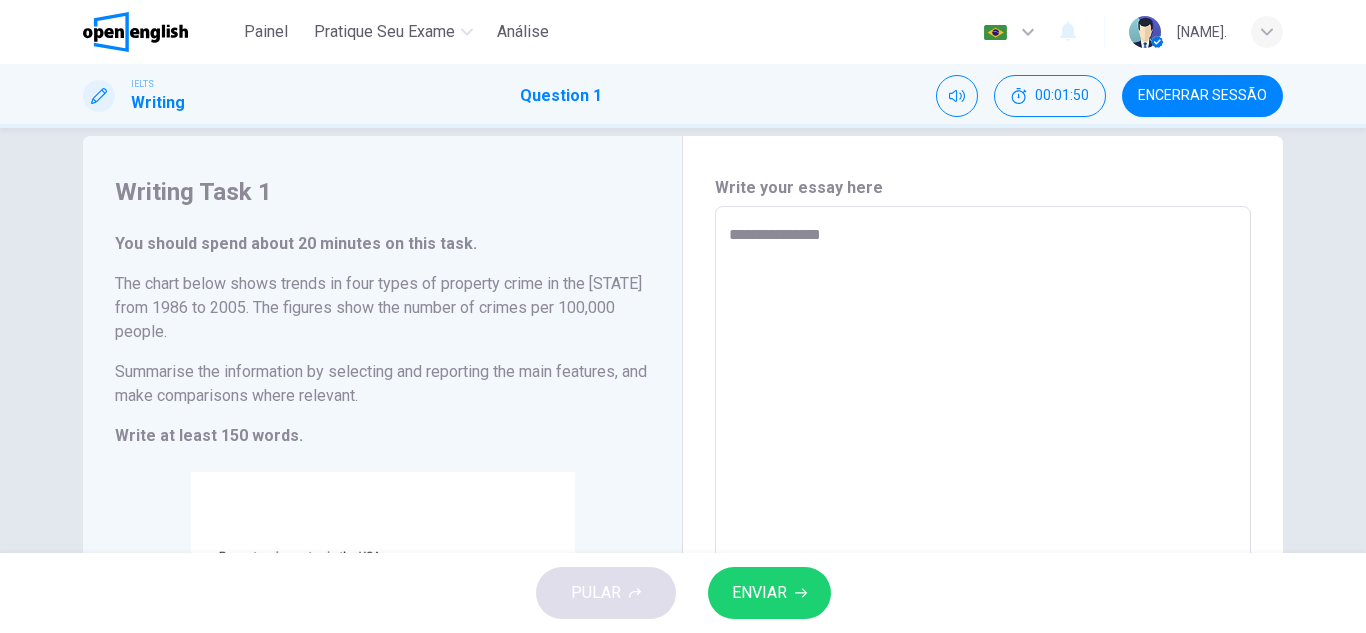 type on "*" 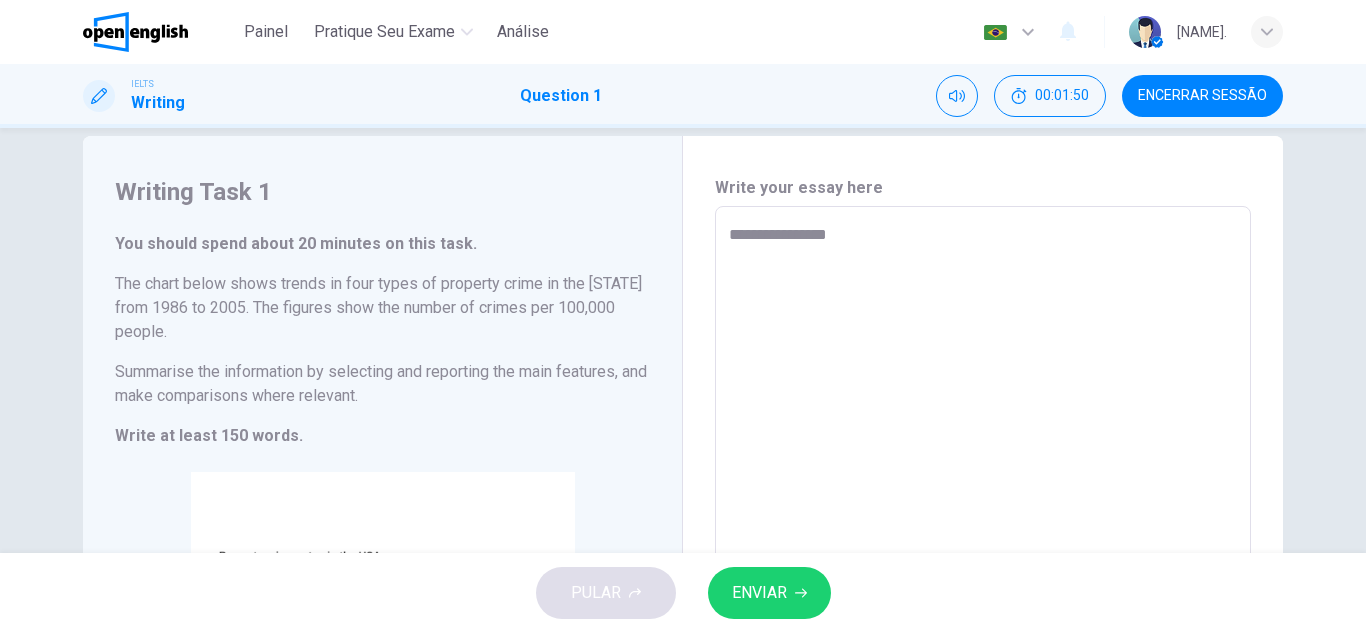 type on "*" 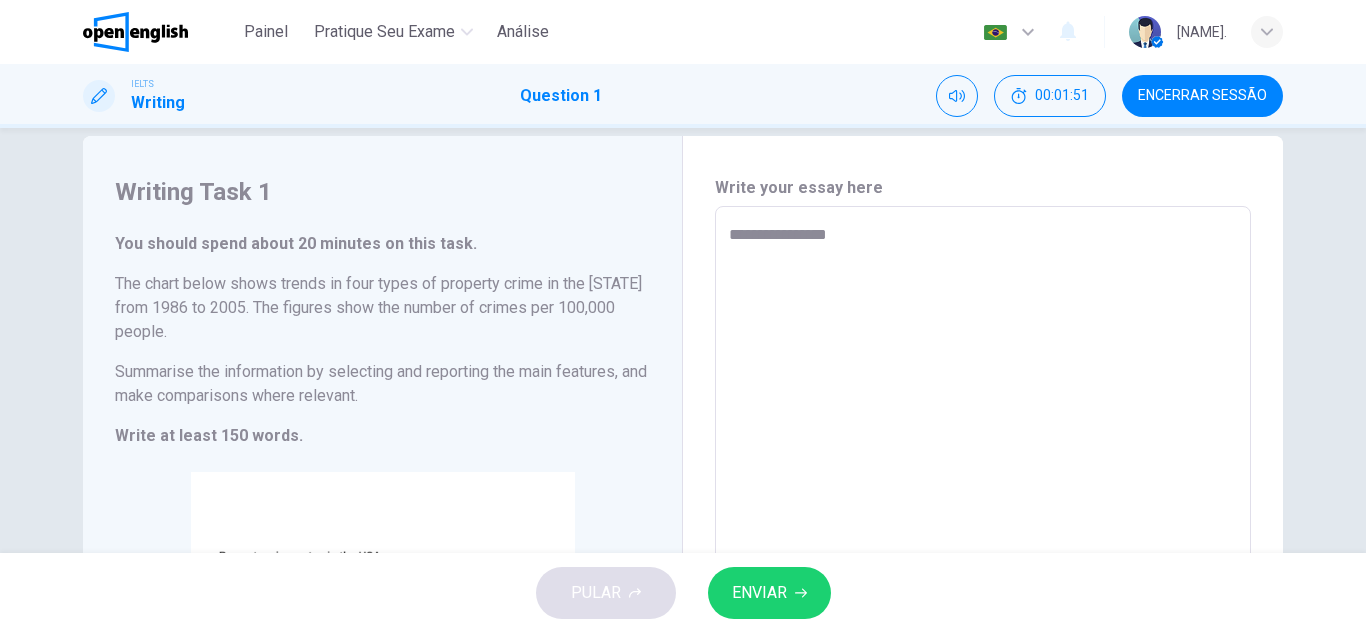 type on "**********" 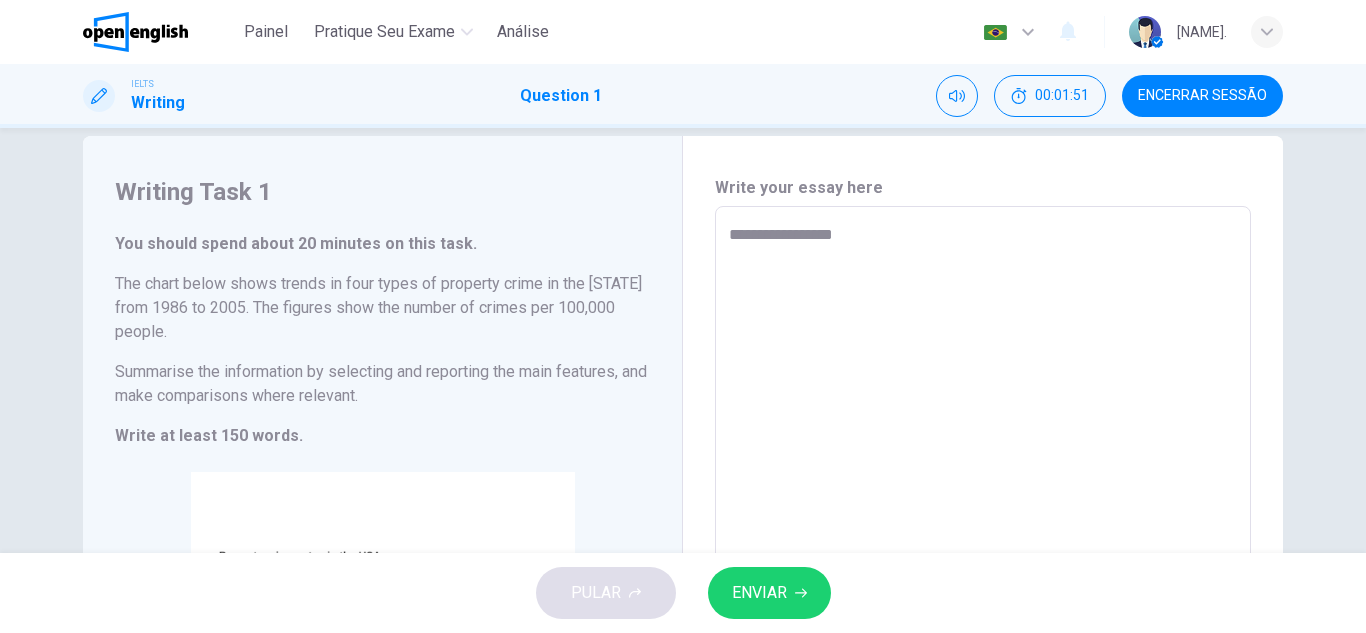 type on "**********" 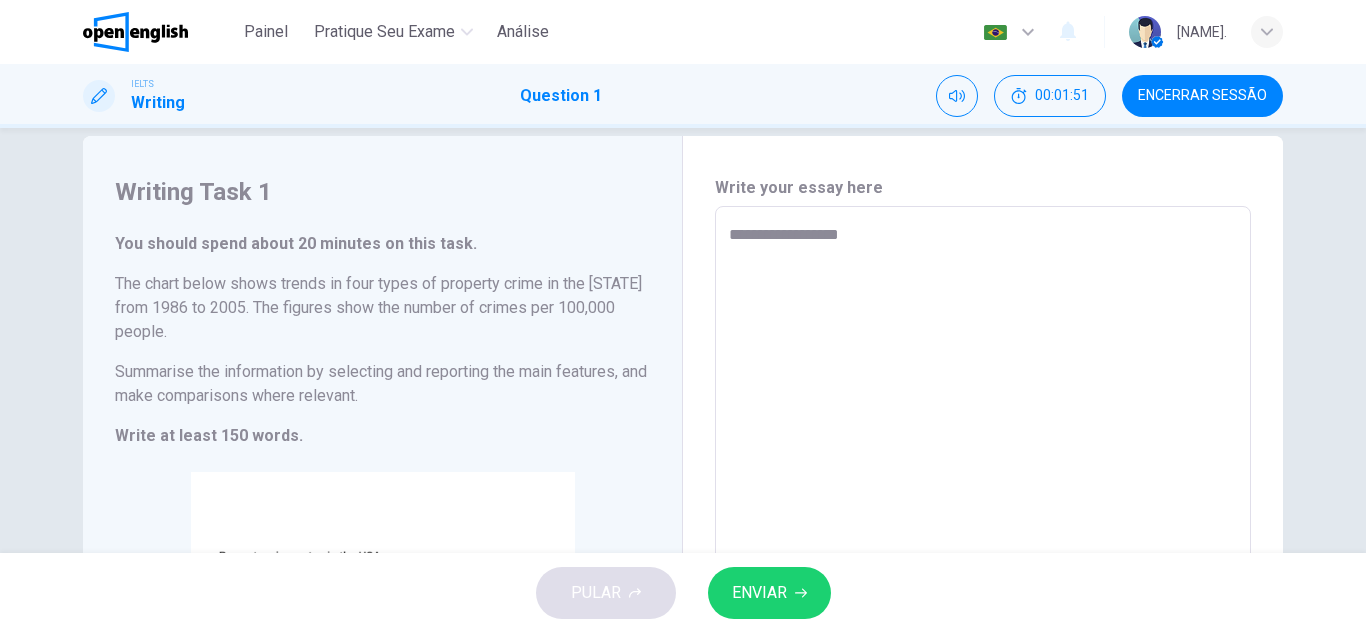 type on "*" 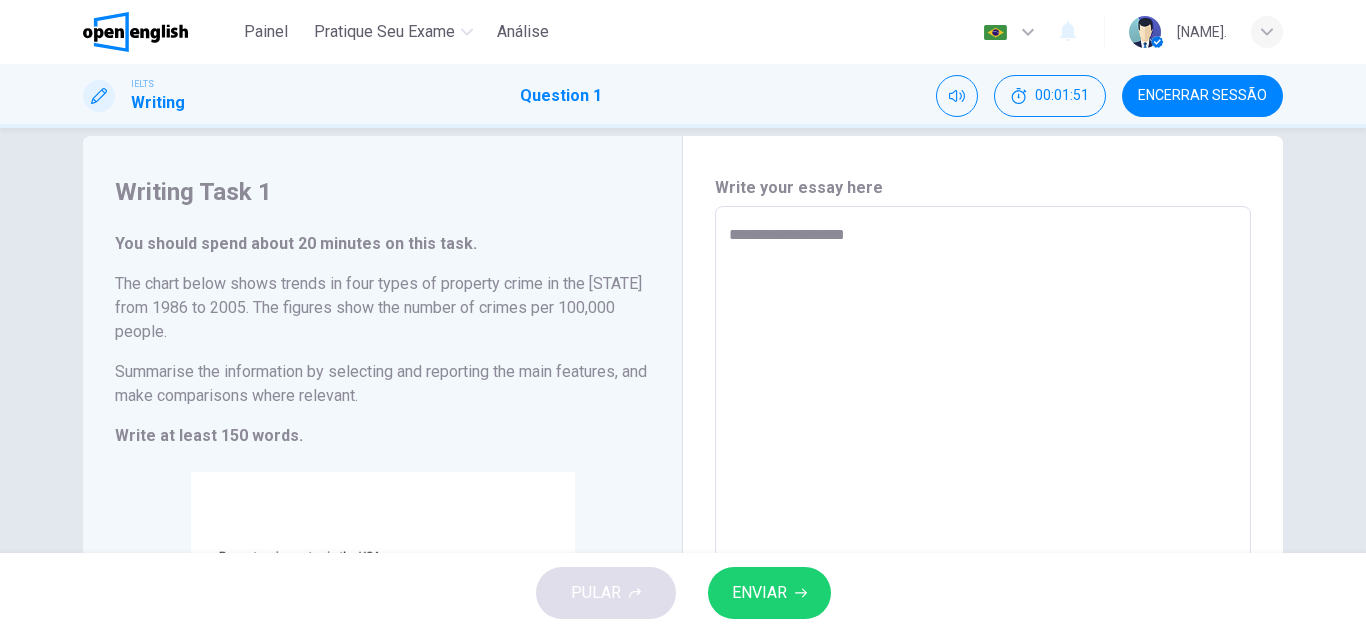 type on "*" 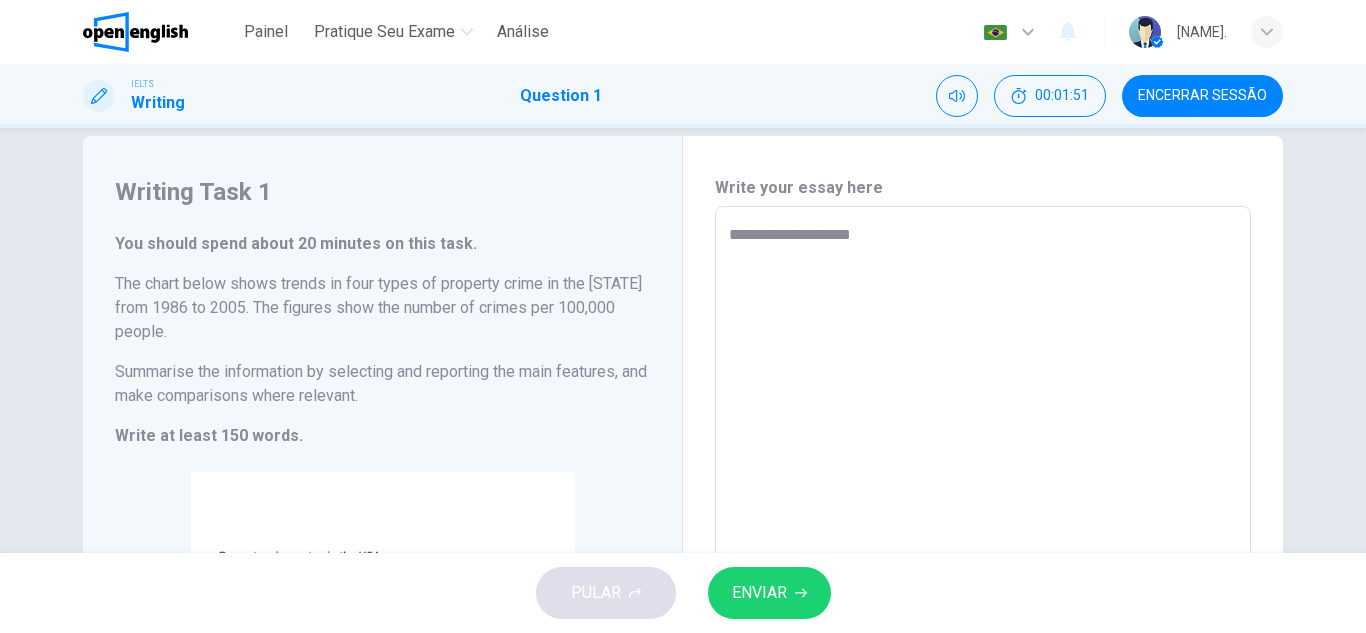 type on "*" 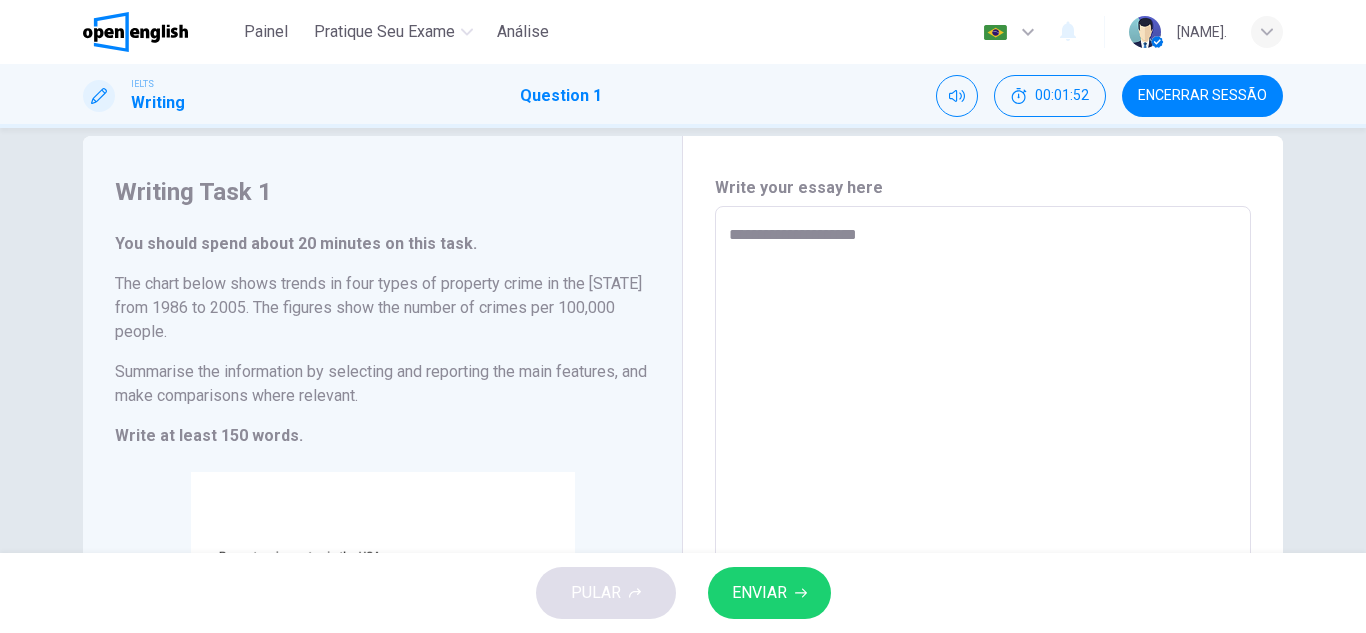 type on "**********" 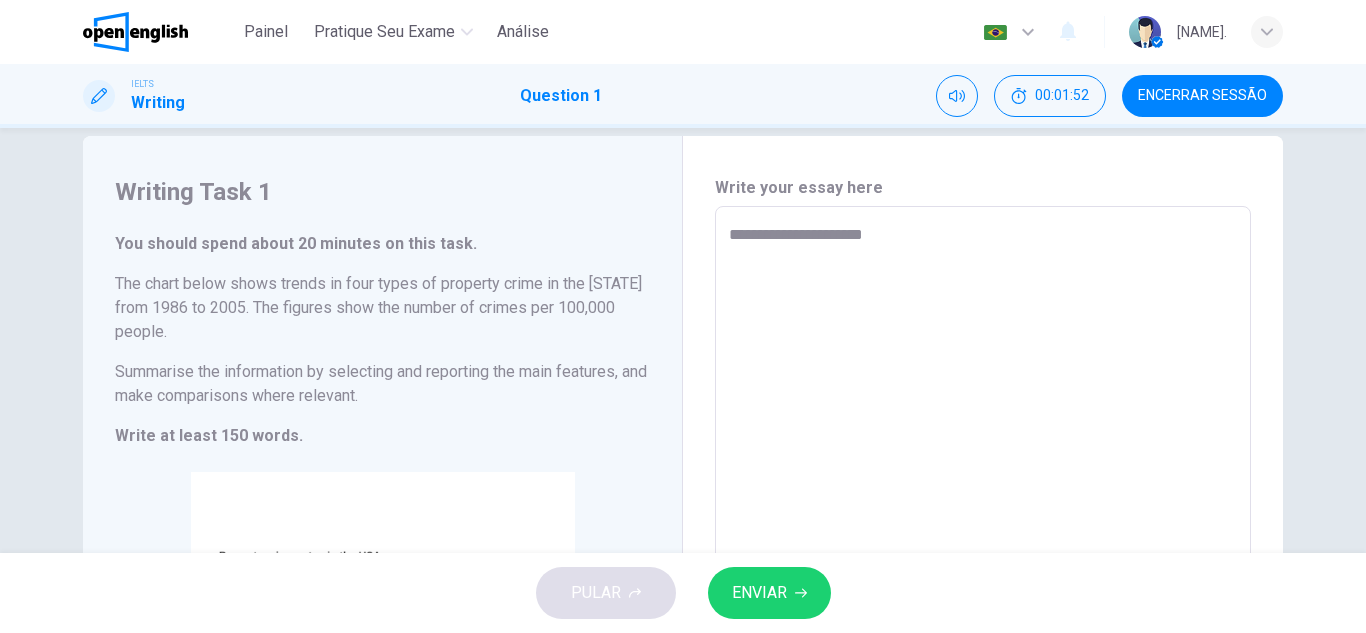 type on "*" 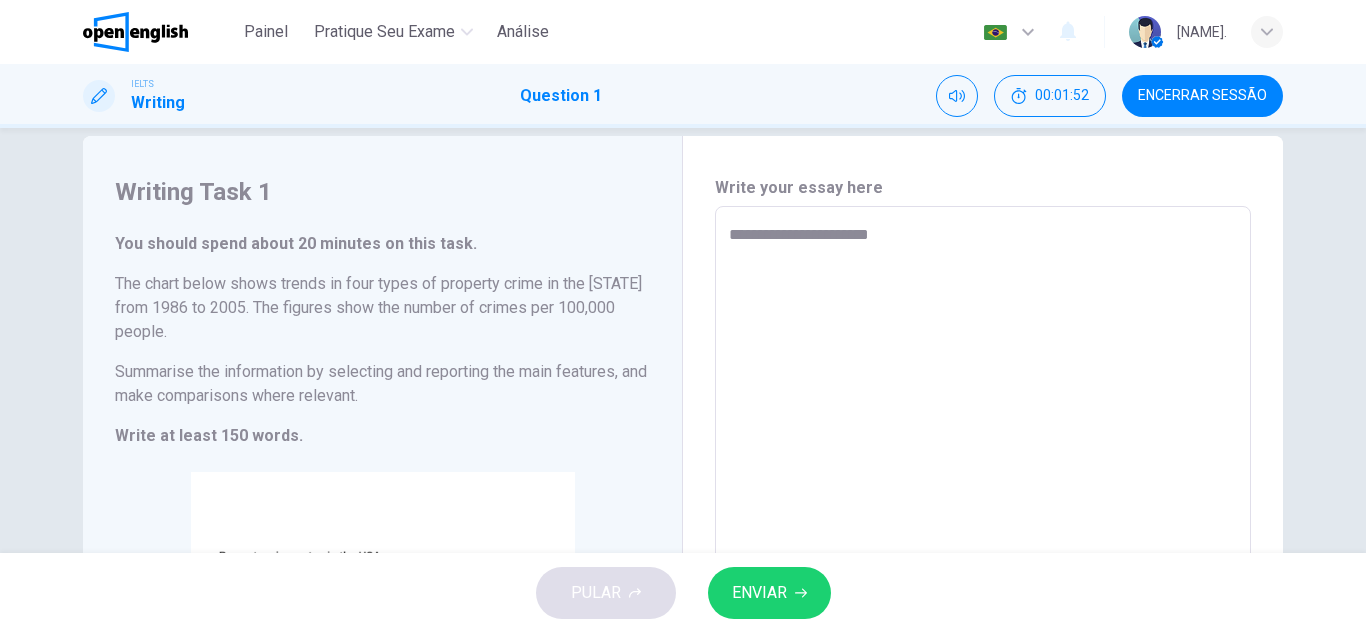 type on "*" 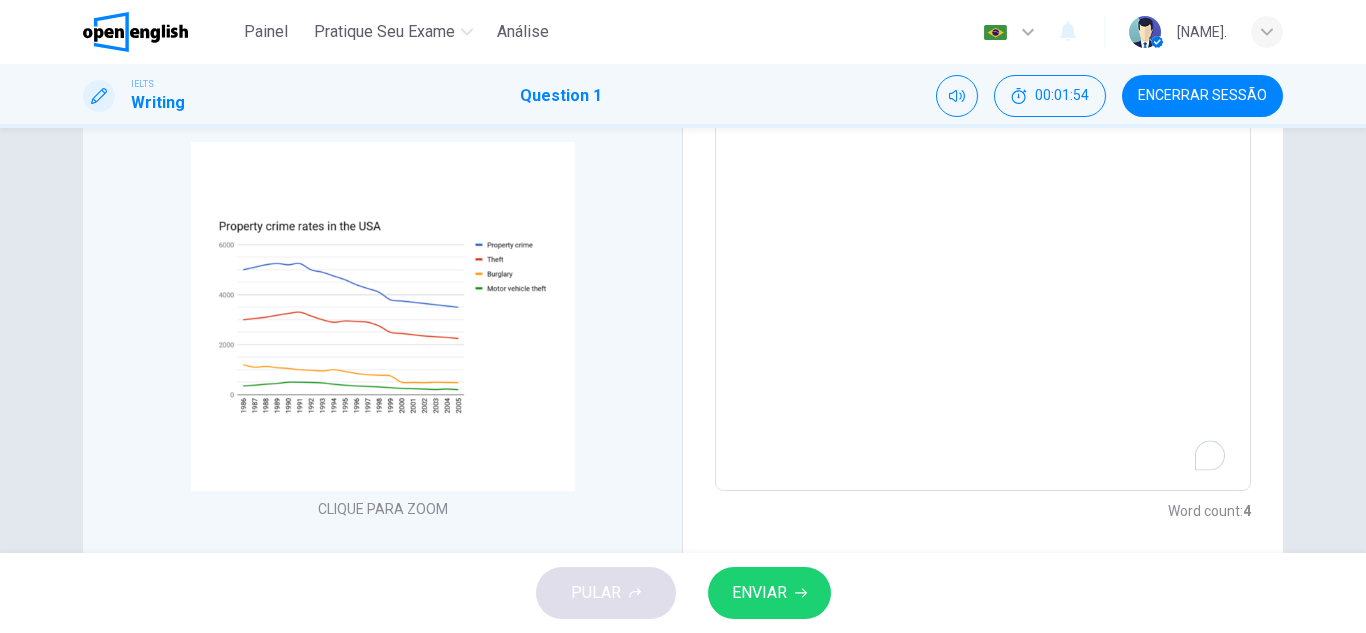 scroll, scrollTop: 366, scrollLeft: 0, axis: vertical 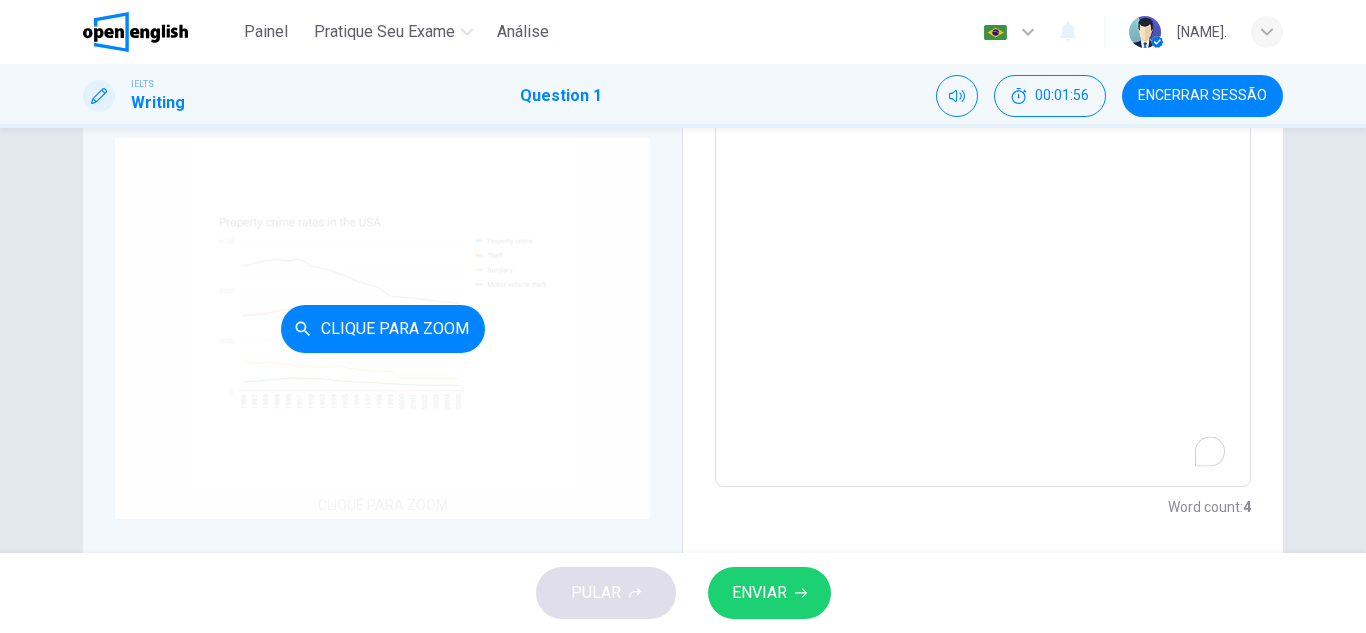type on "**********" 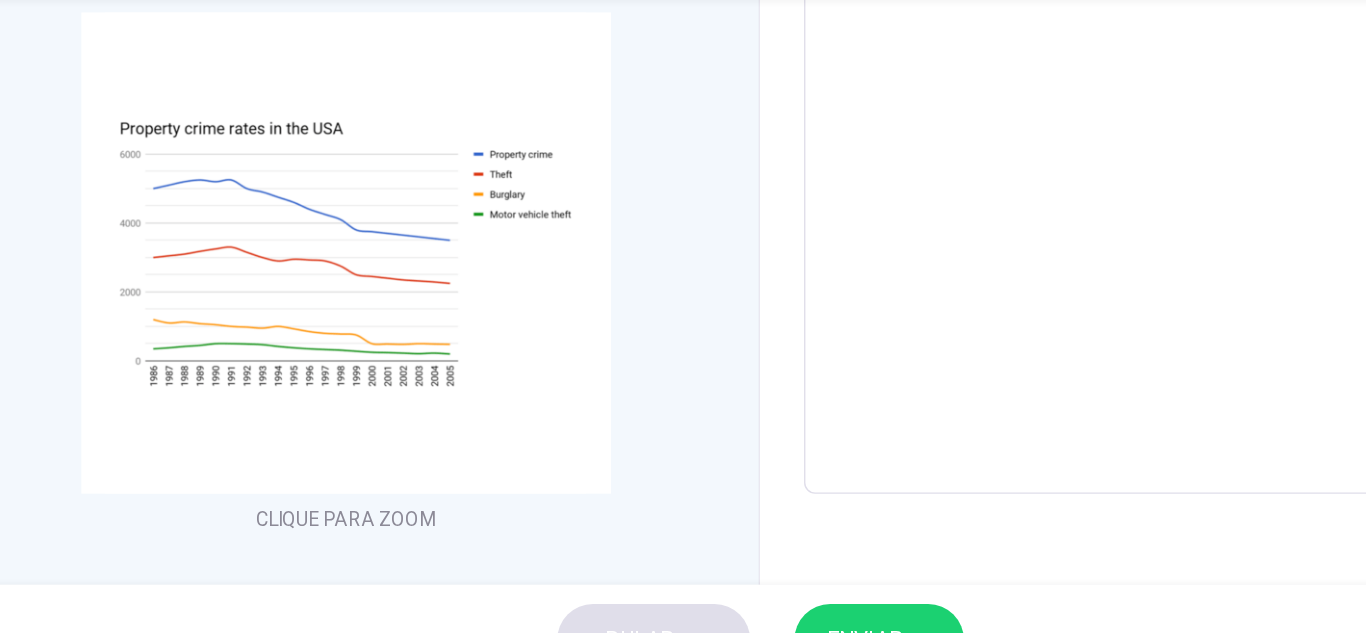 click on "**********" at bounding box center (983, 179) 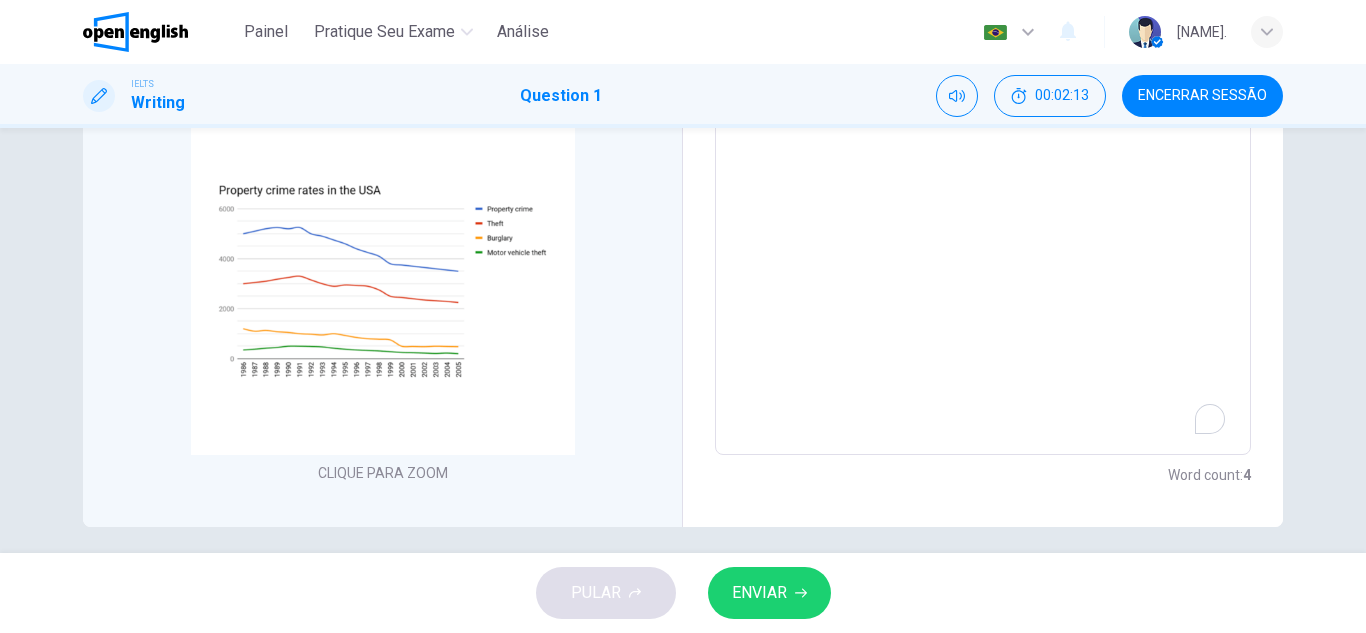 scroll, scrollTop: 412, scrollLeft: 0, axis: vertical 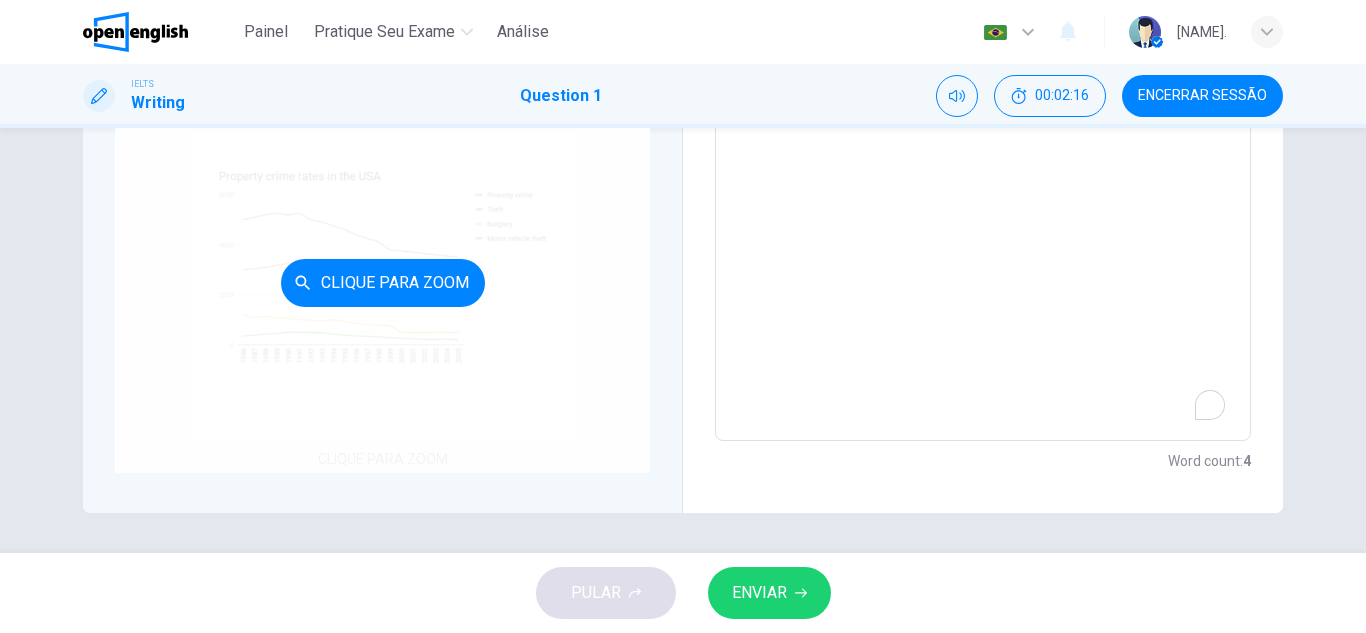 click on "Clique para Zoom" at bounding box center [382, 282] 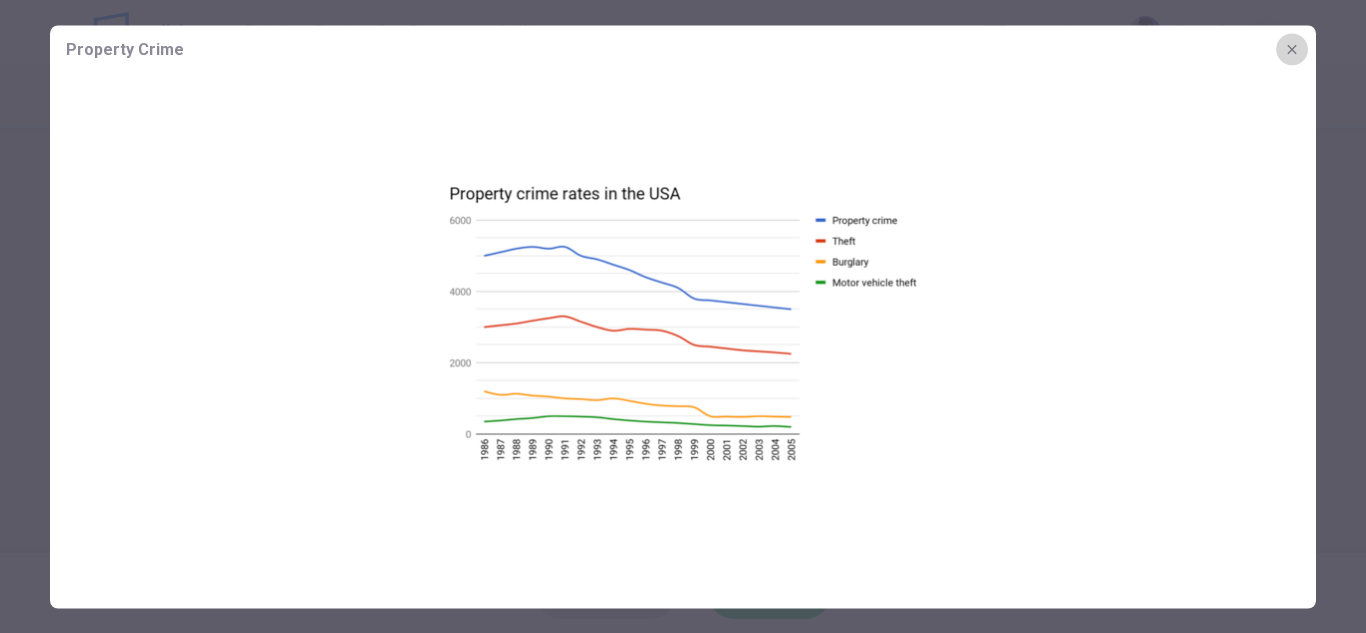 click 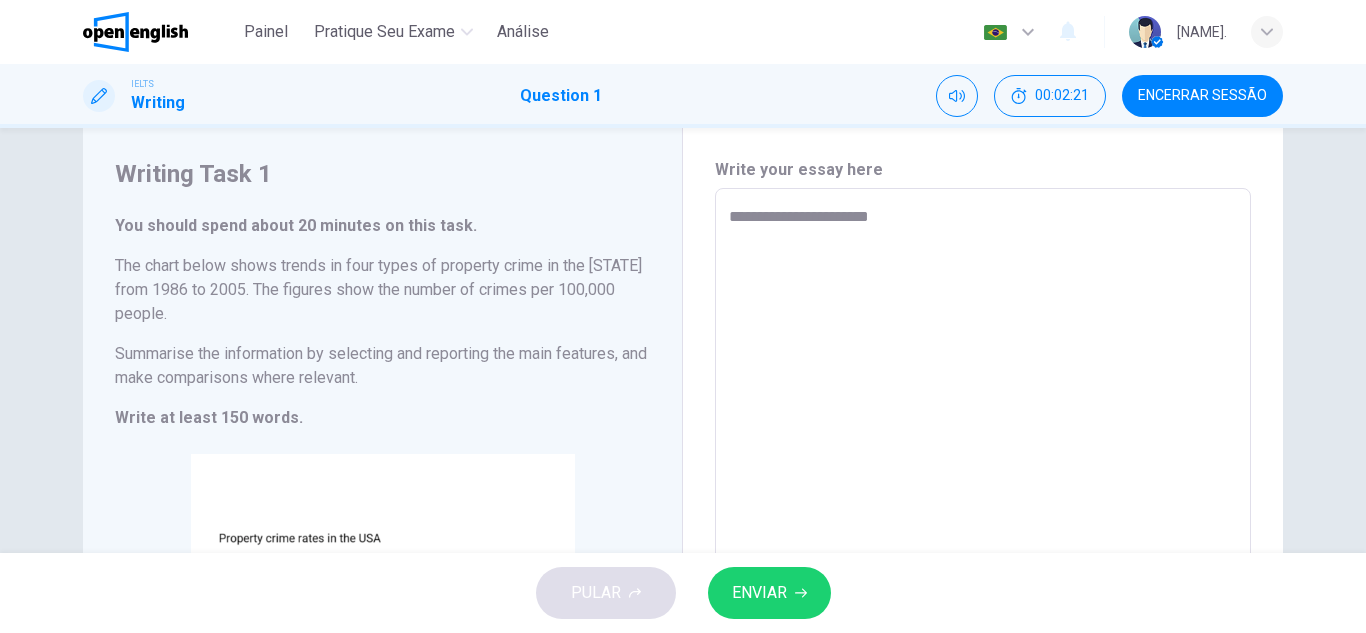 scroll, scrollTop: 42, scrollLeft: 0, axis: vertical 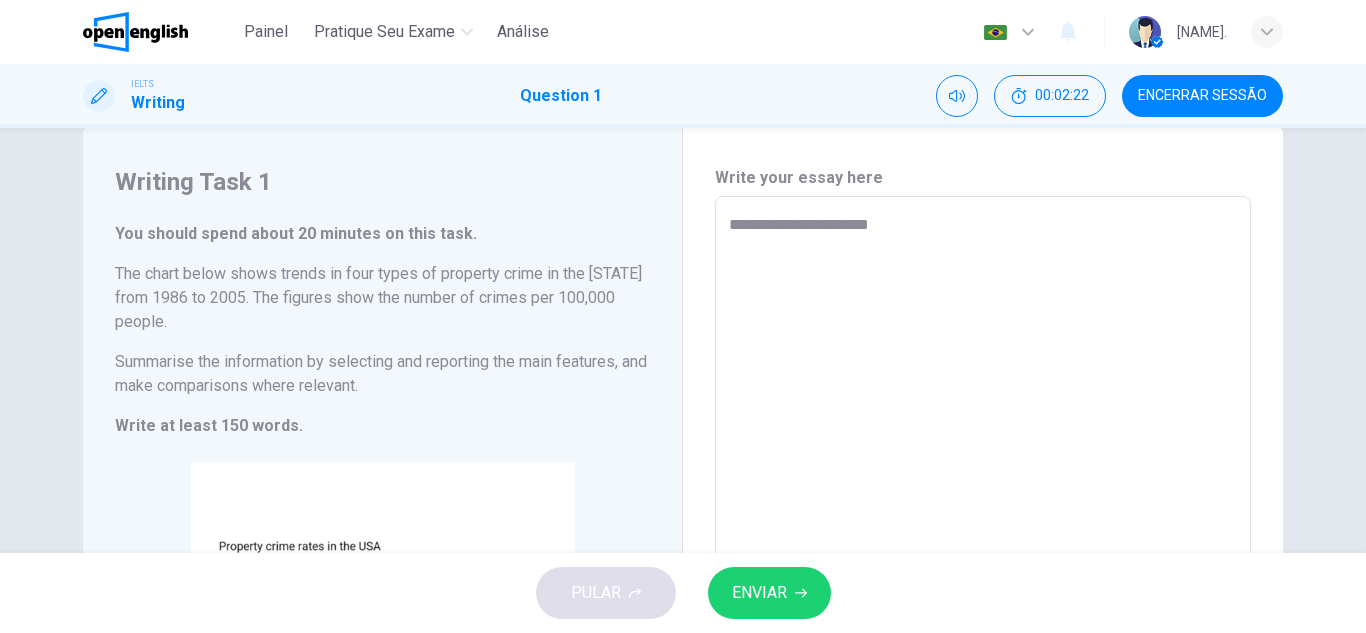 type on "*" 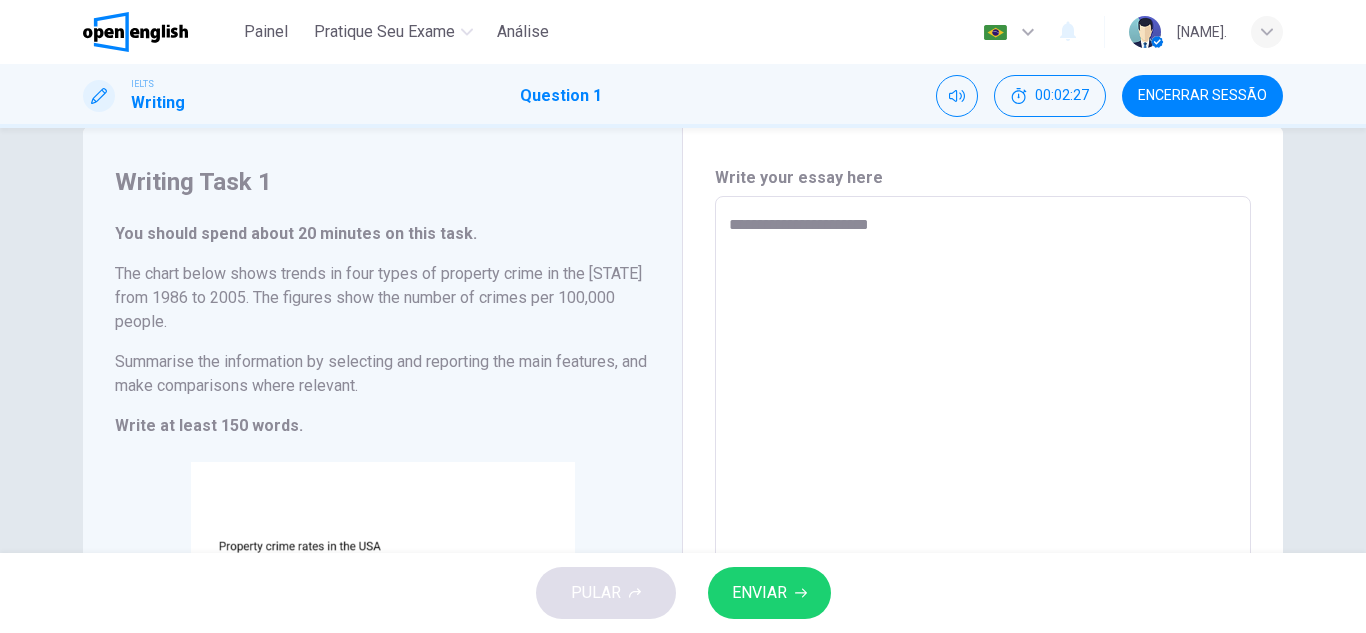 type on "**********" 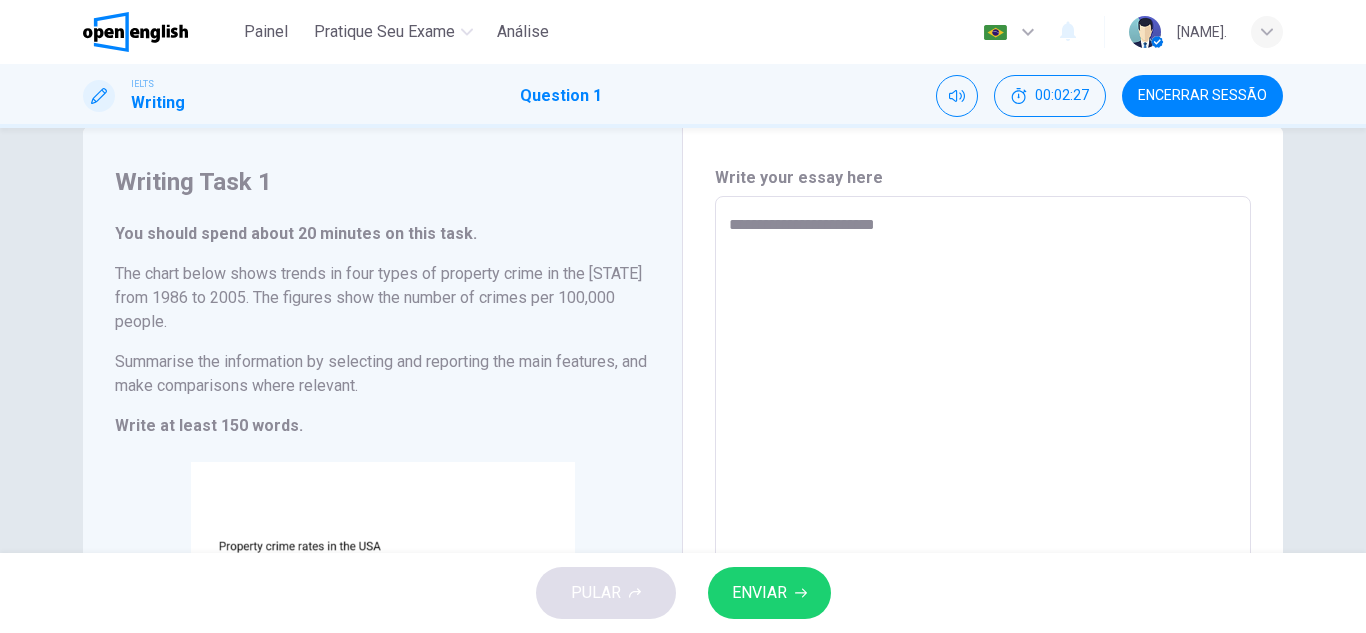type on "**********" 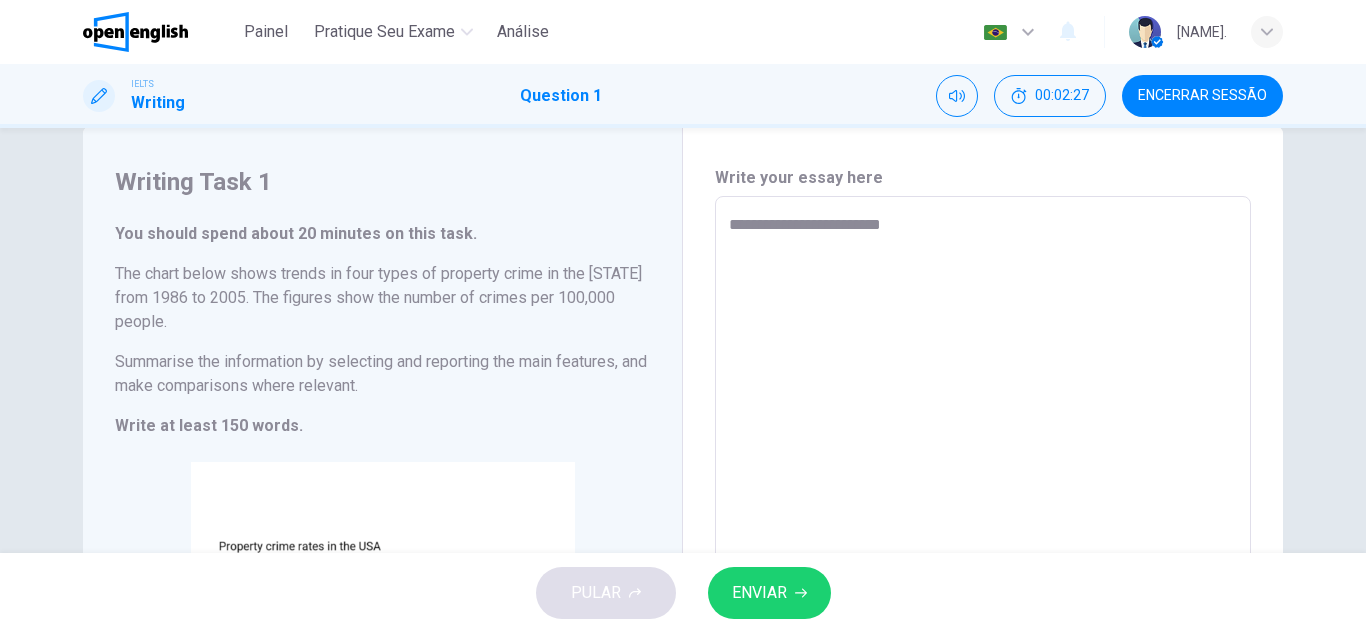 type on "*" 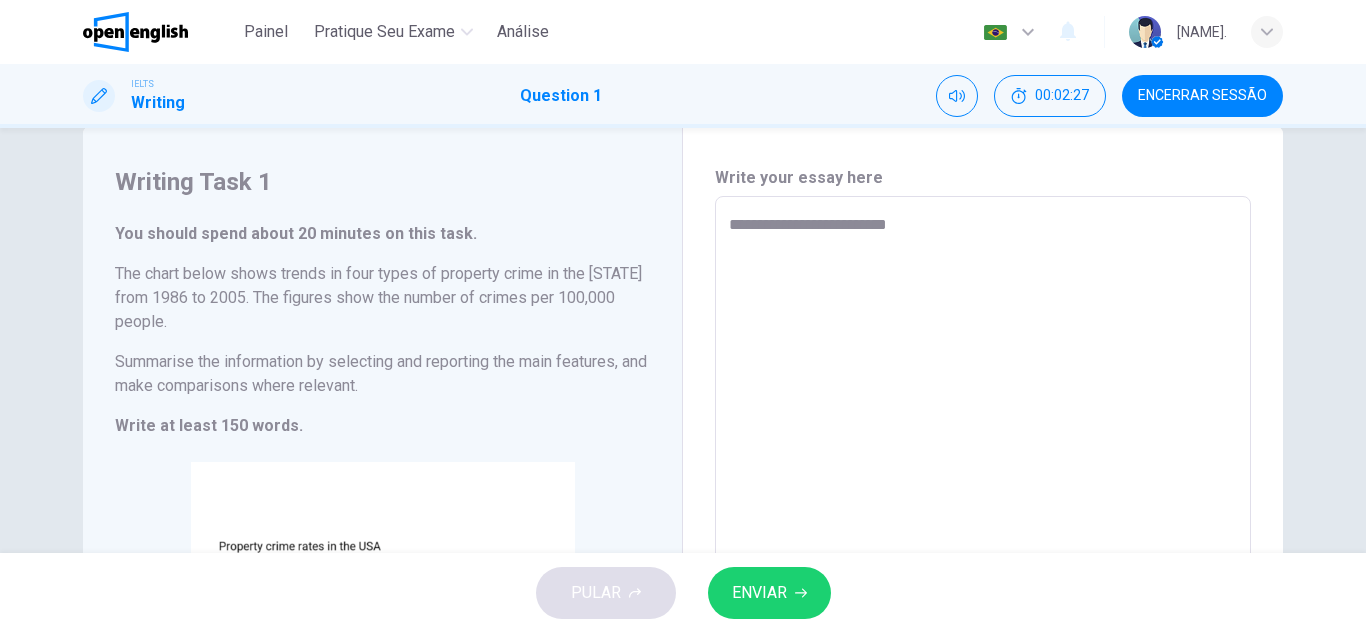 type on "*" 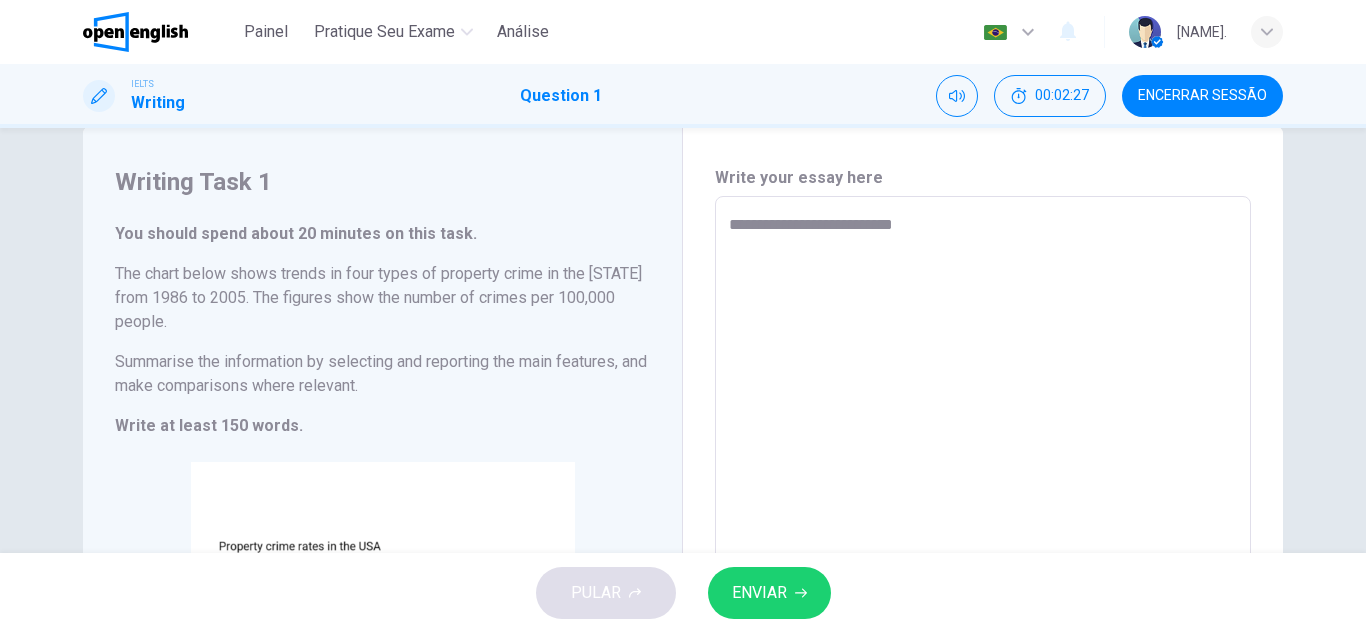 type on "*" 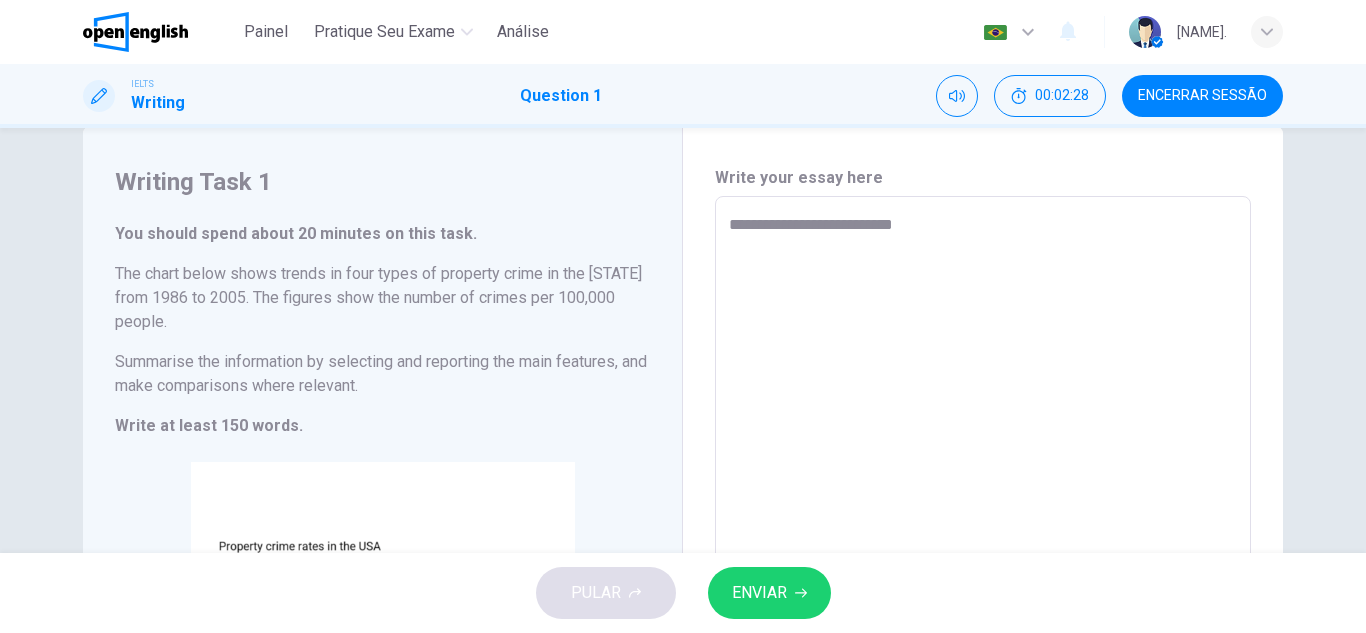 type on "**********" 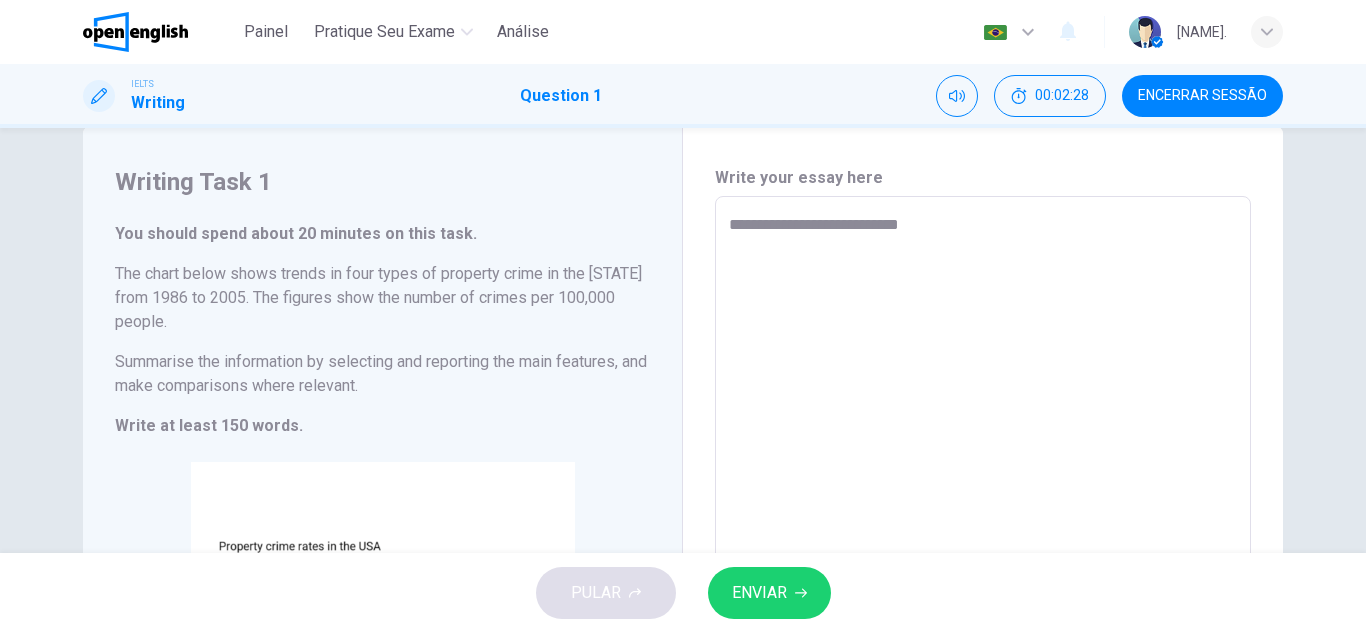 type on "**********" 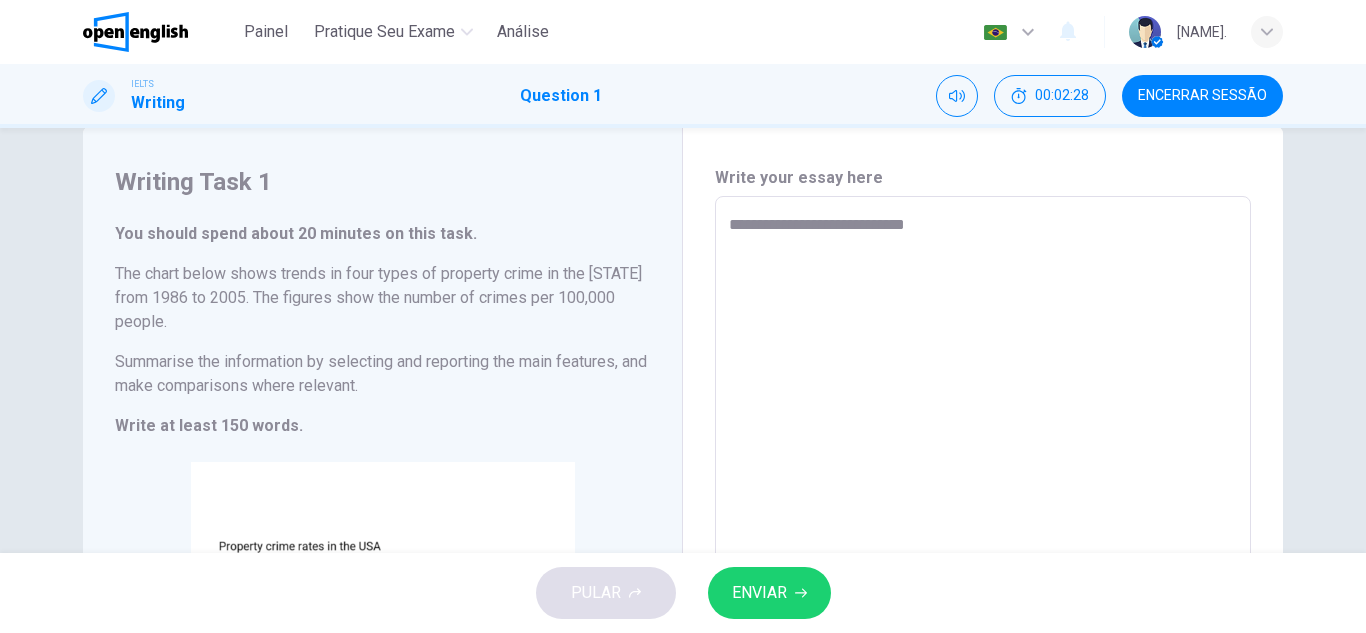 type on "*" 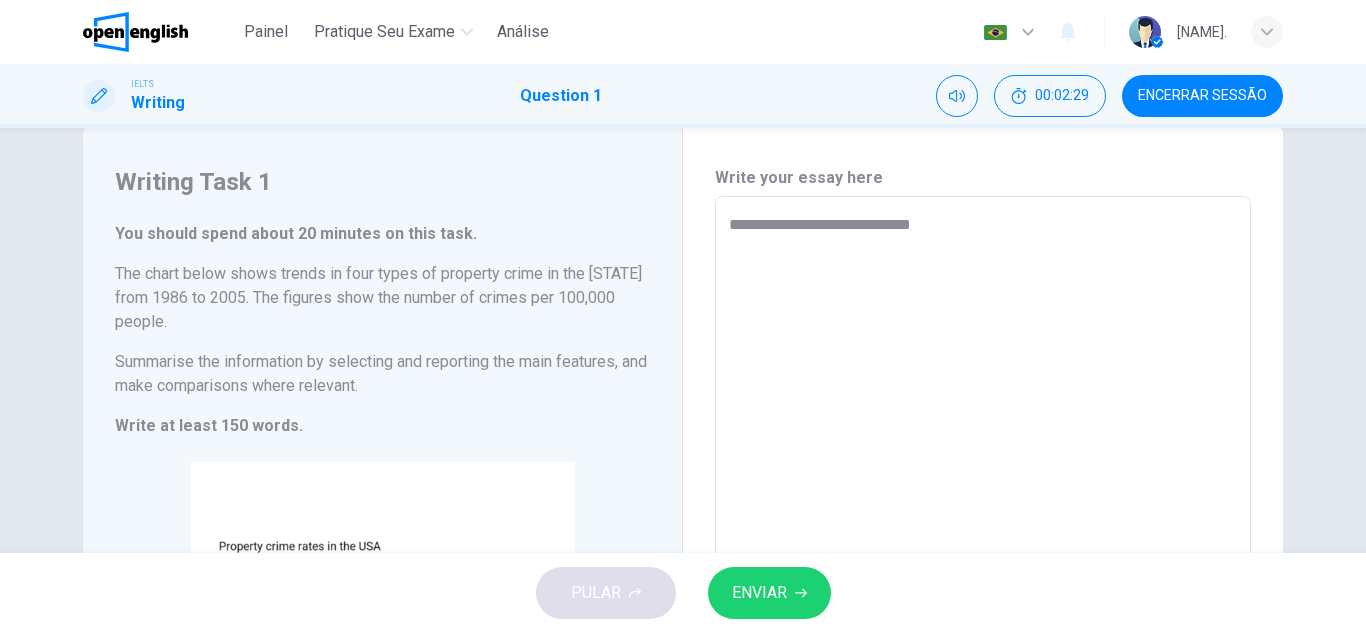 type on "**********" 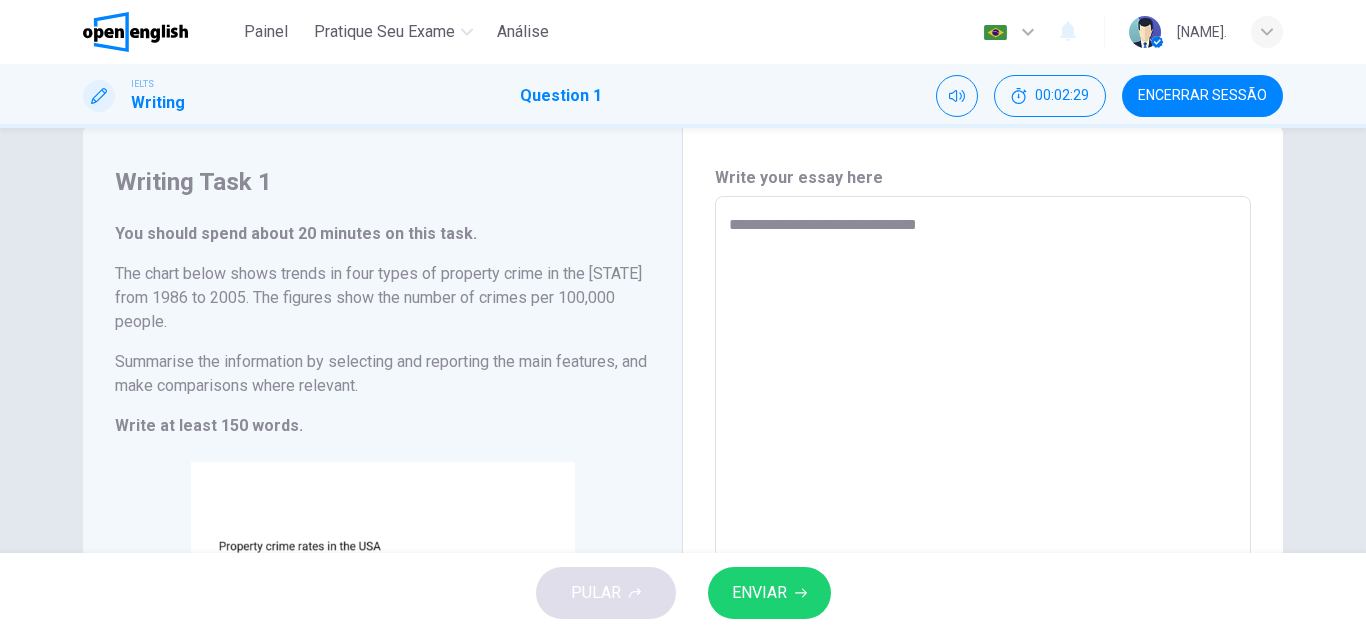 type on "*" 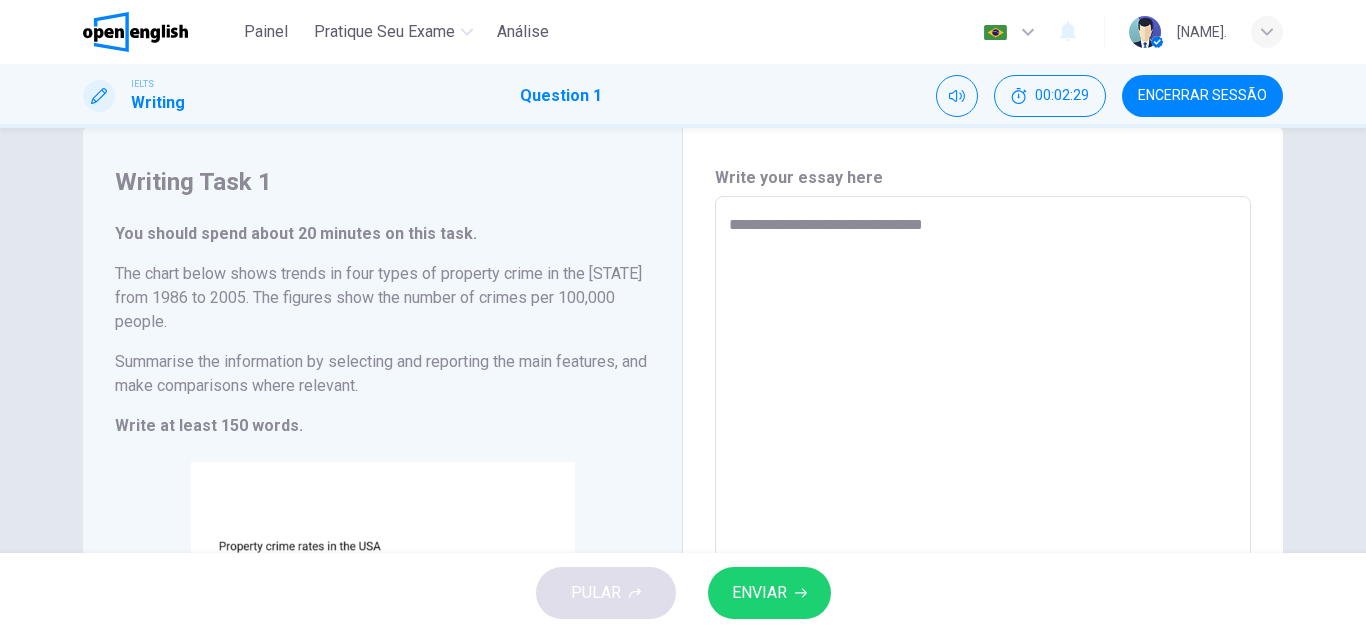 type on "*" 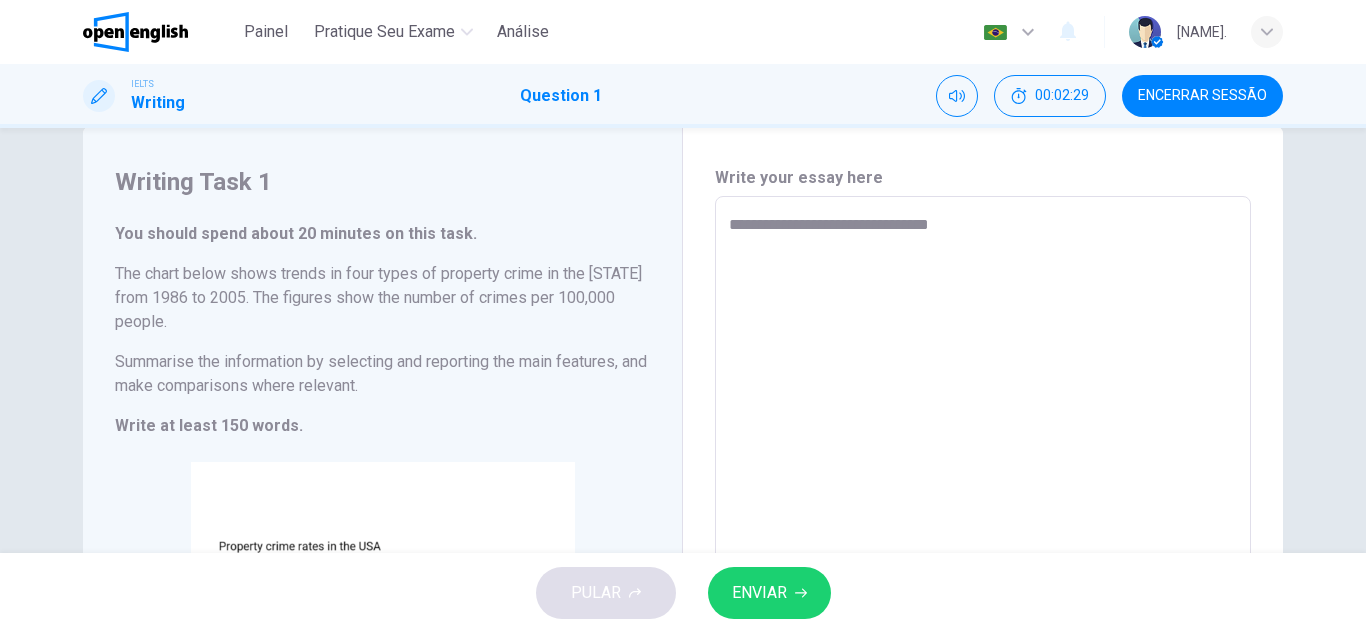 type on "*" 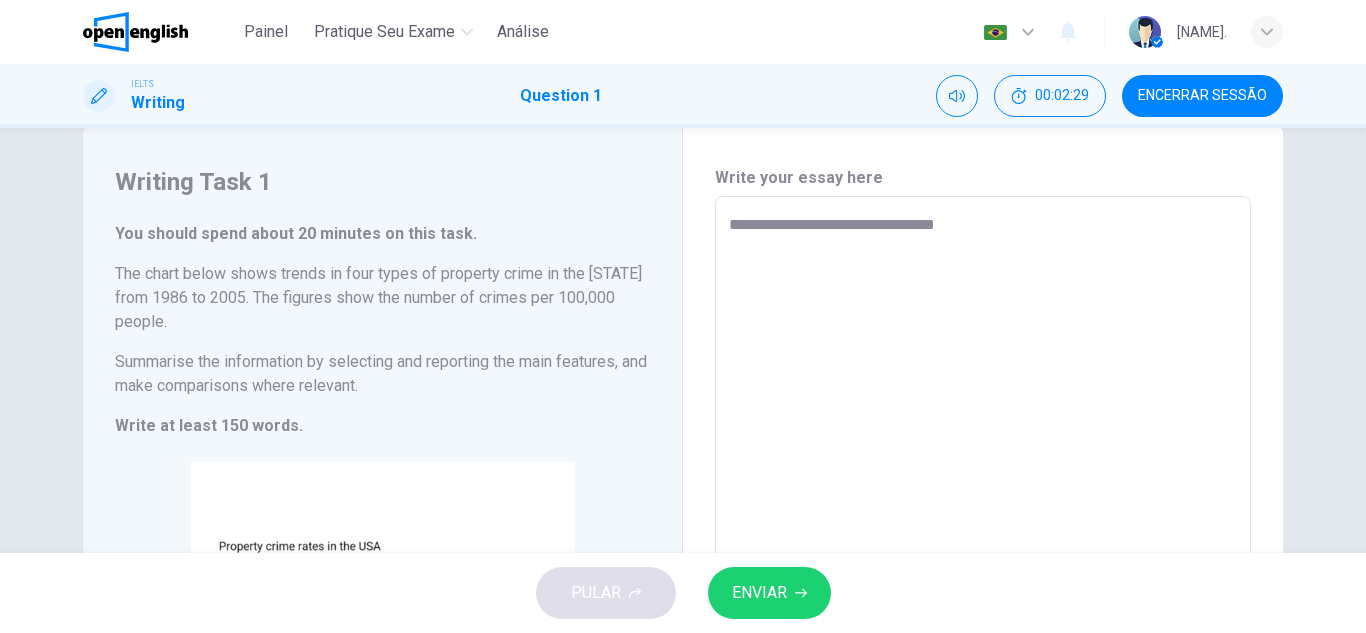 type on "*" 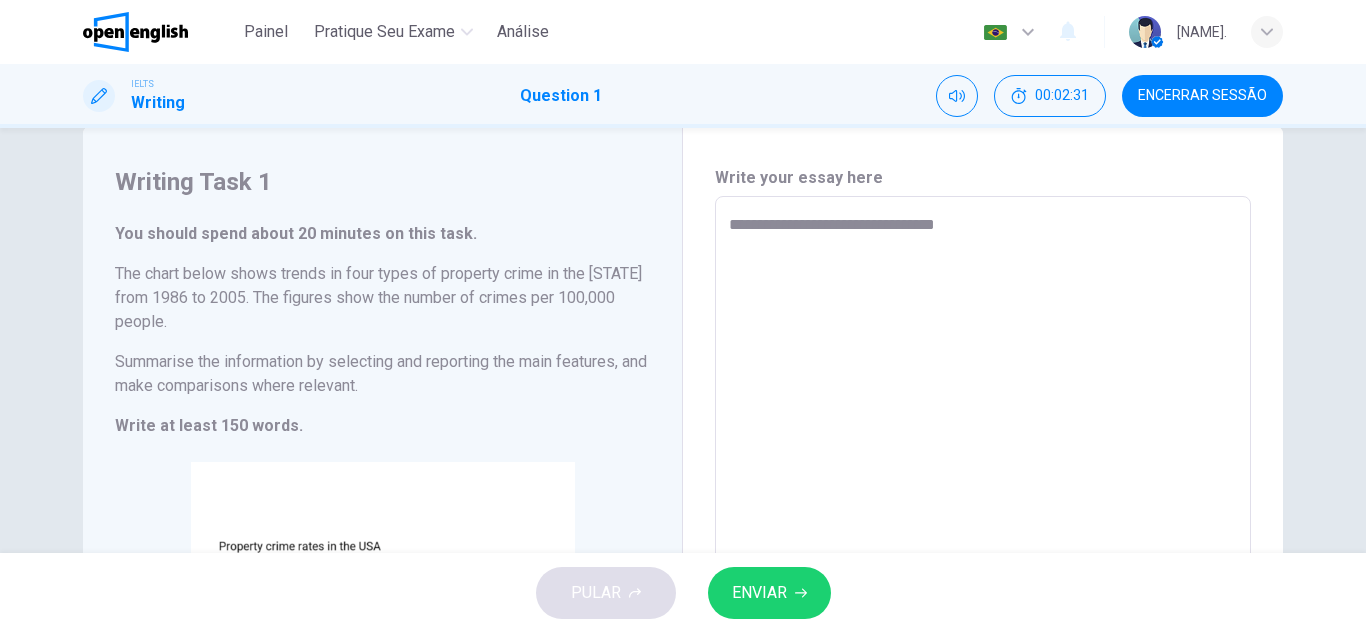 type on "**********" 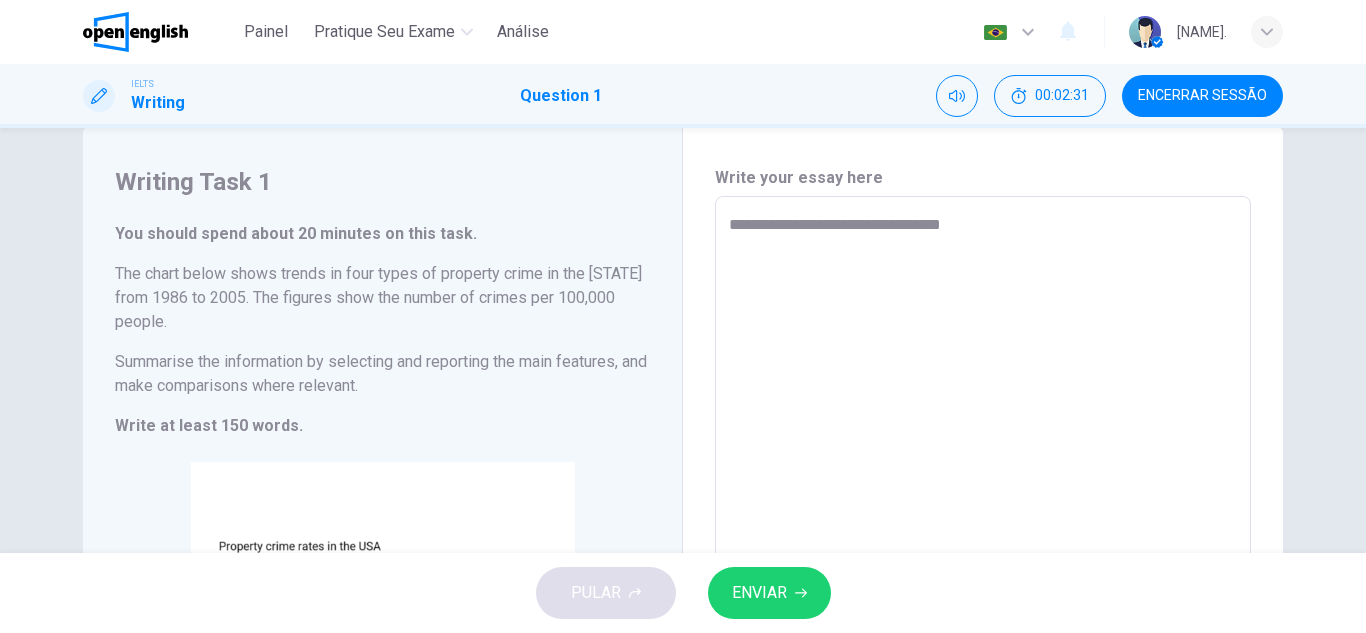 type on "*" 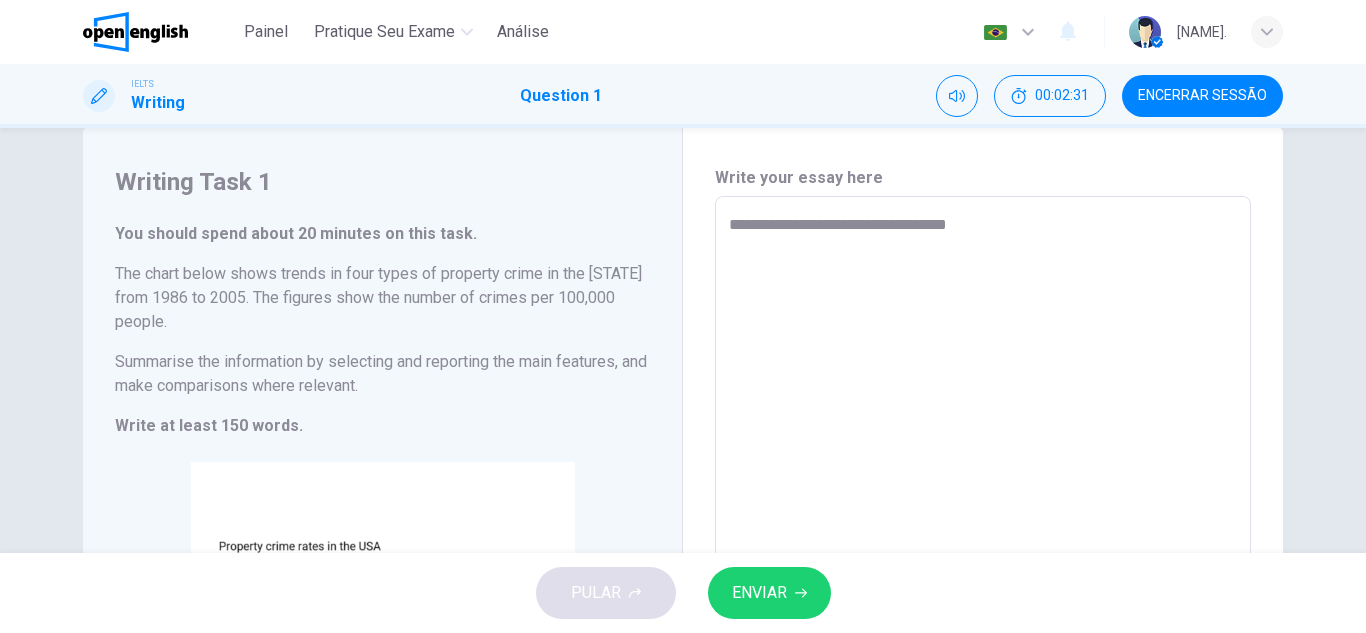 type on "*" 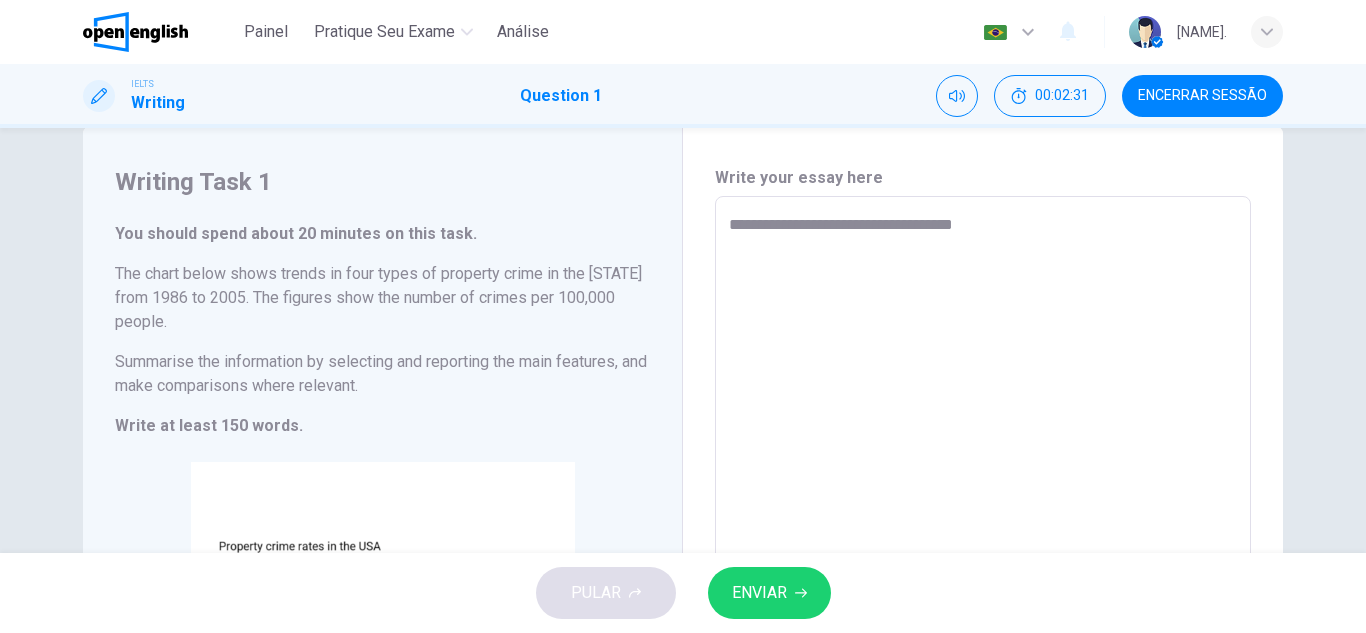 type on "*" 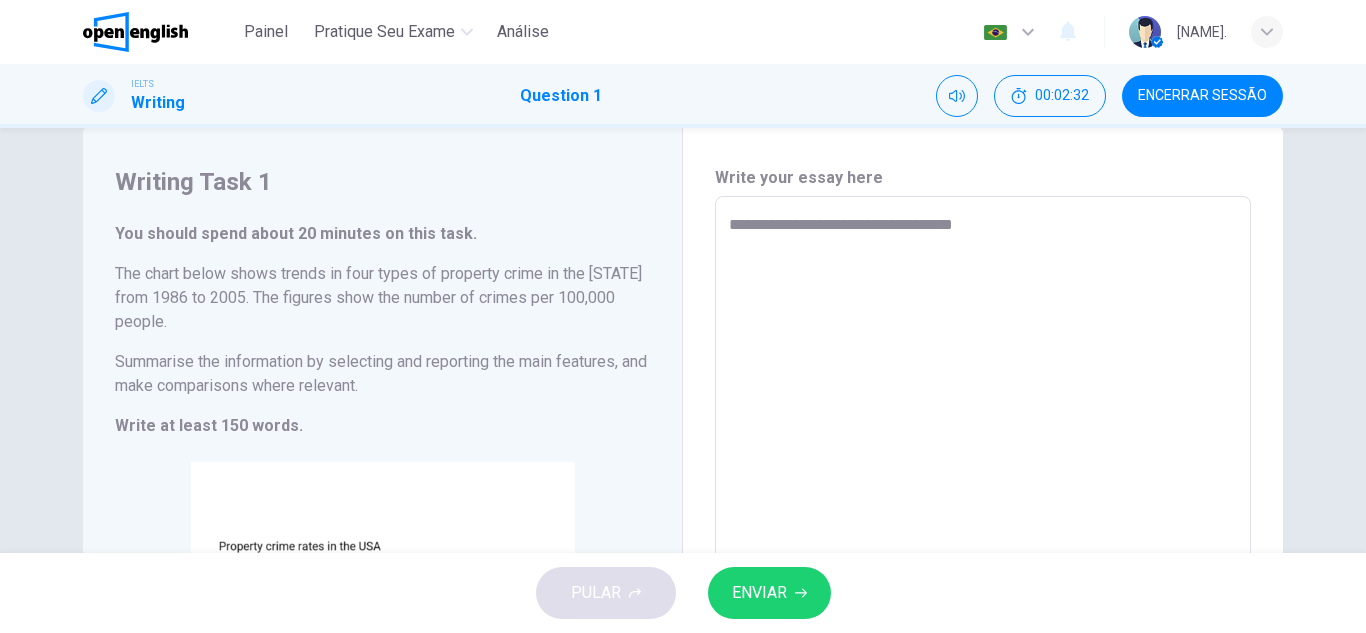 type on "**********" 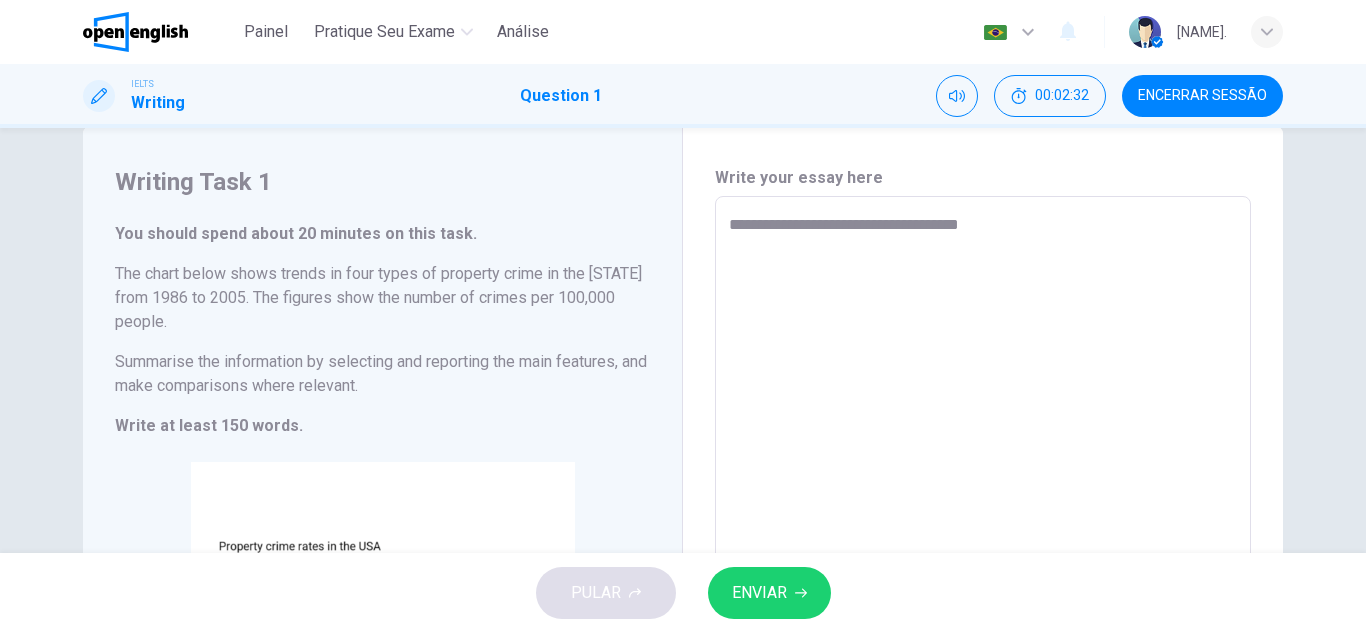 type on "*" 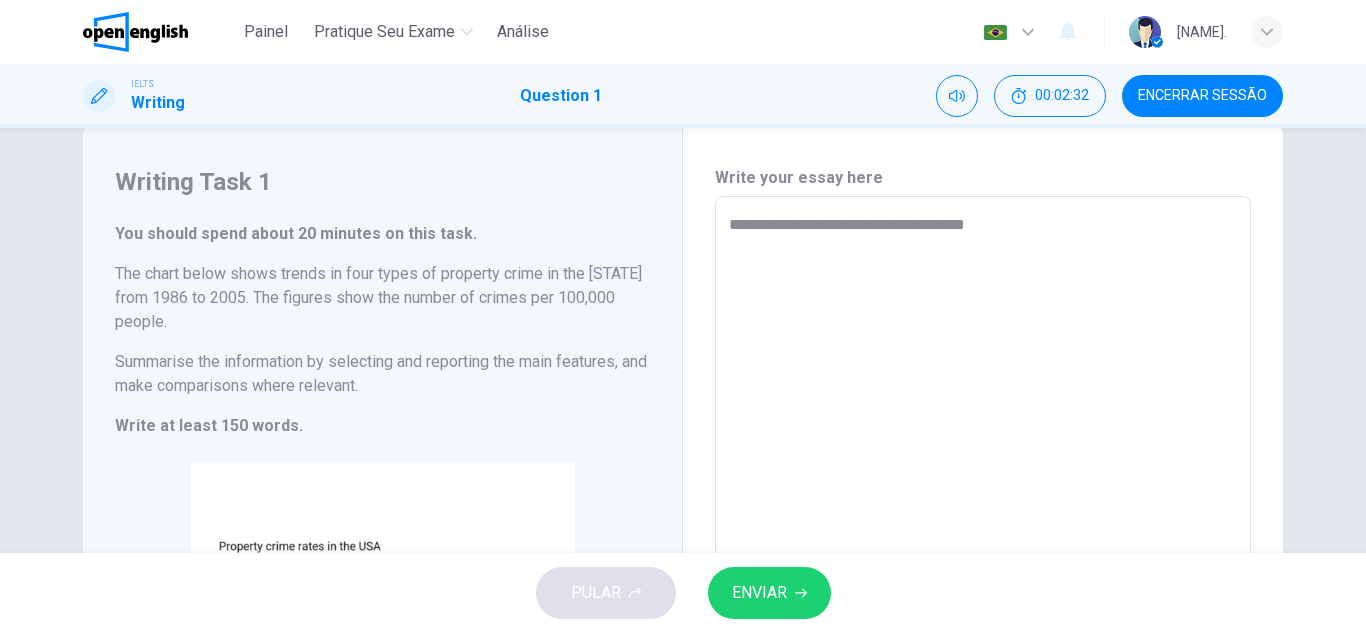type on "*" 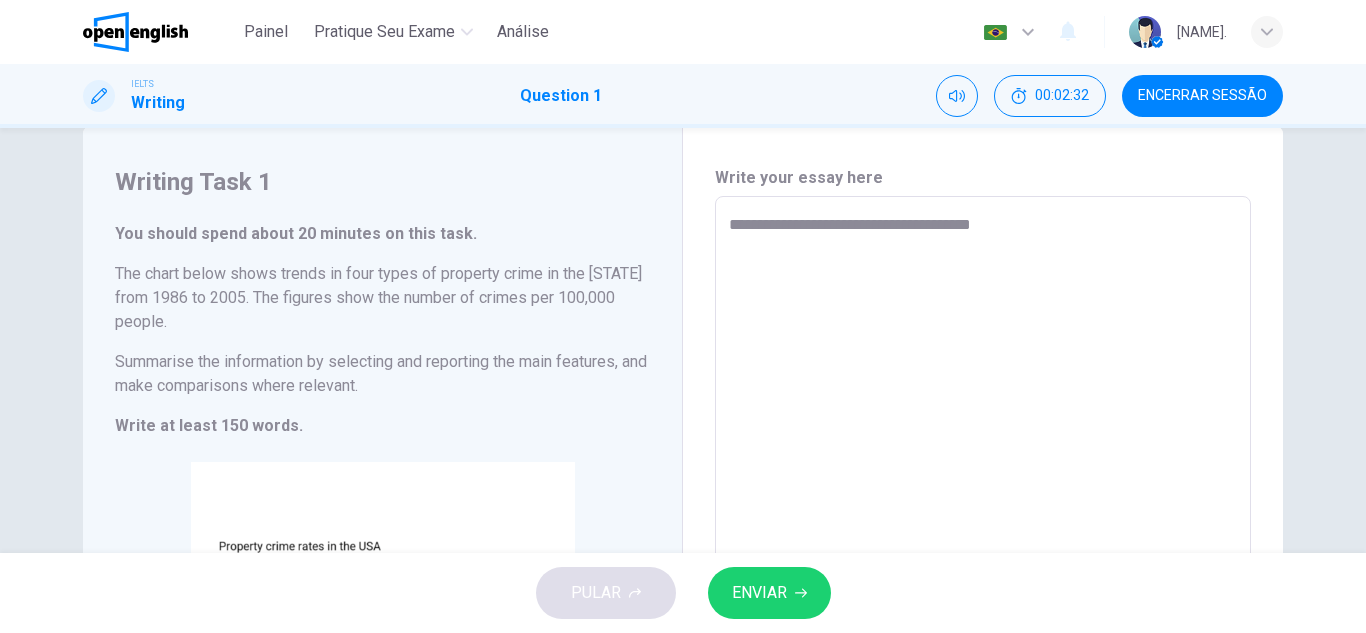 type on "*" 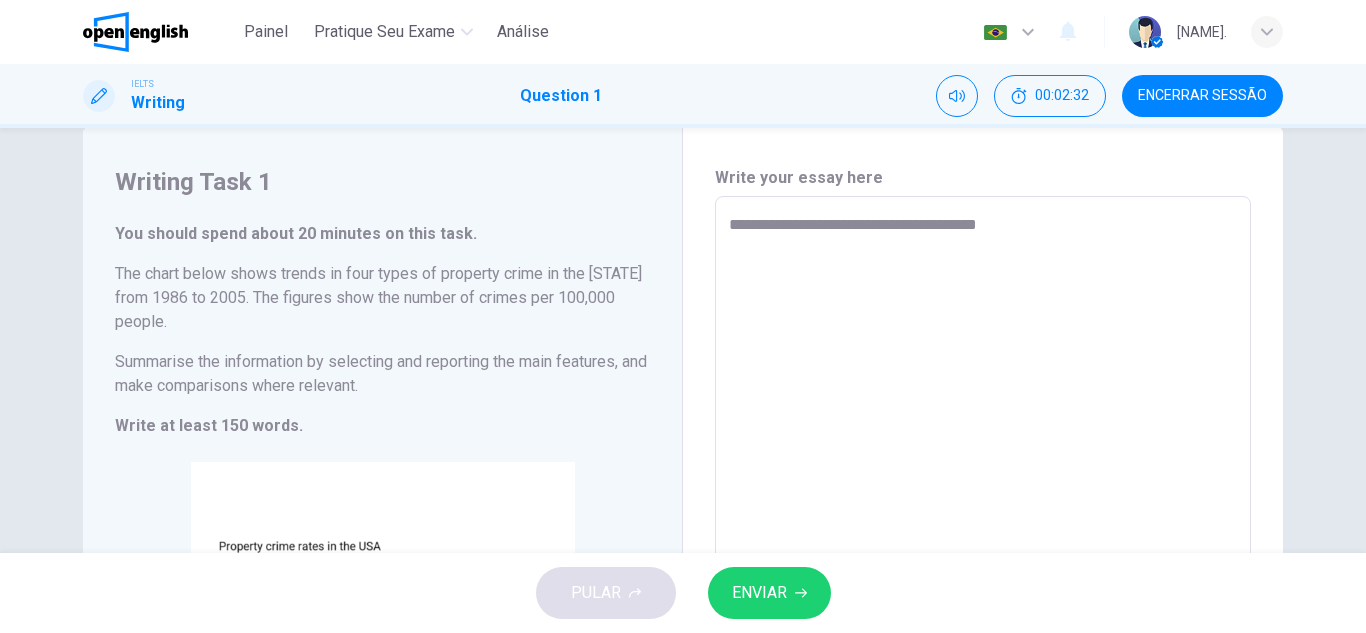 type on "*" 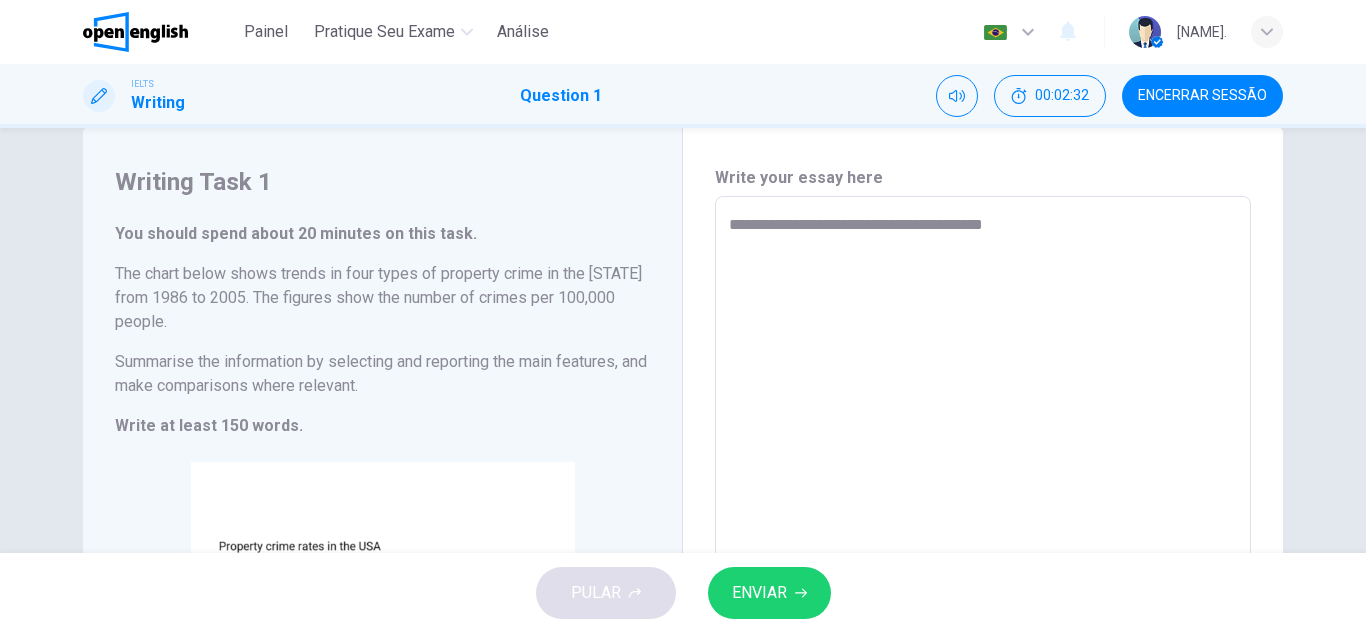 type on "*" 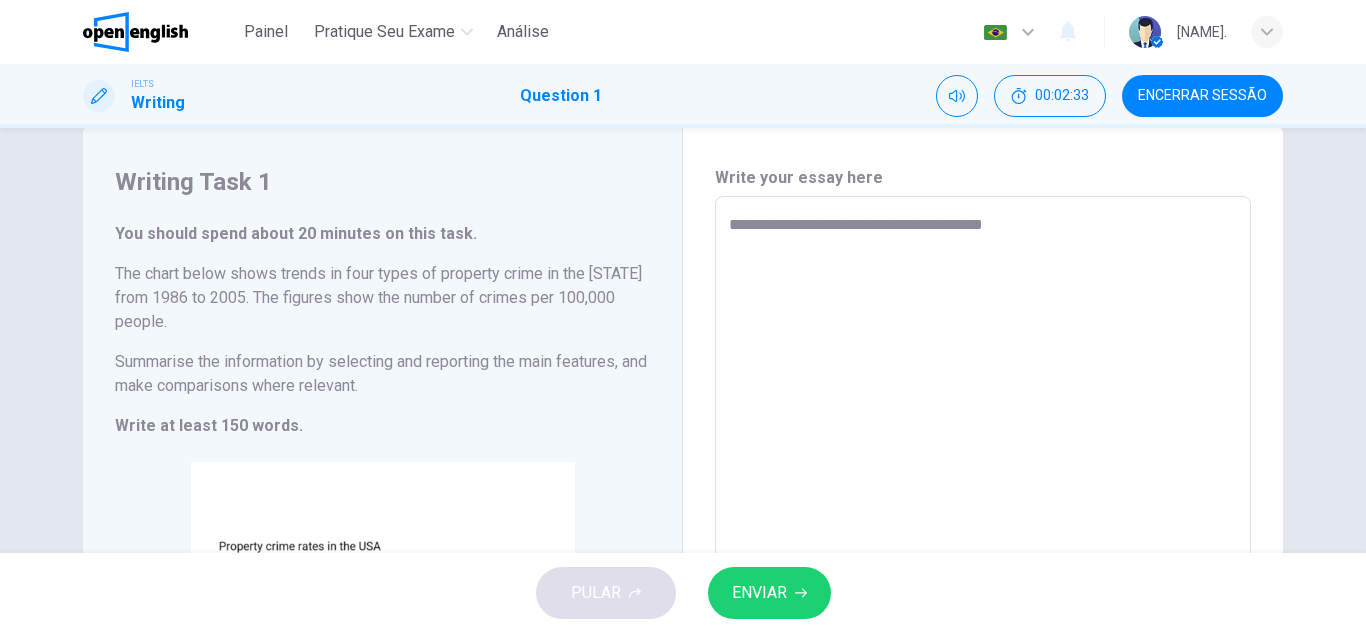 type on "**********" 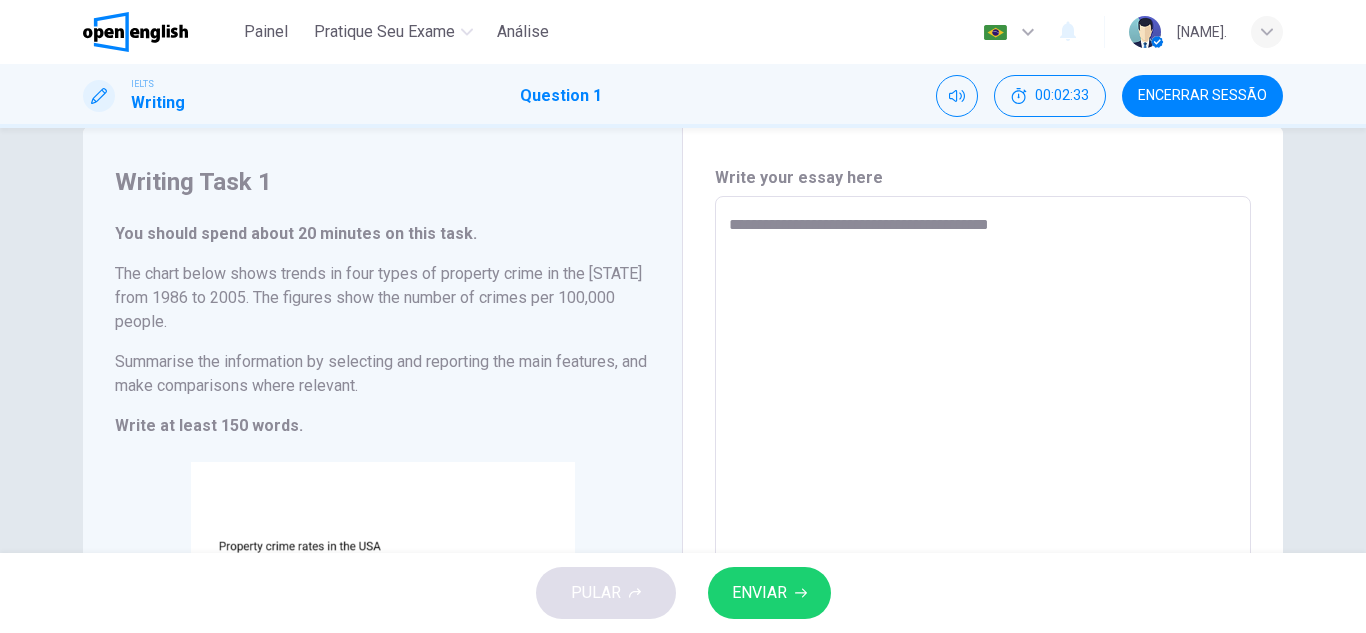 type on "*" 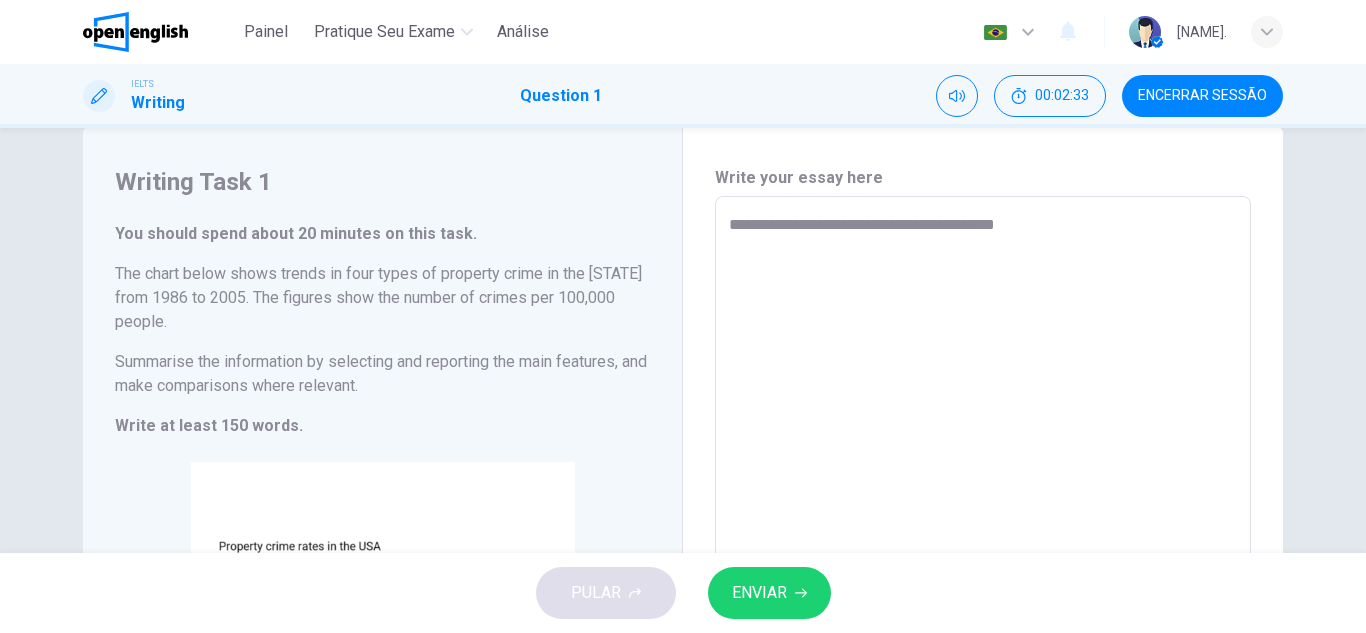 type on "*" 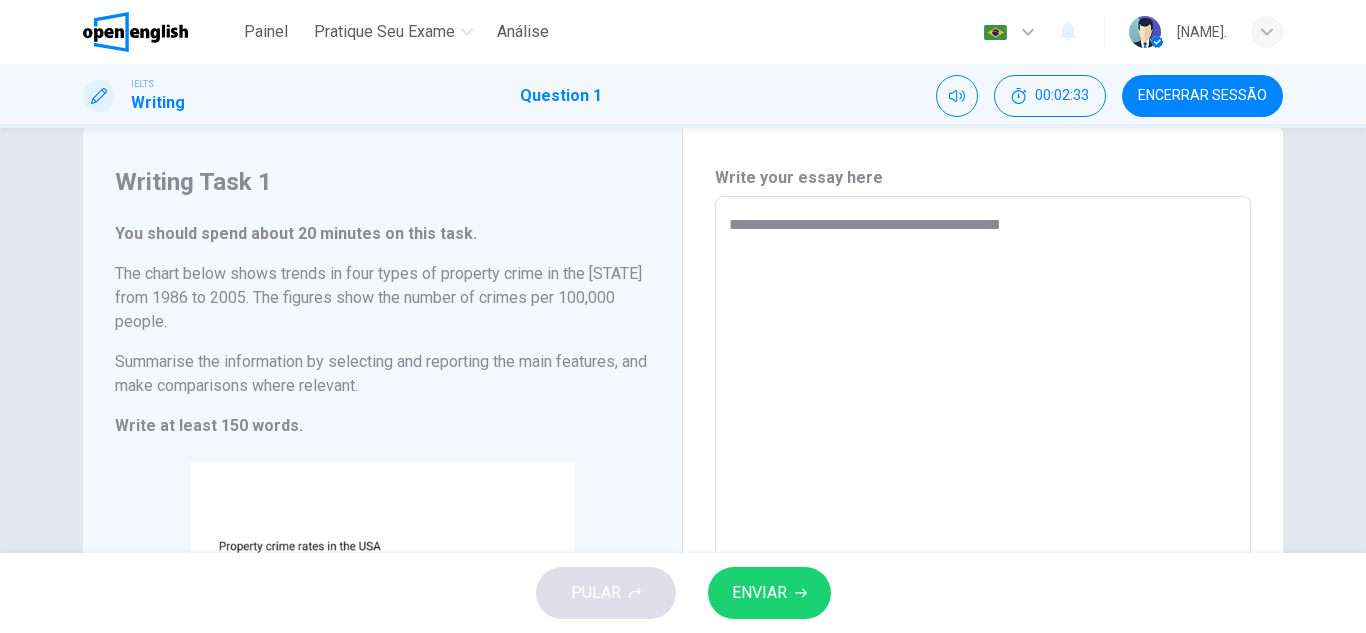 type on "*" 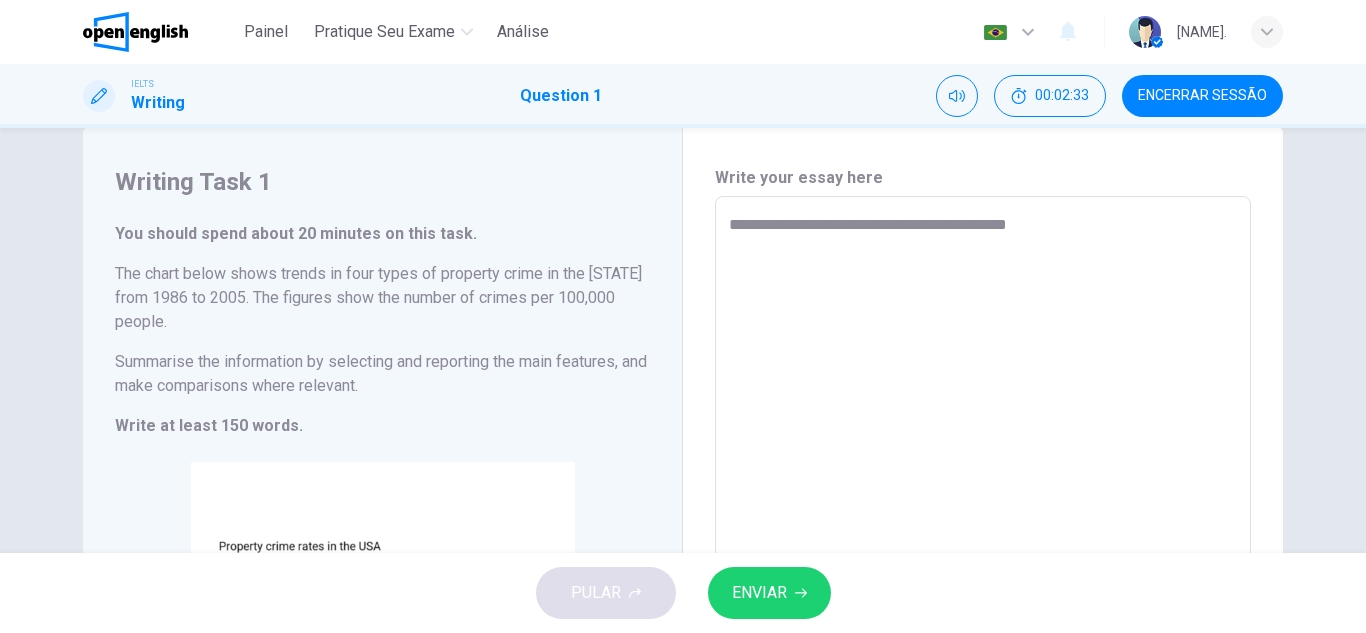 type on "*" 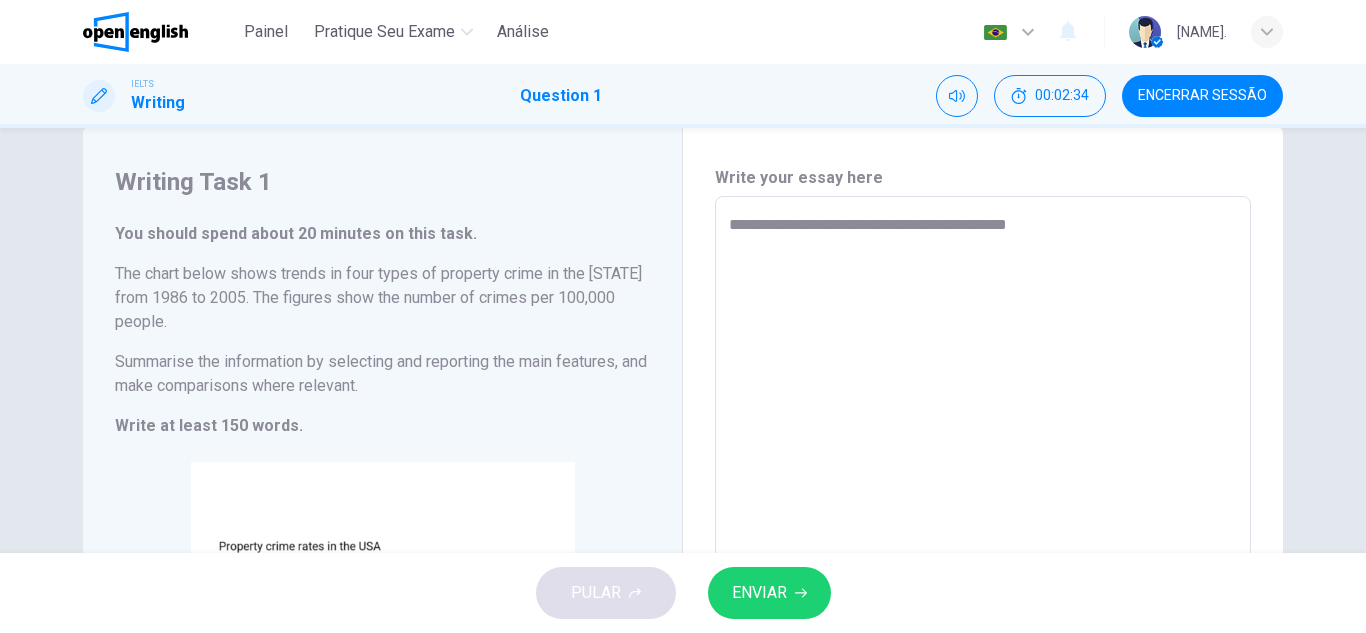 type on "**********" 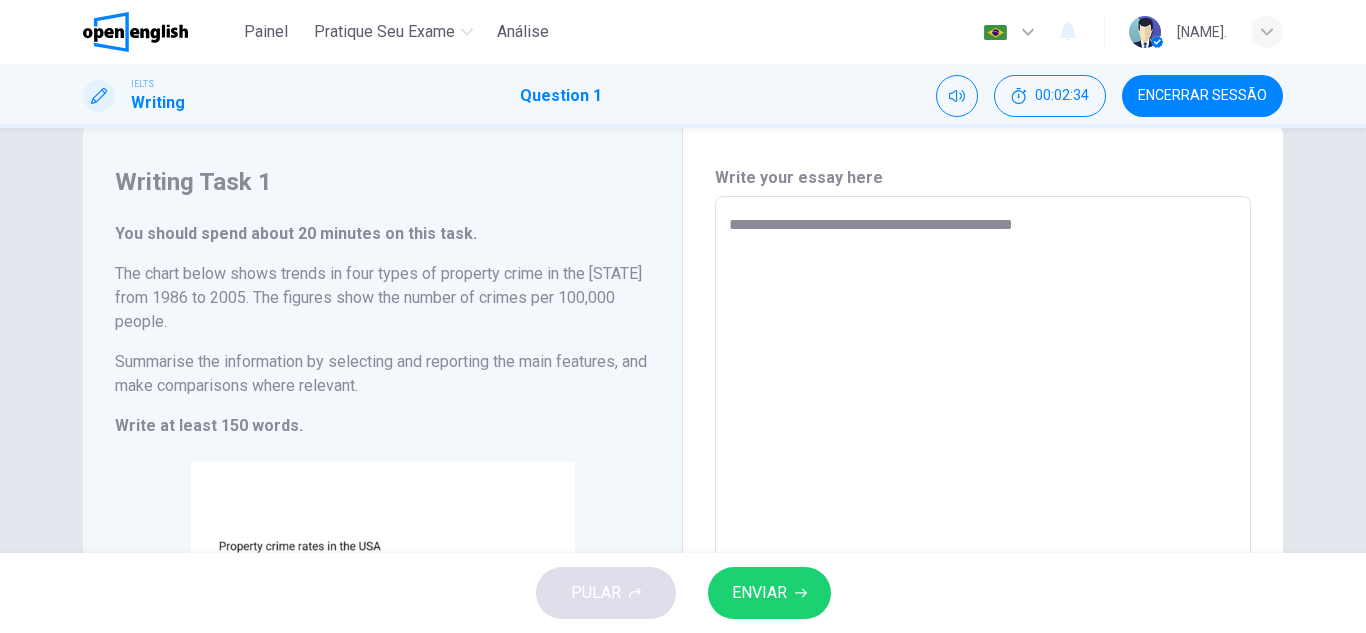 type on "**********" 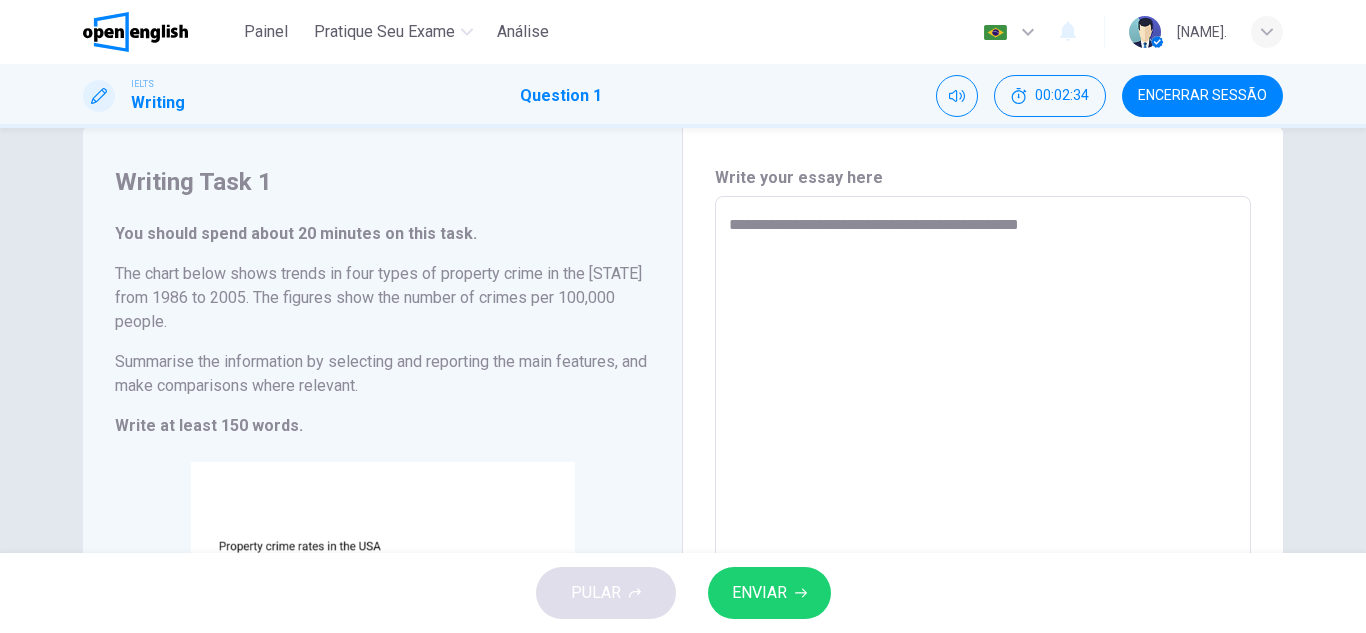 type on "*" 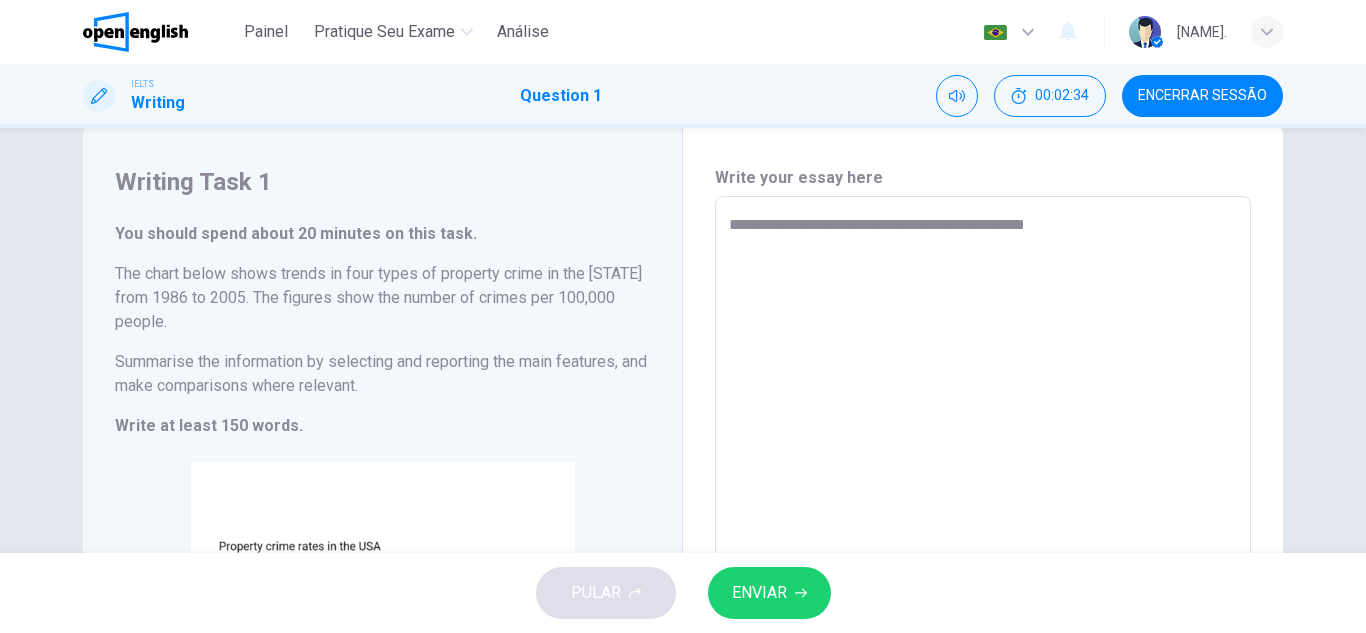 type on "*" 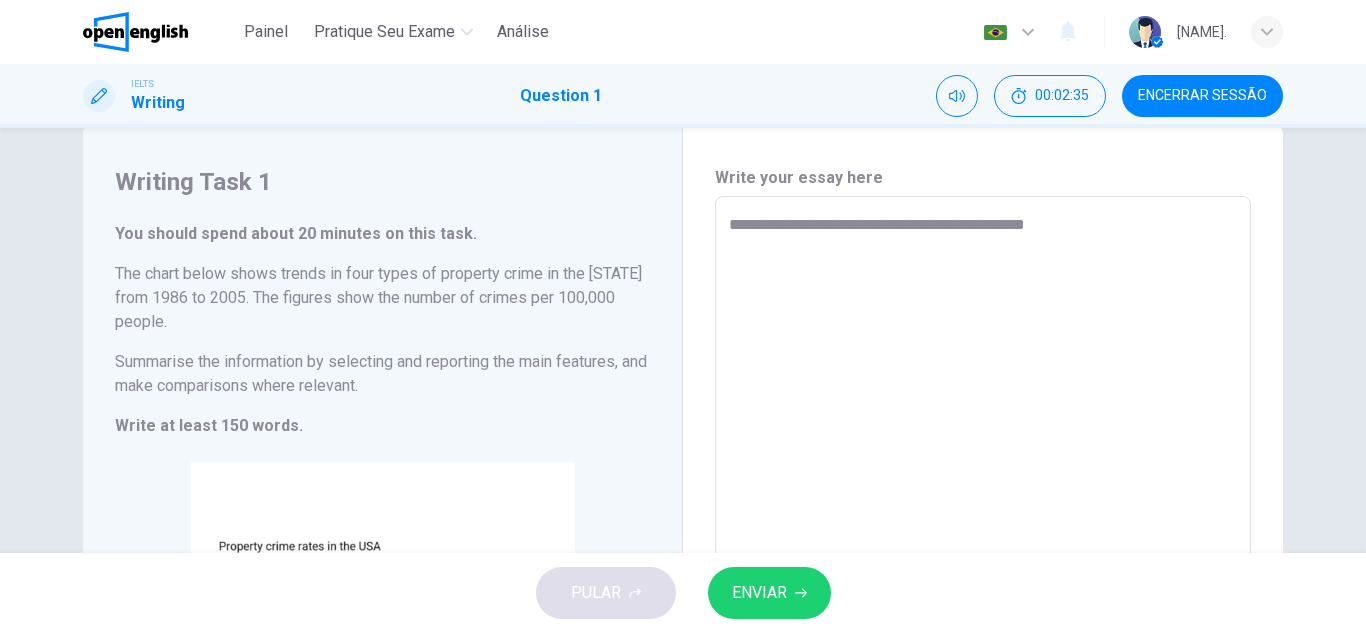 type on "**********" 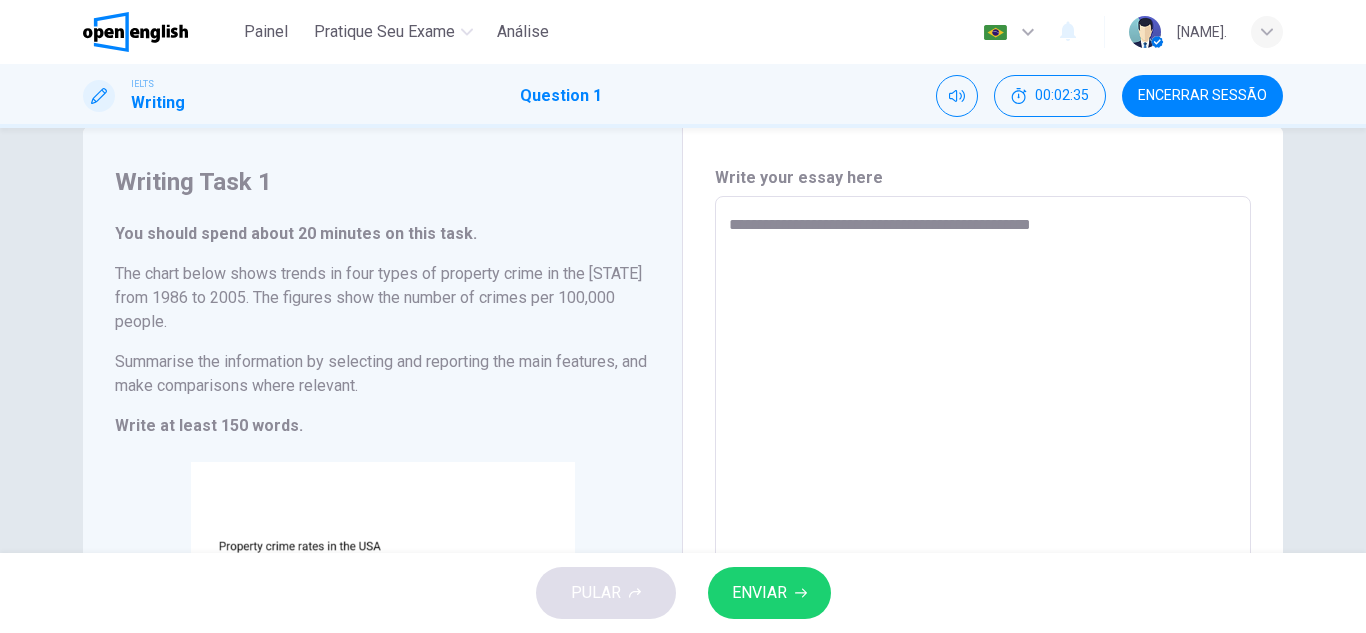 type on "*" 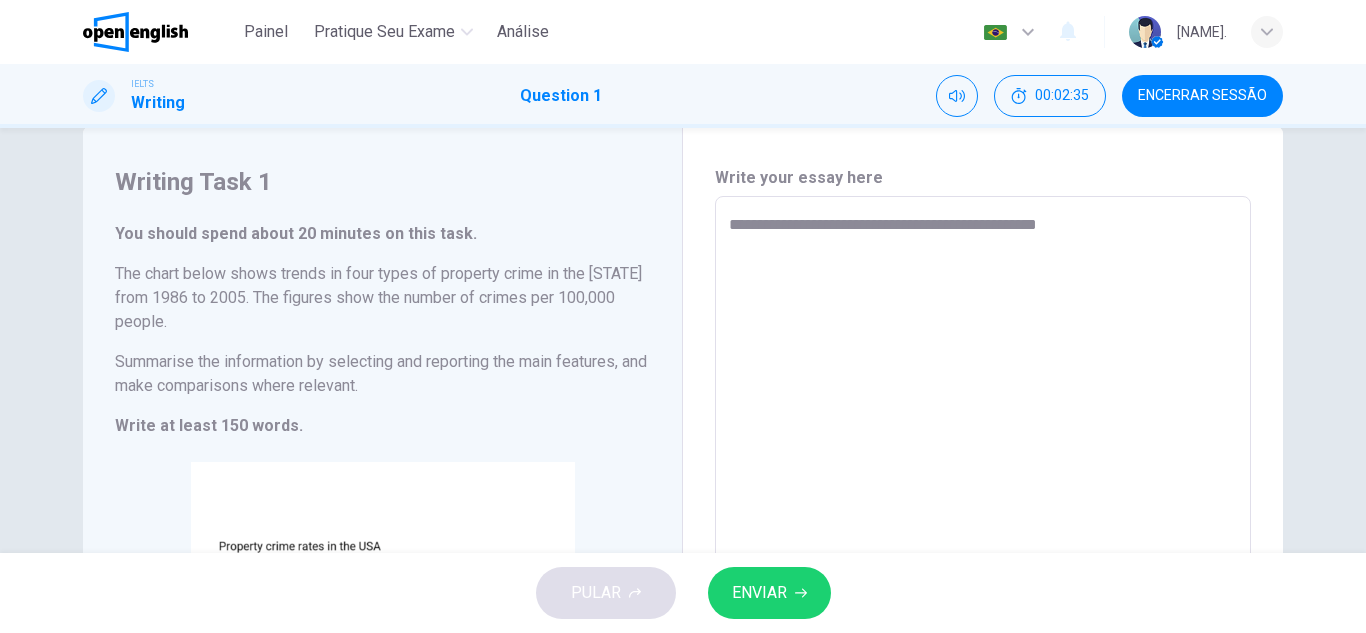 type on "*" 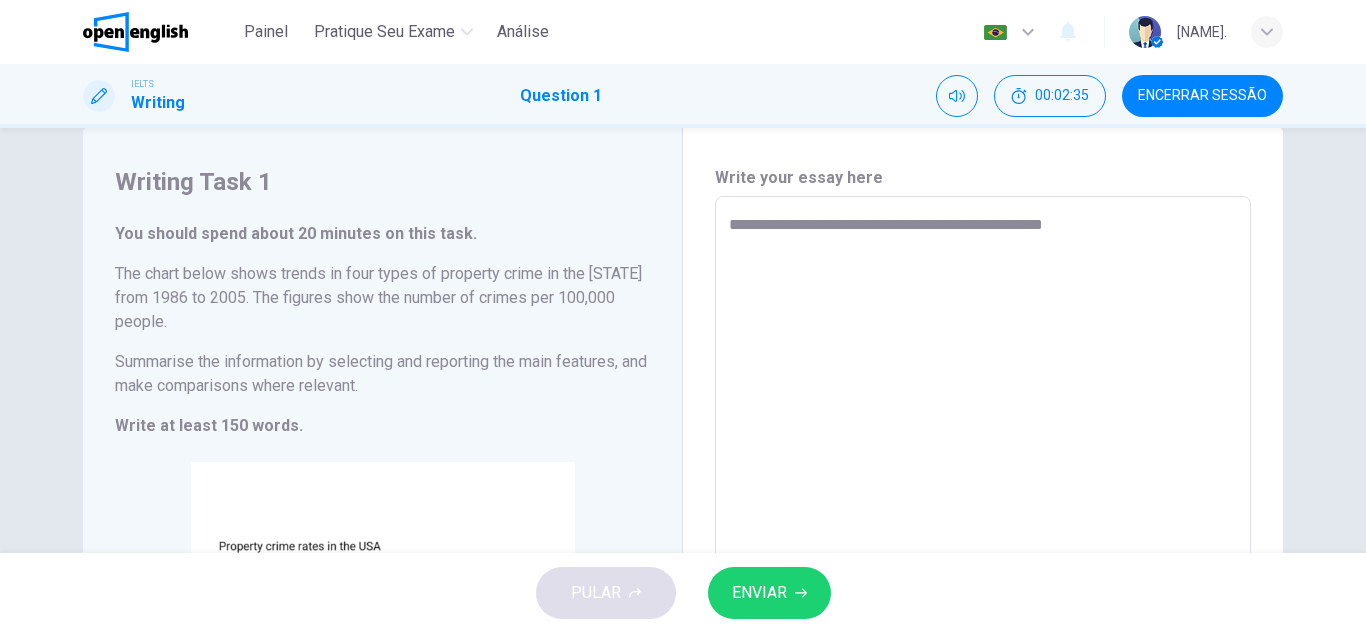 type on "*" 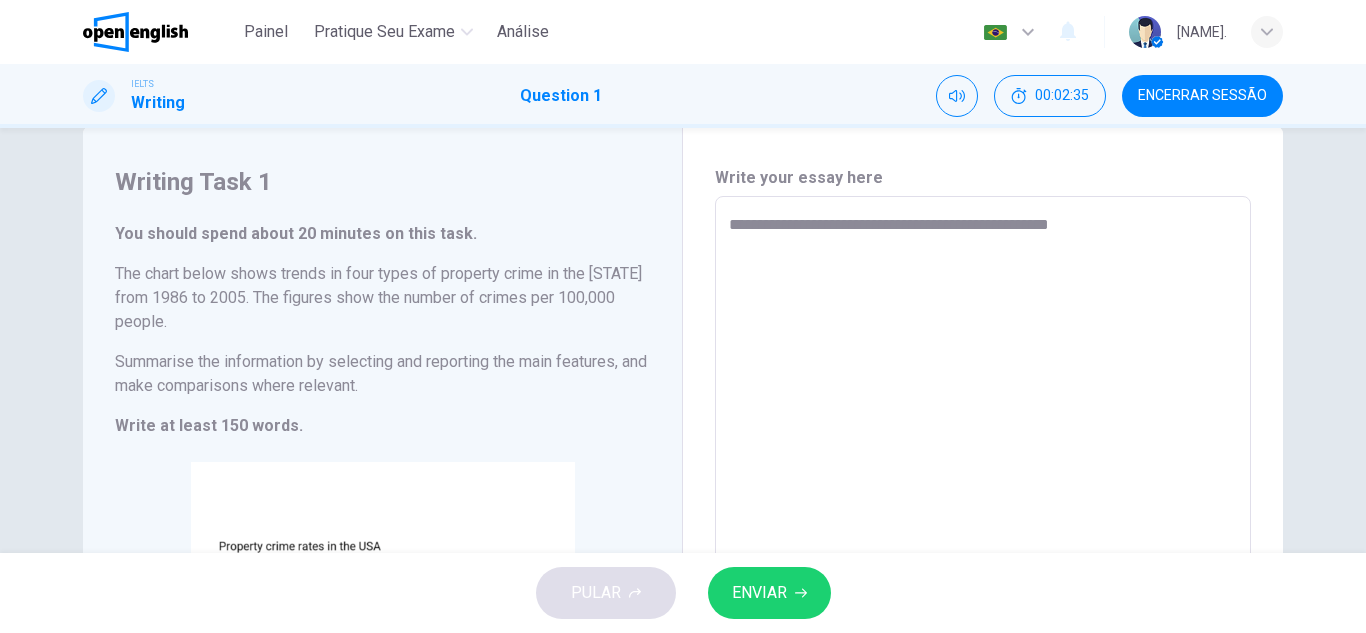 type on "*" 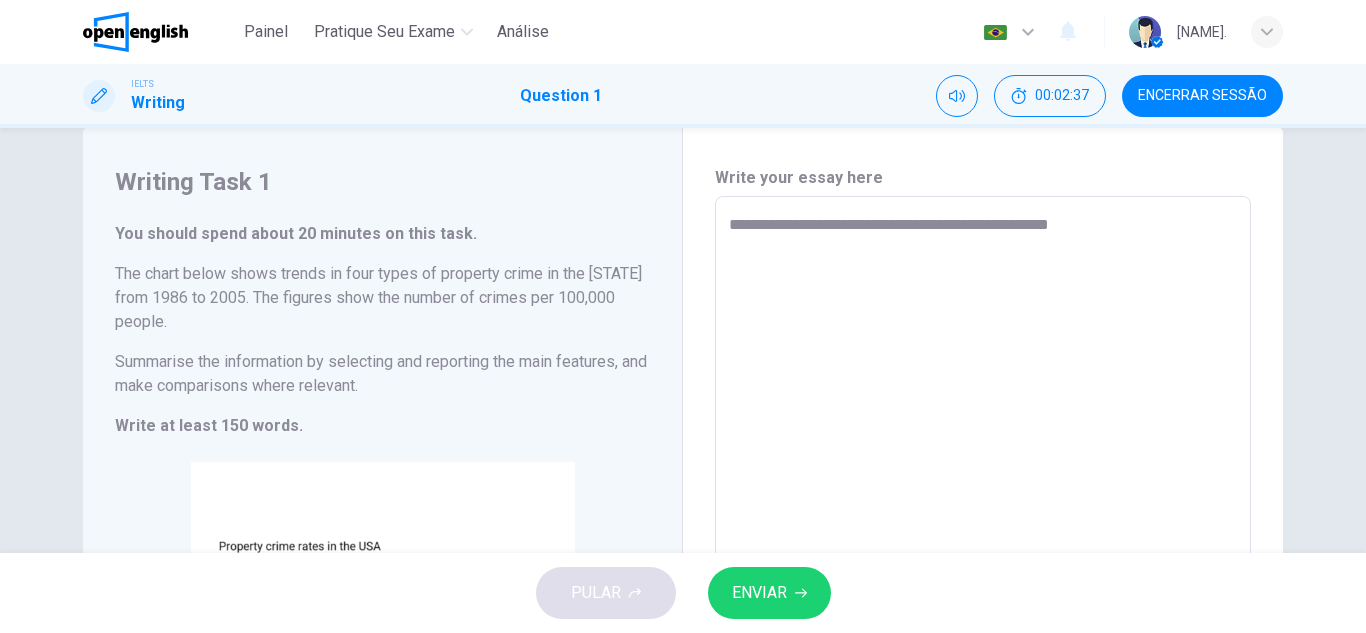 type on "**********" 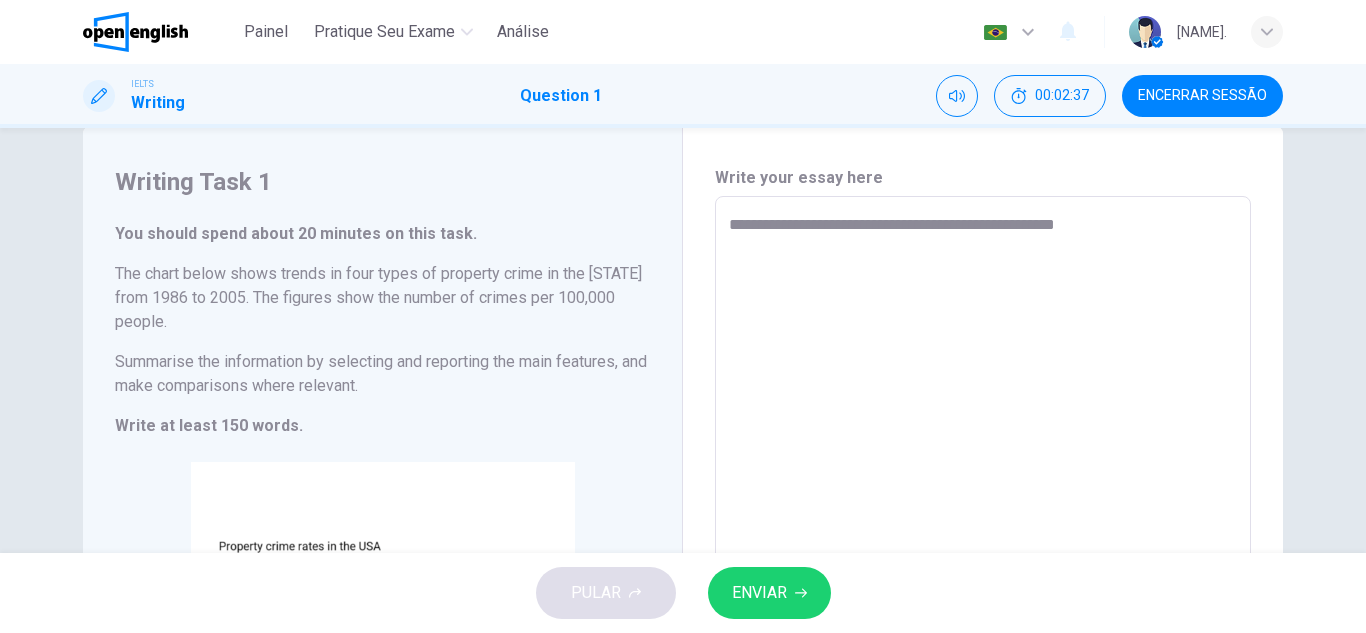 type on "*" 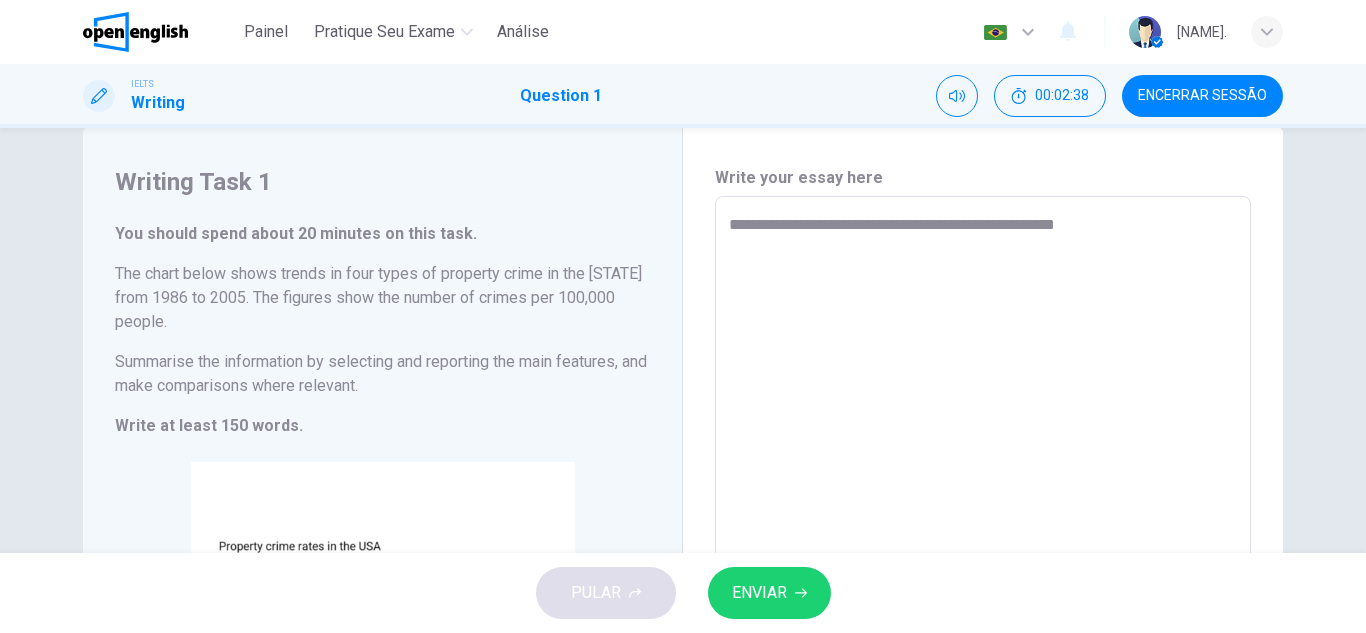 type on "**********" 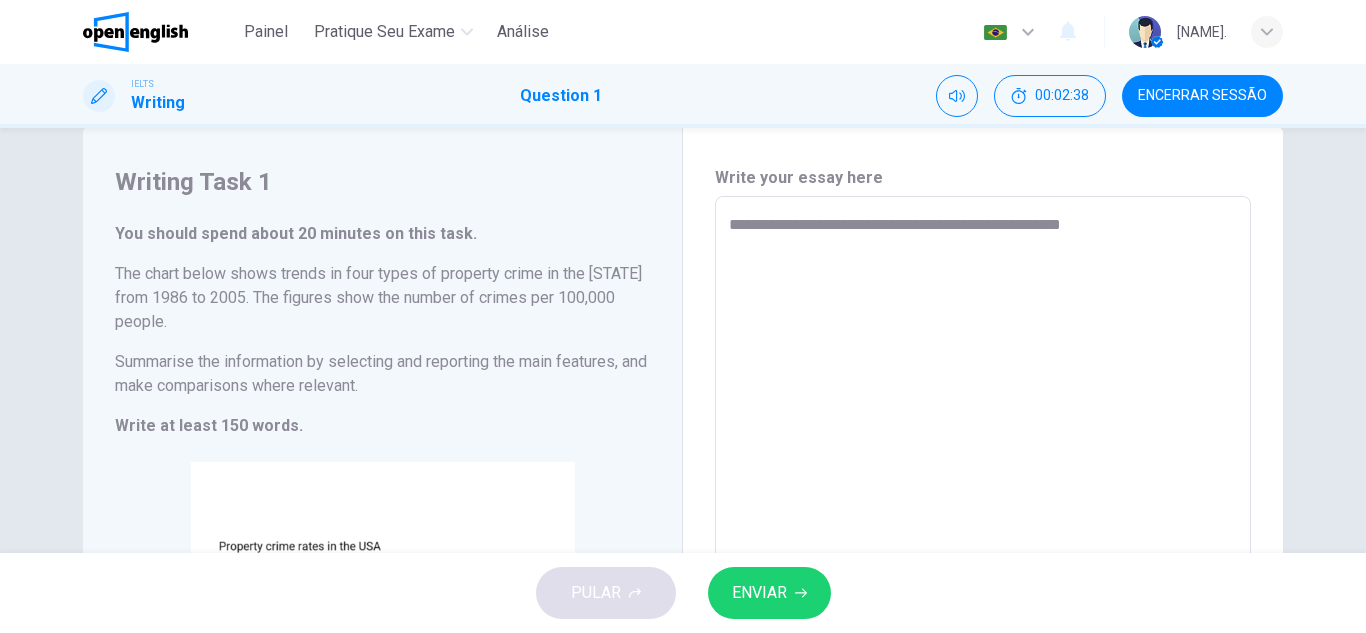 type on "*" 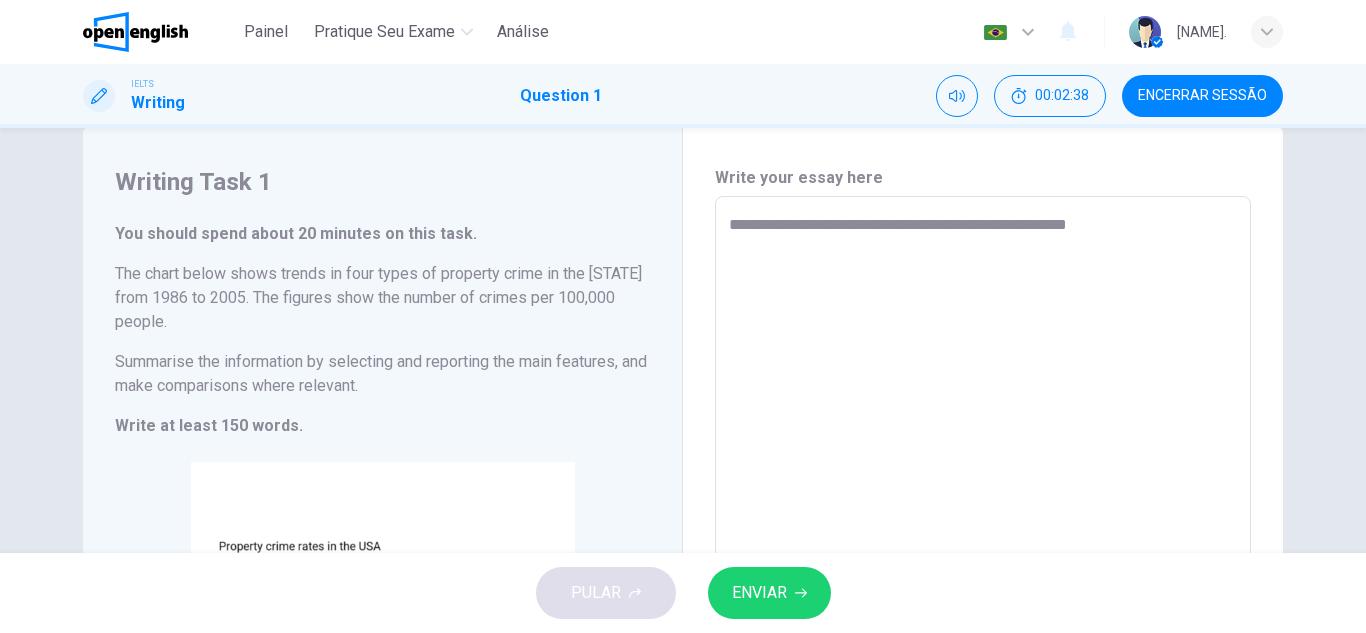 type on "*" 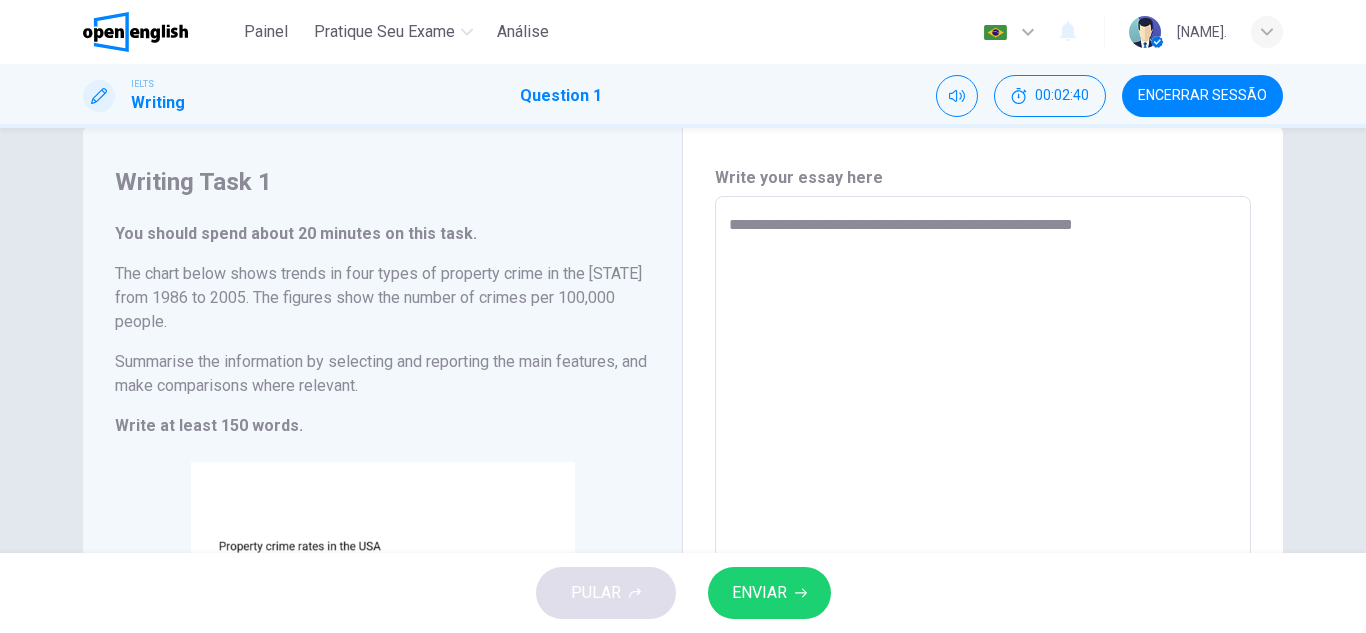 type on "**********" 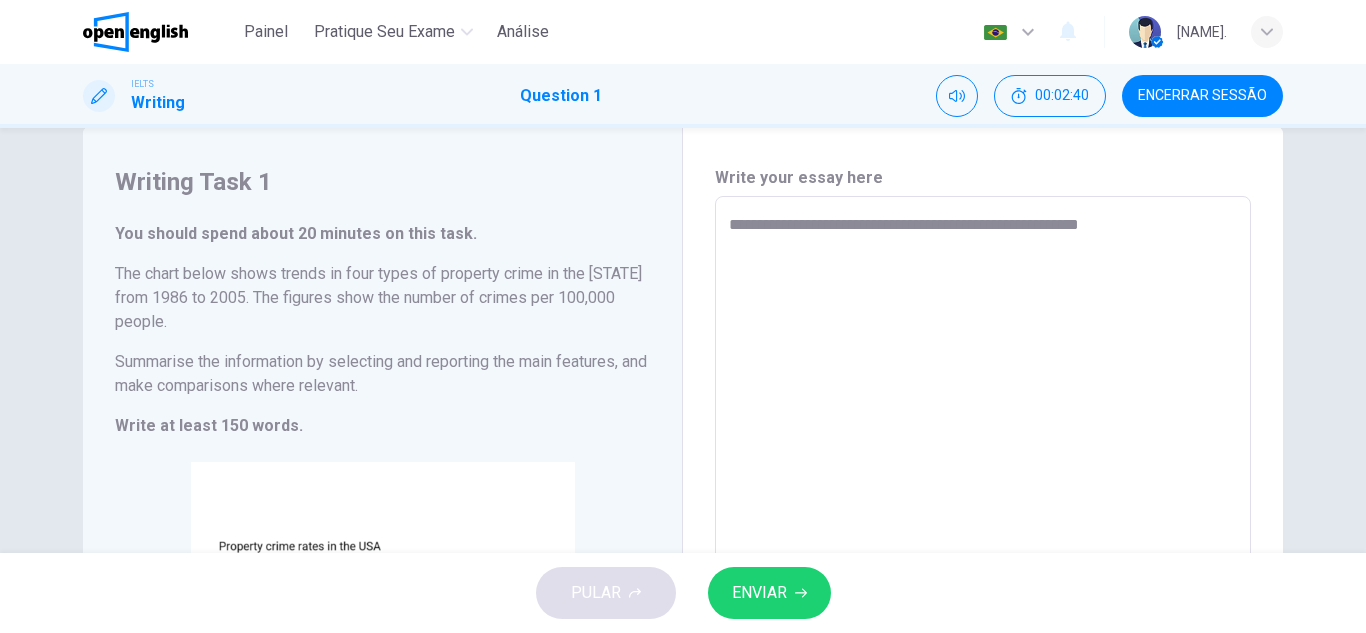 type on "**********" 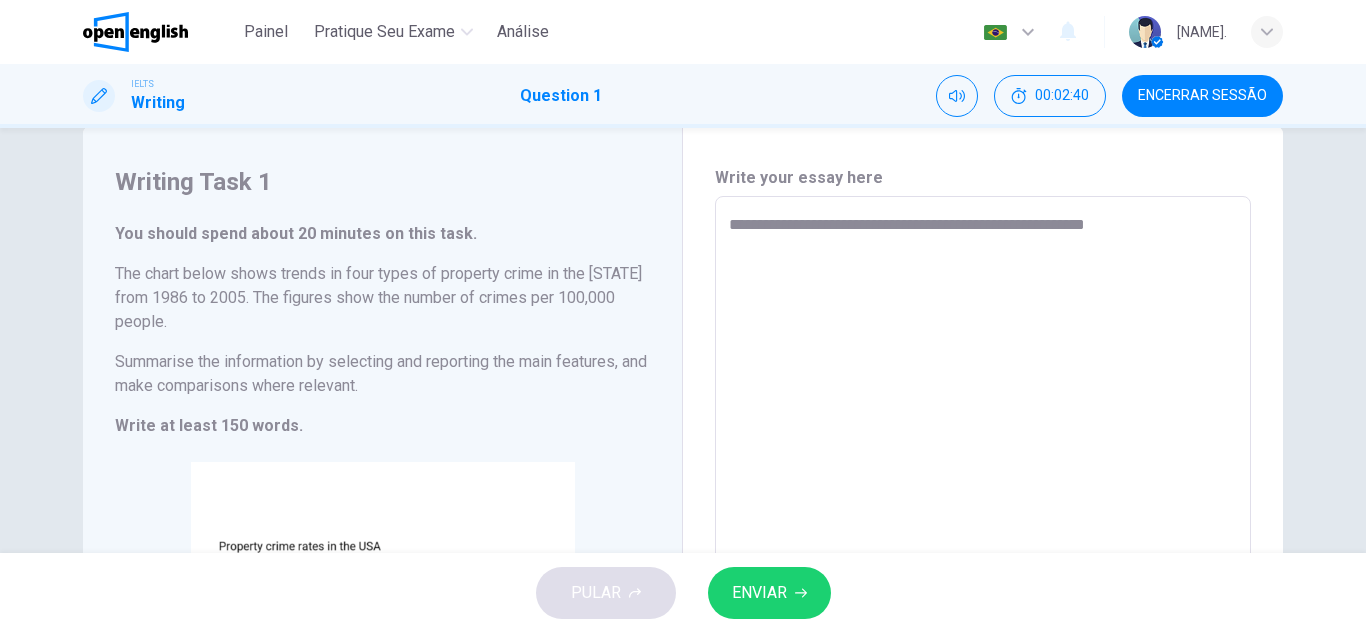 type on "*" 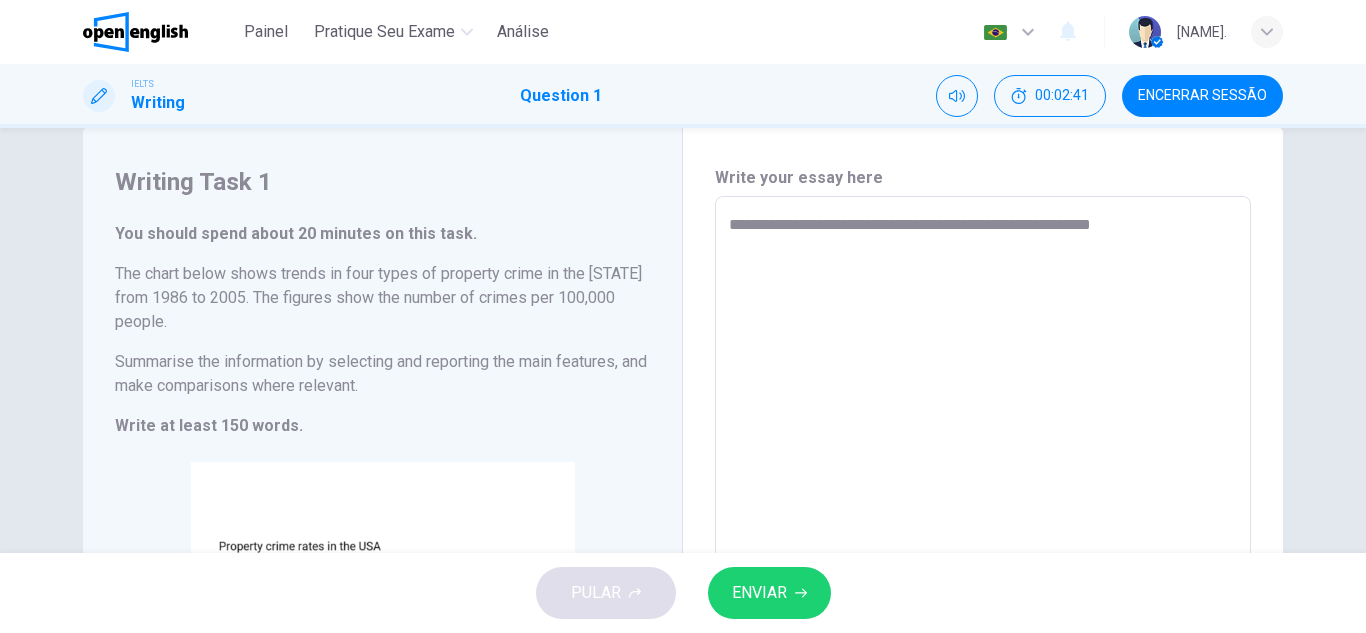 type on "**********" 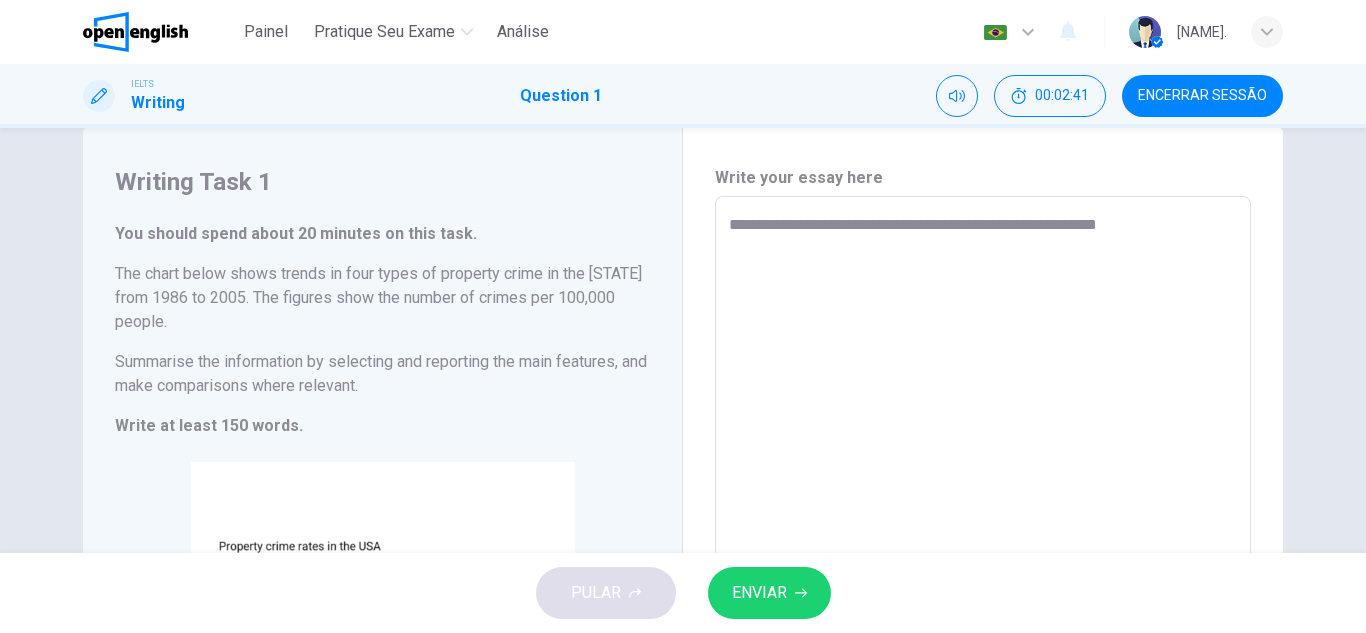 type on "*" 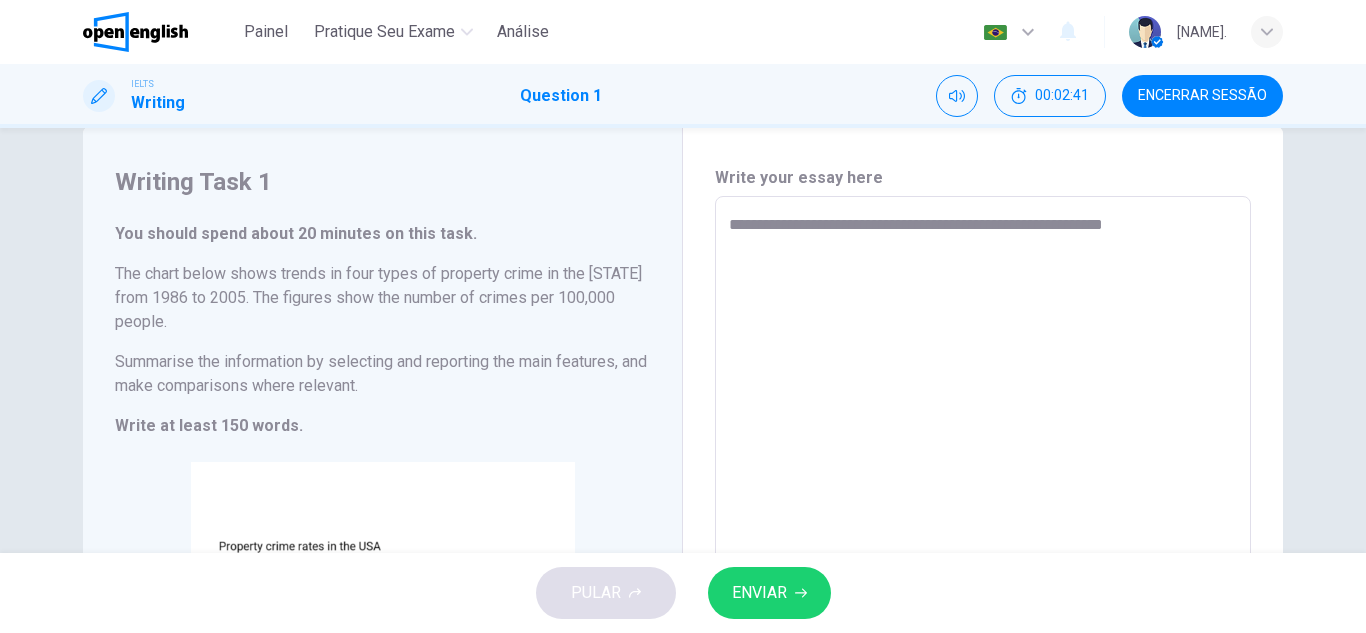 type on "*" 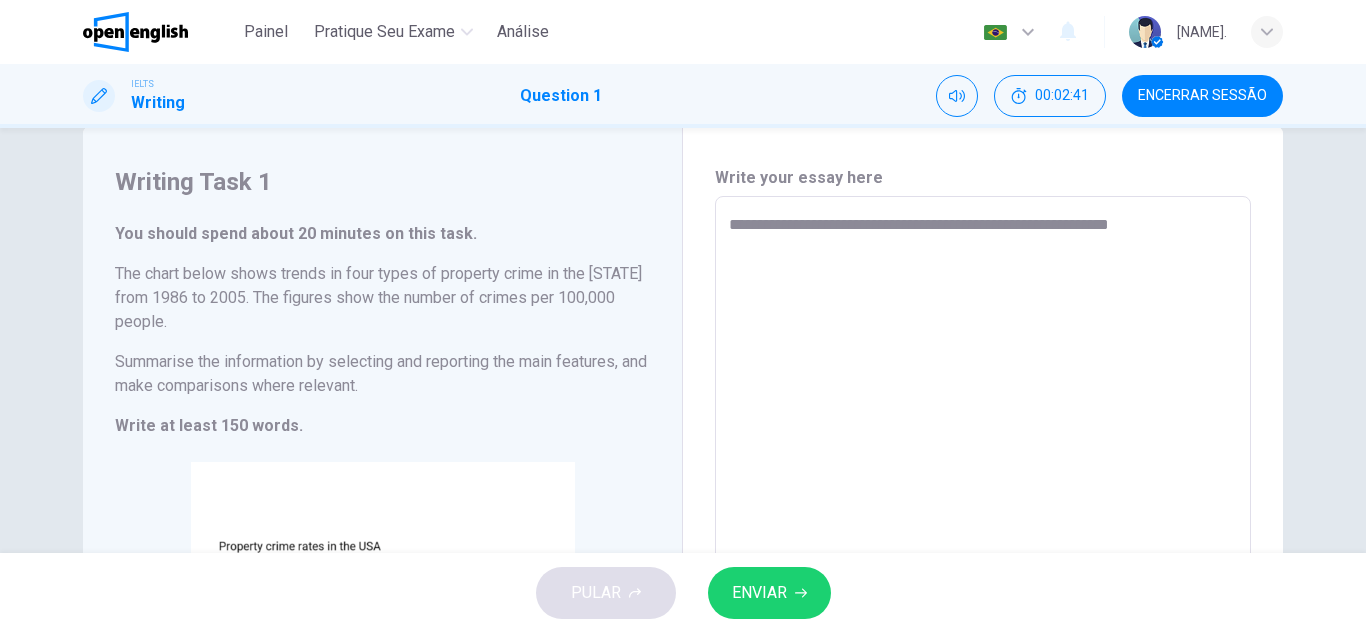 type on "*" 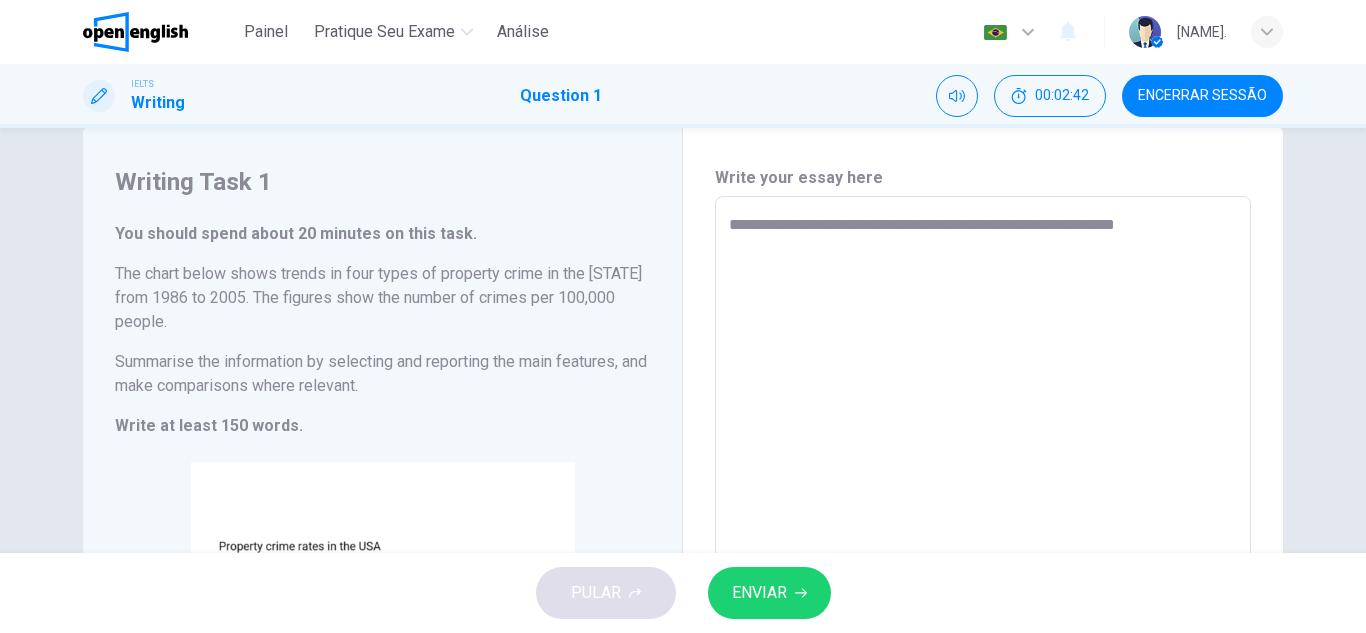 type on "**********" 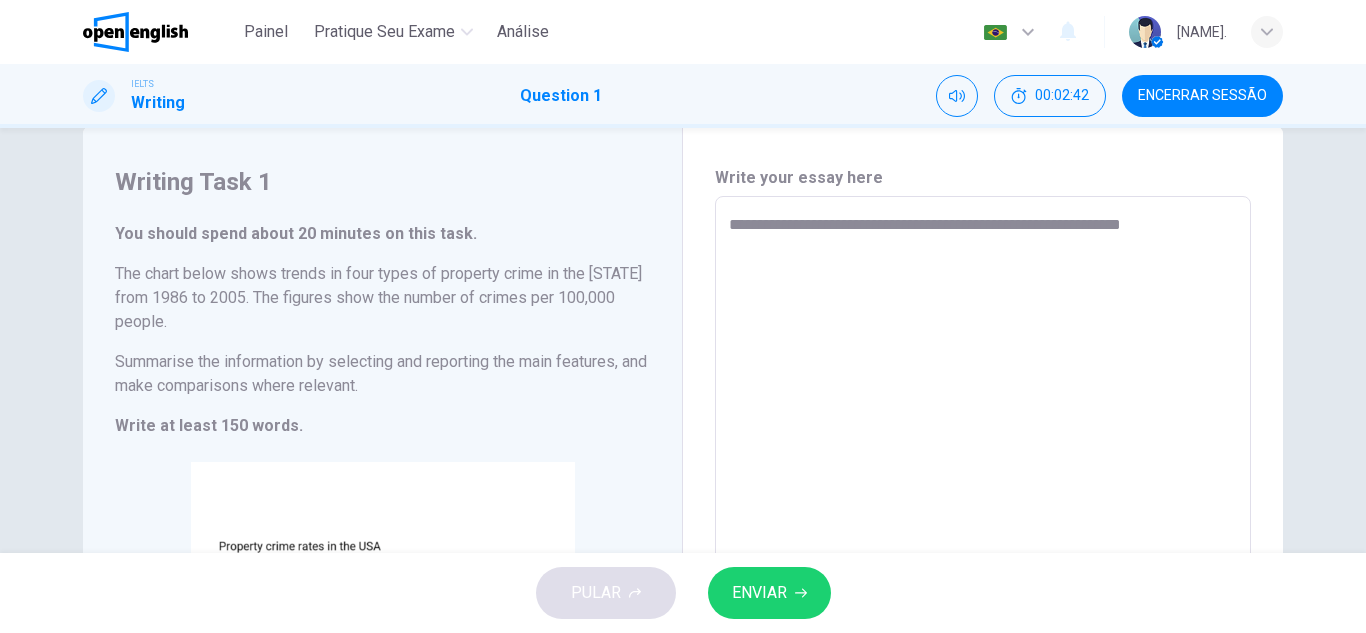 type on "*" 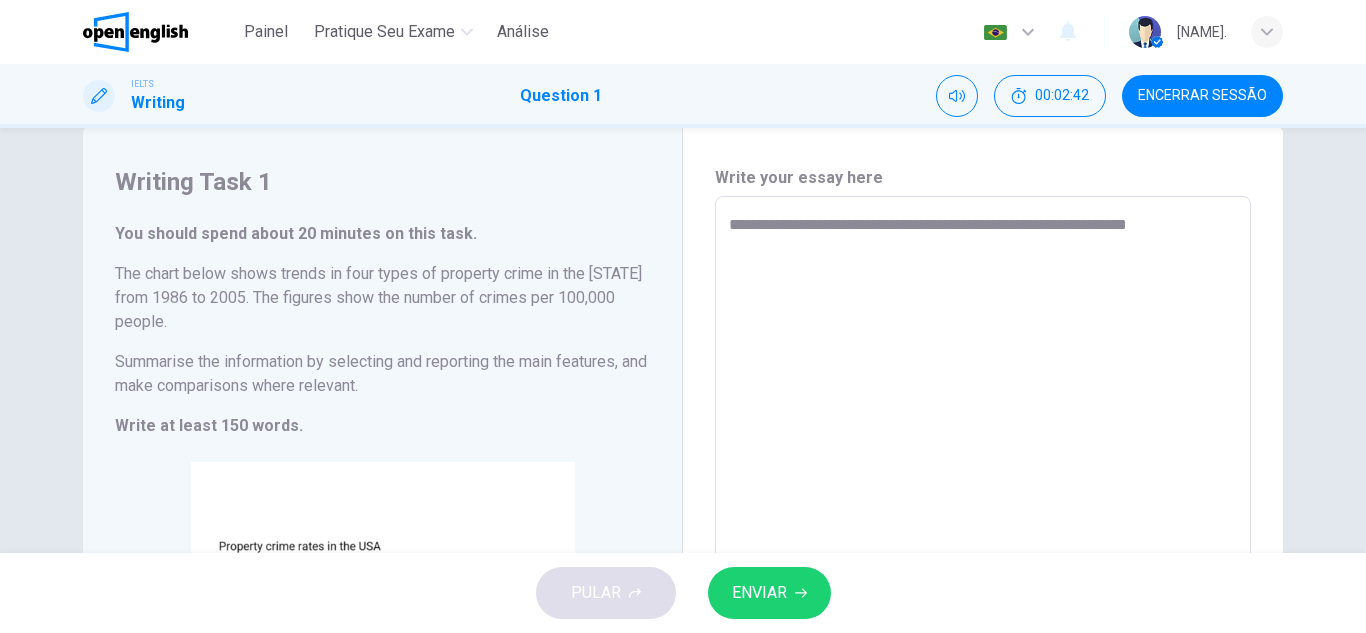 type on "*" 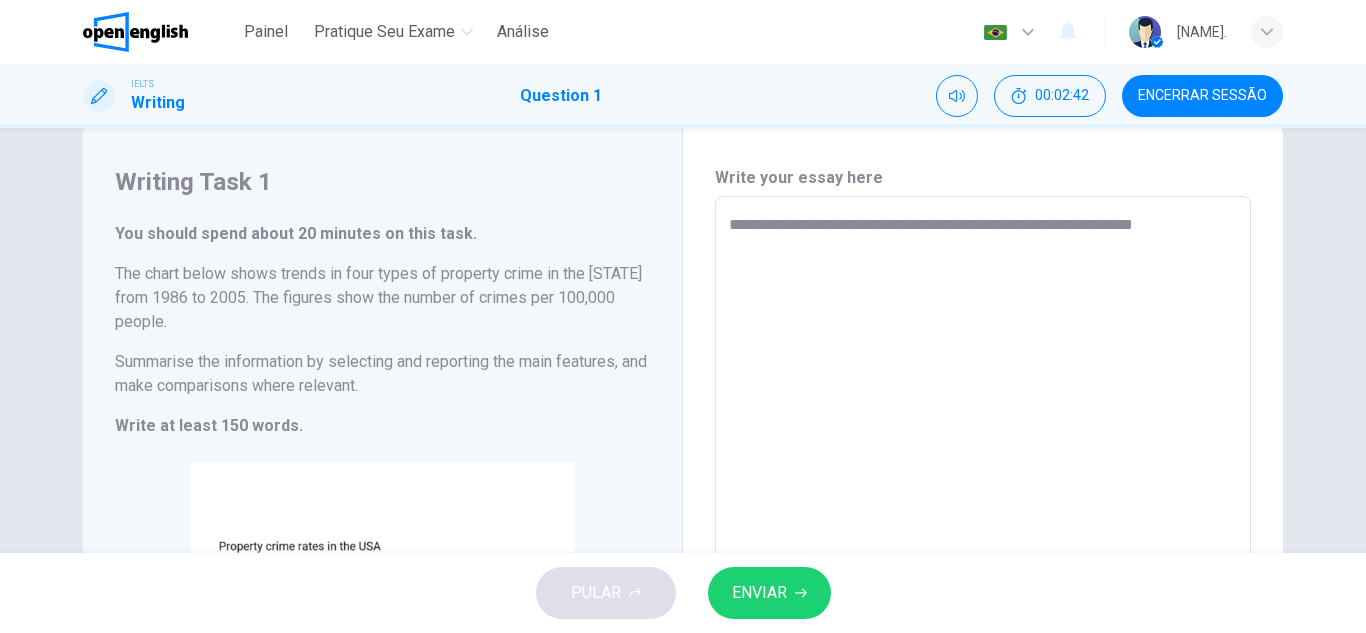 type on "*" 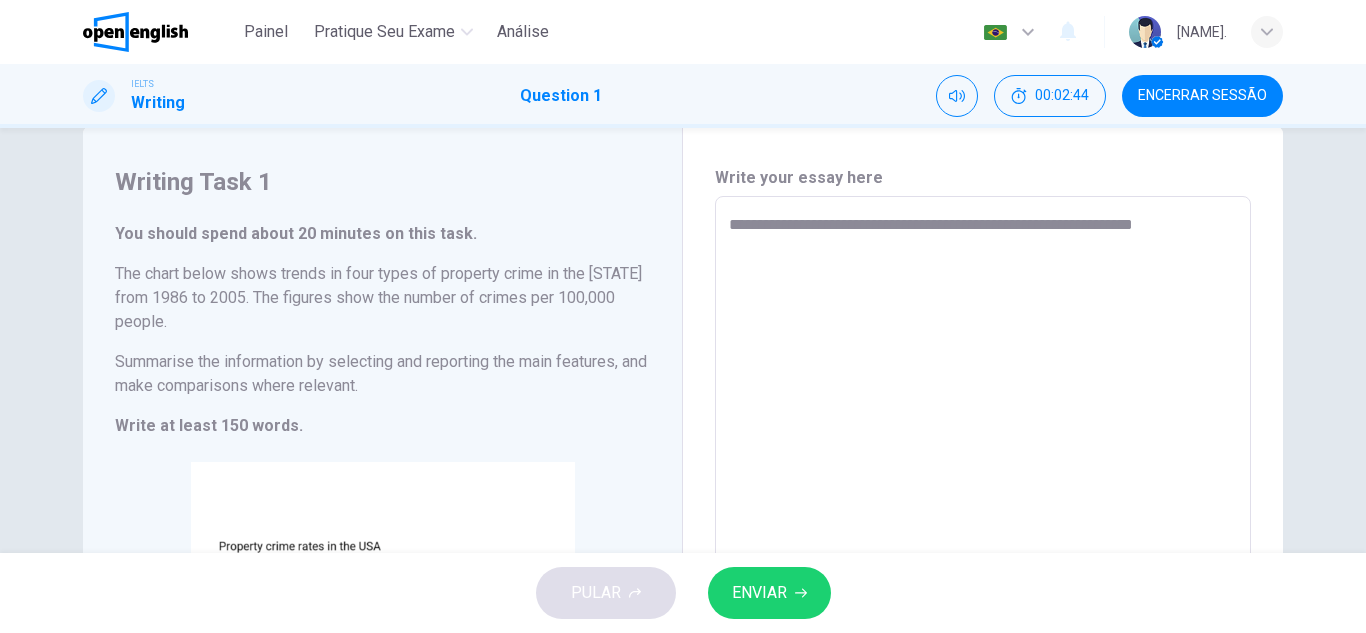 type on "**********" 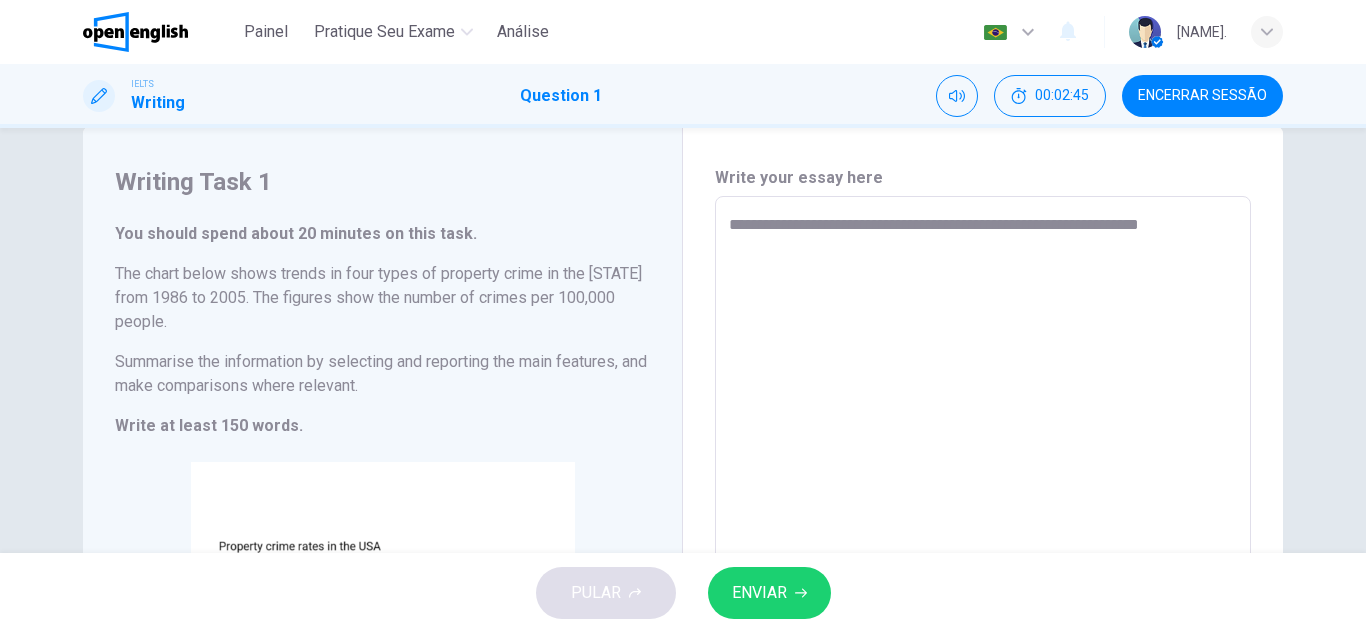 type on "**********" 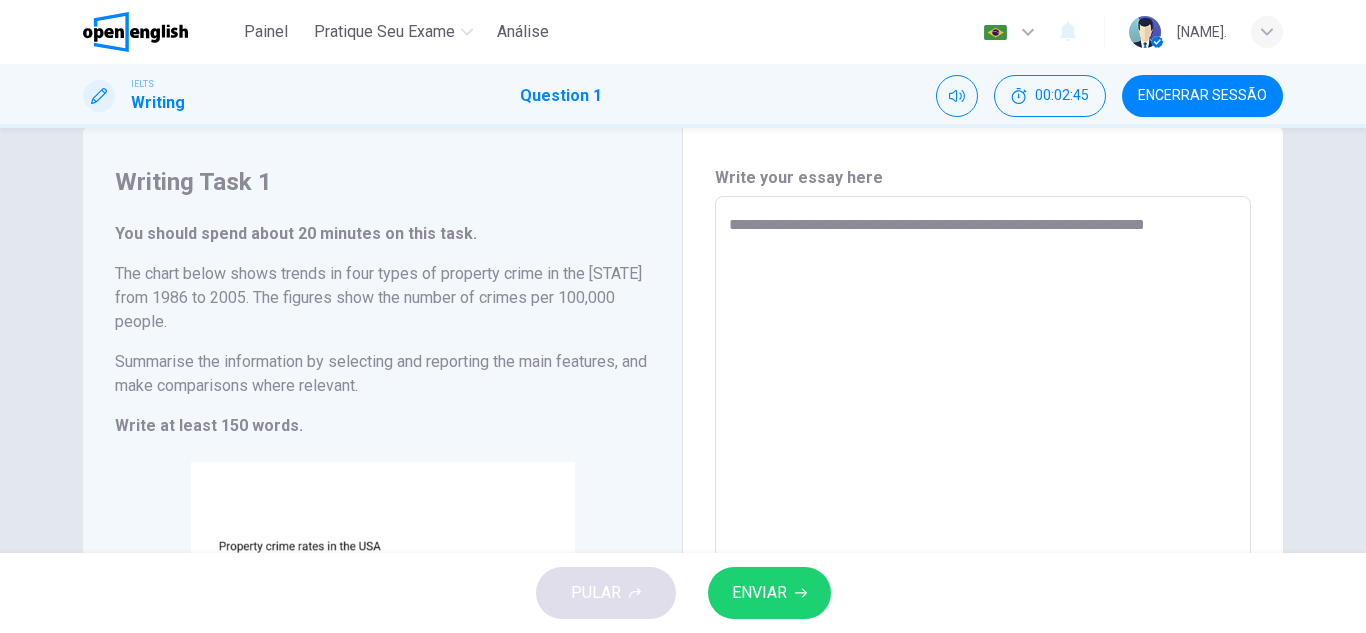 type on "*" 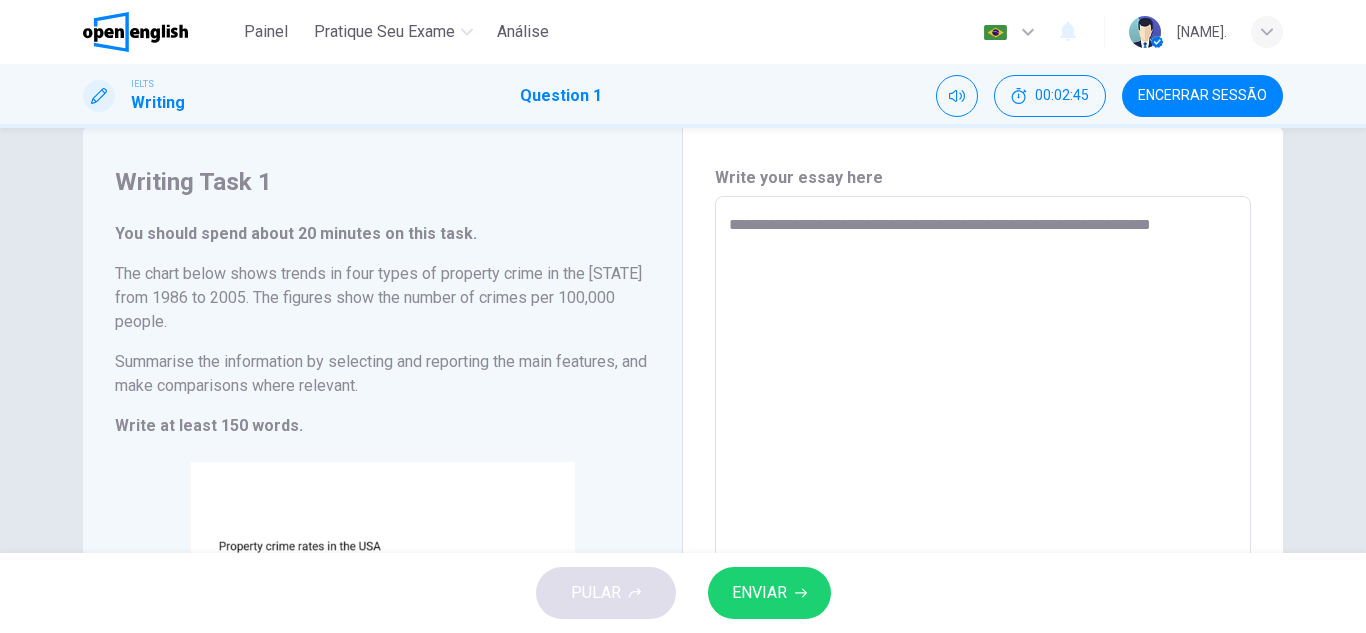 type on "*" 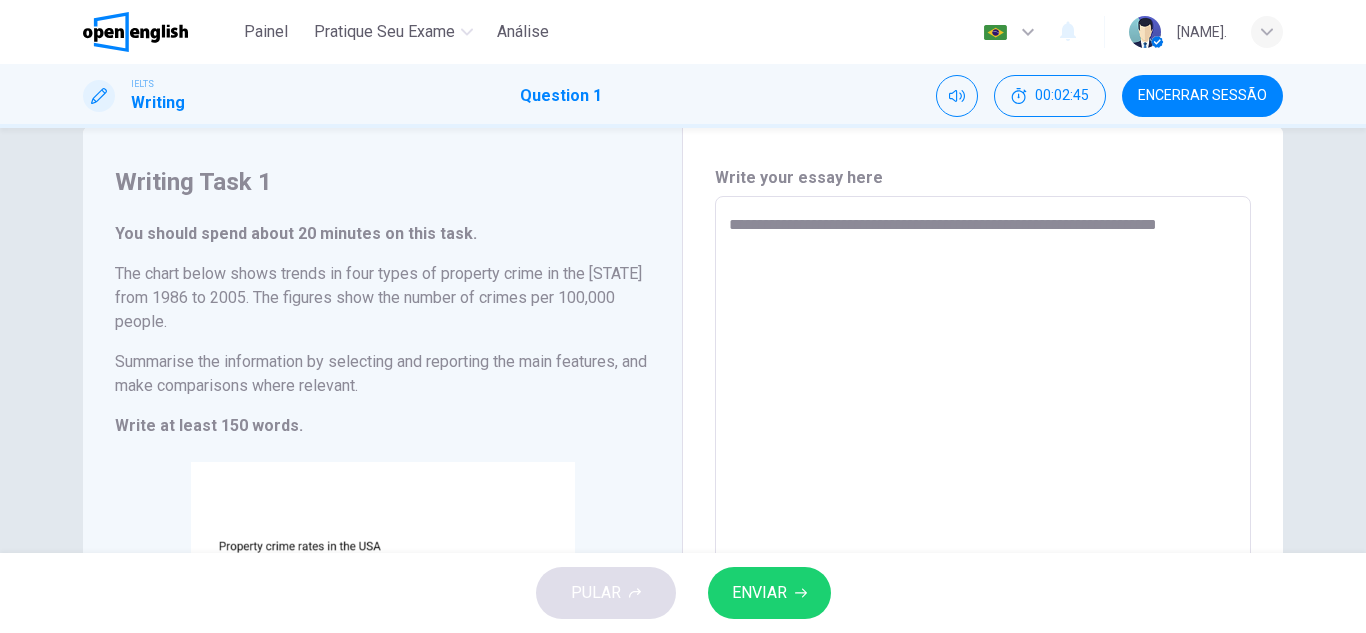 type on "*" 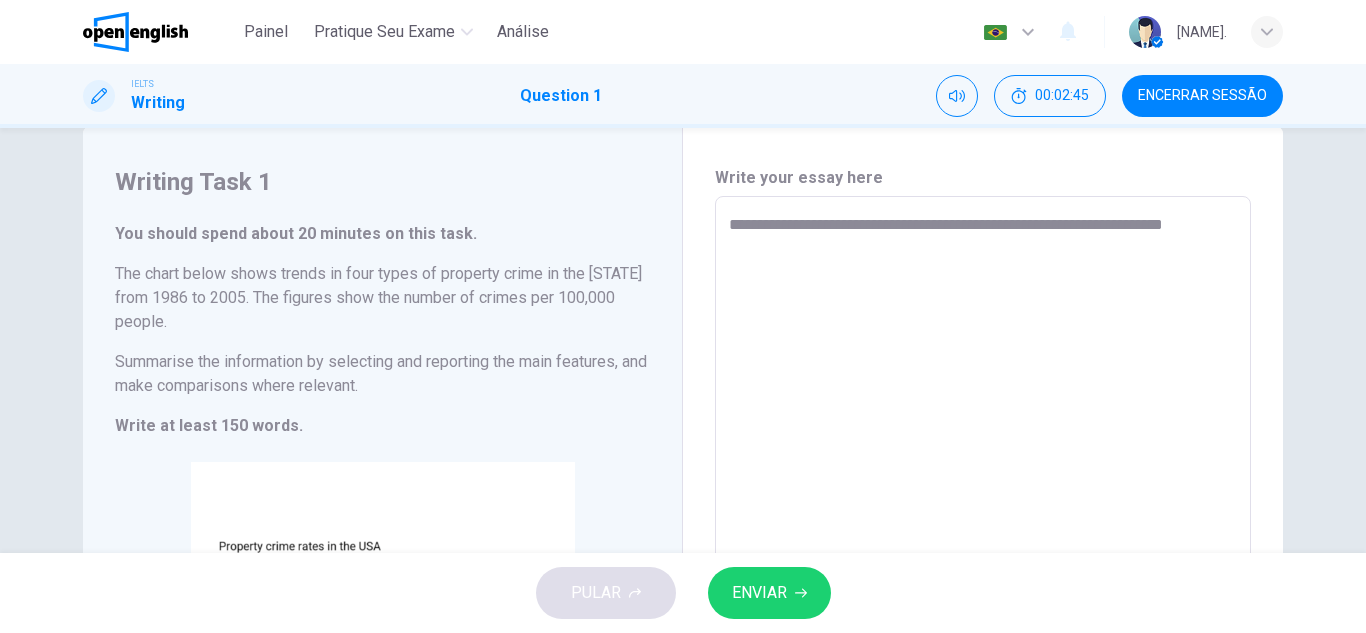 type on "*" 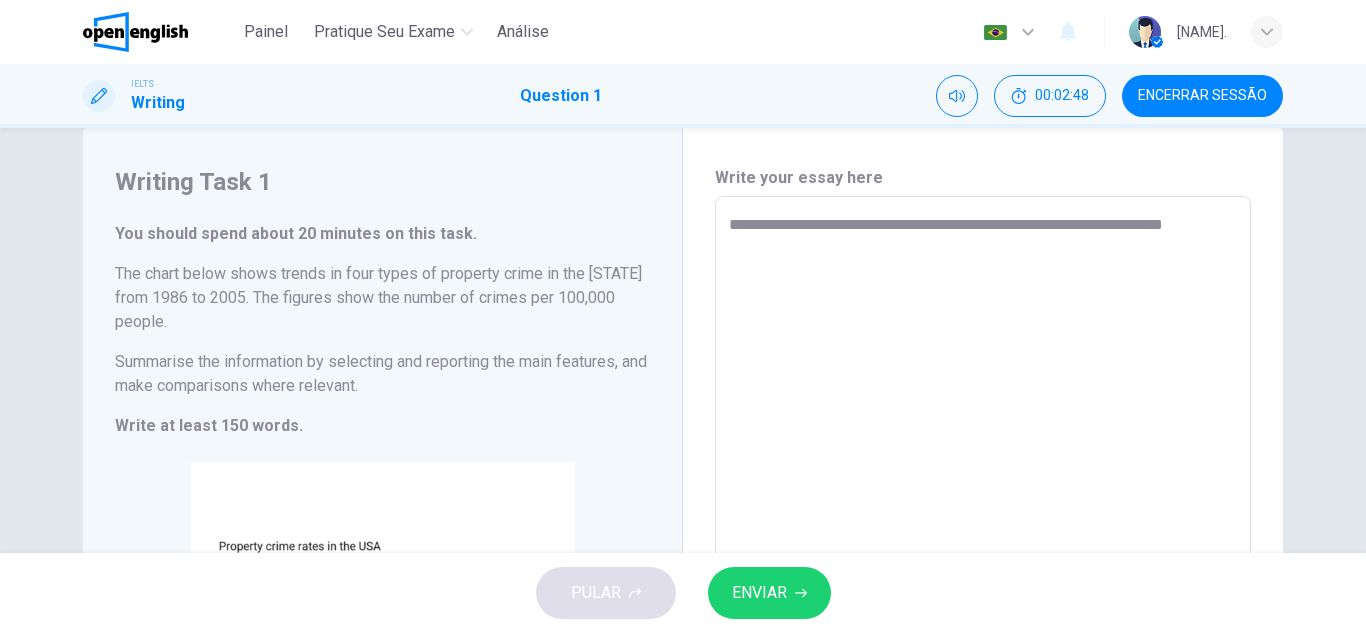 type on "**********" 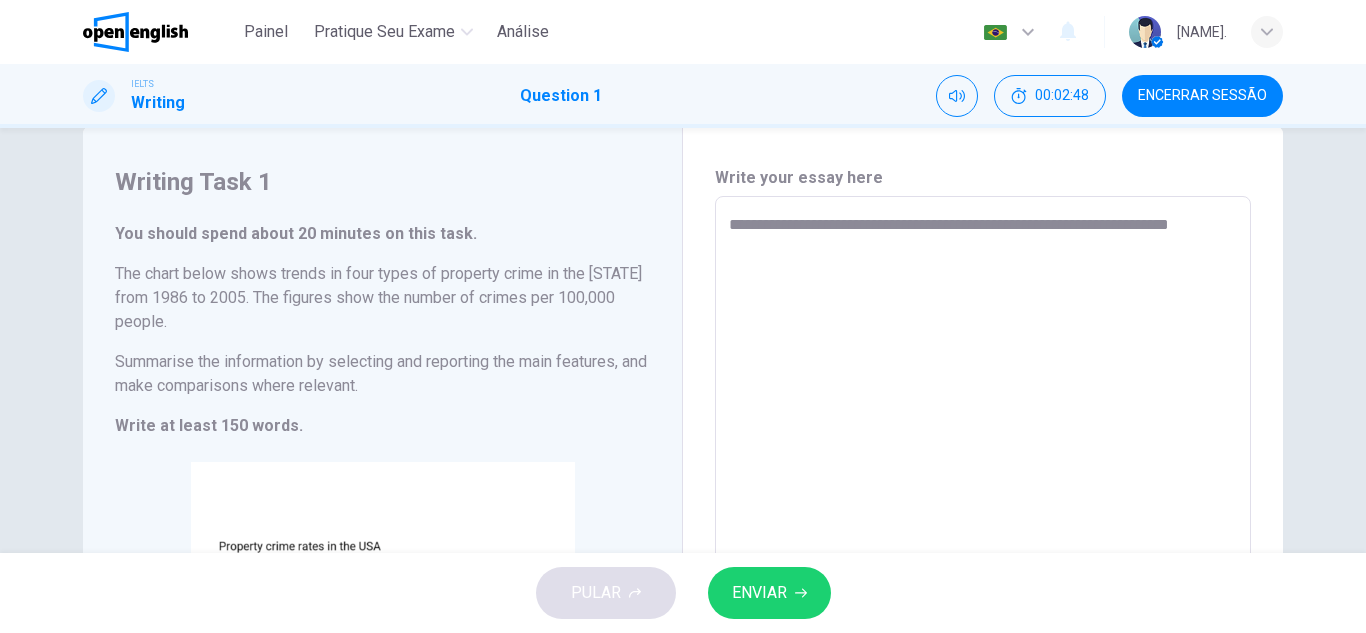 type 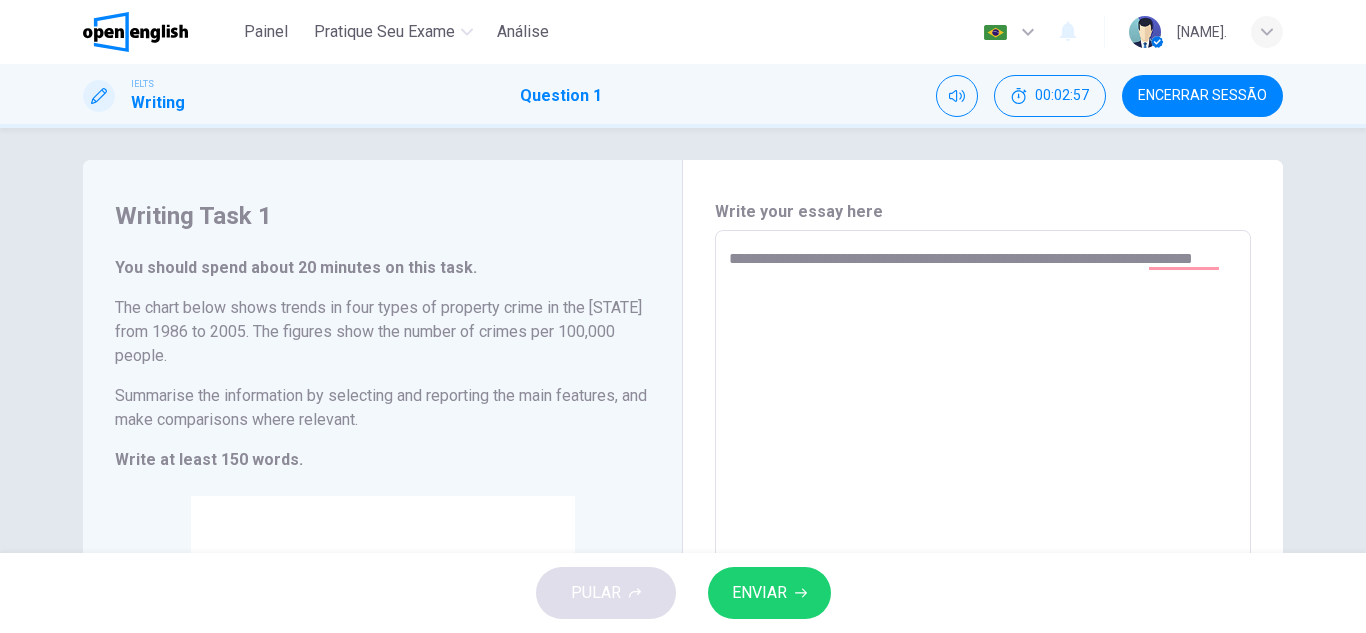 scroll, scrollTop: 0, scrollLeft: 0, axis: both 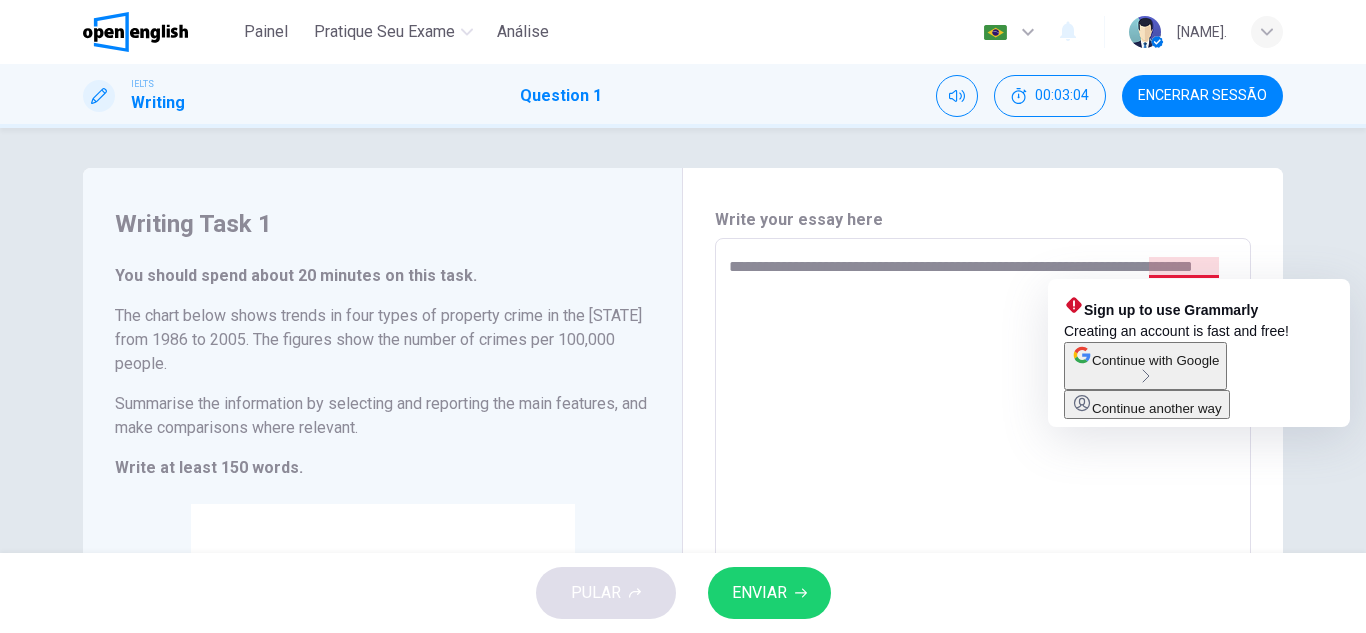 click on "**********" at bounding box center (983, 546) 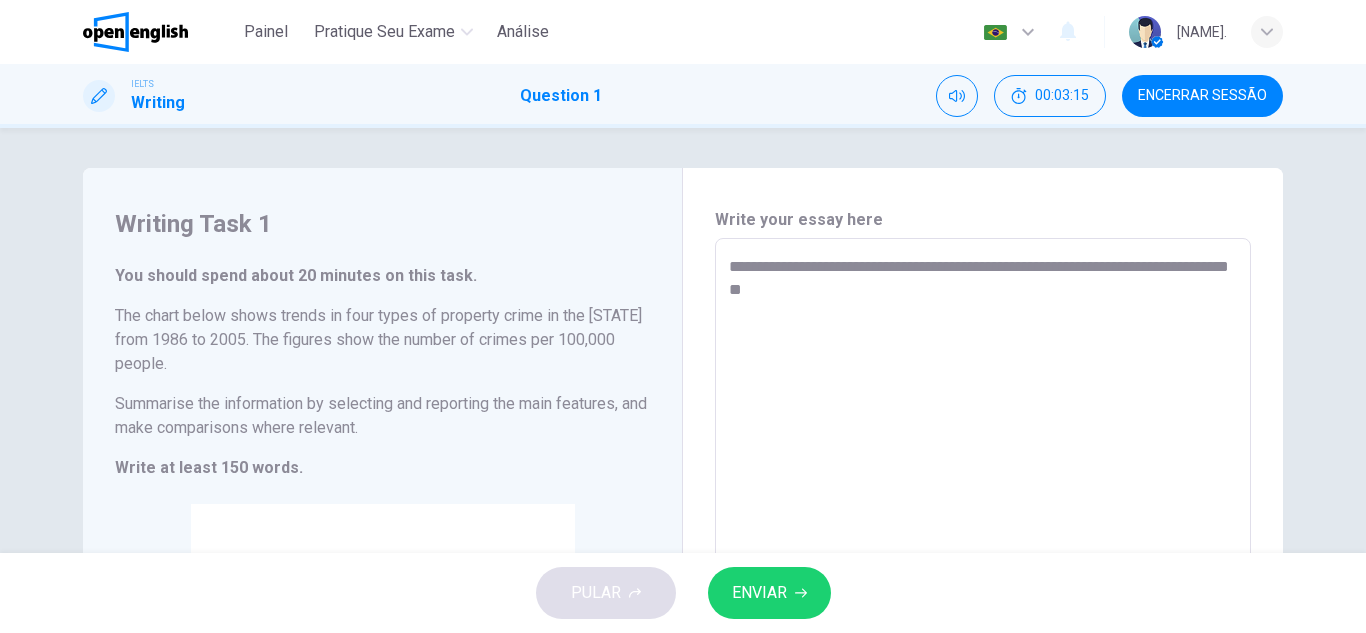 click on "**********" at bounding box center [983, 546] 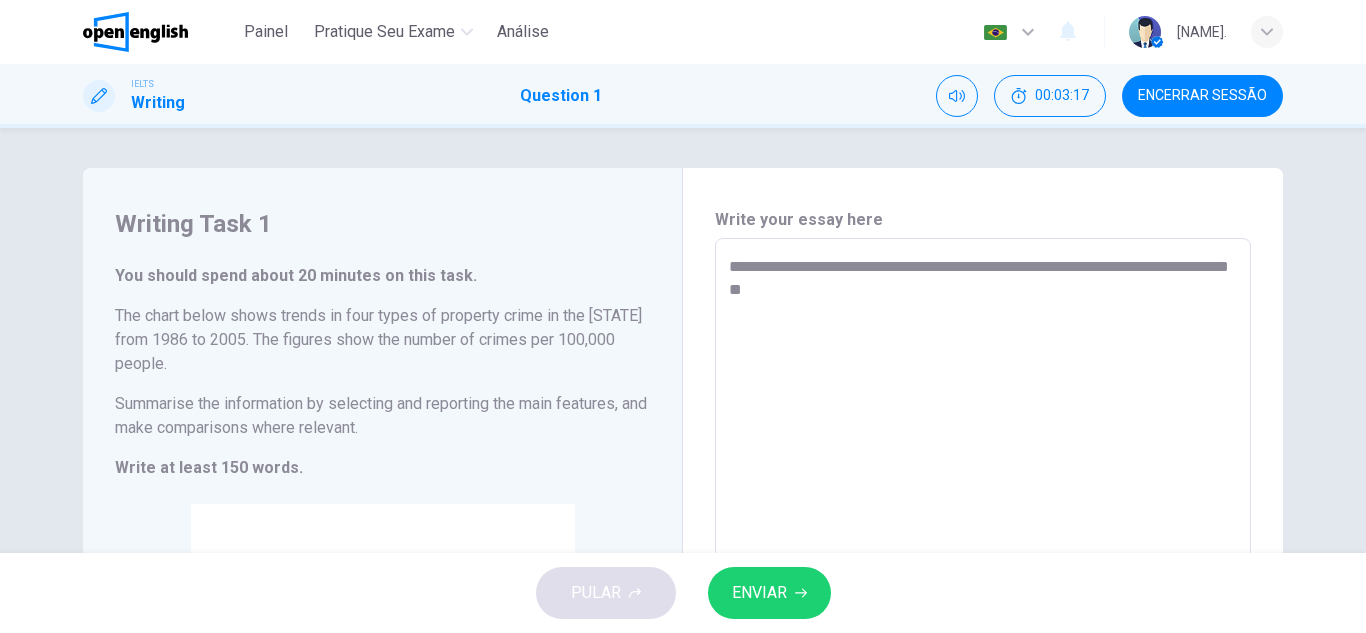 click on "**********" at bounding box center [983, 546] 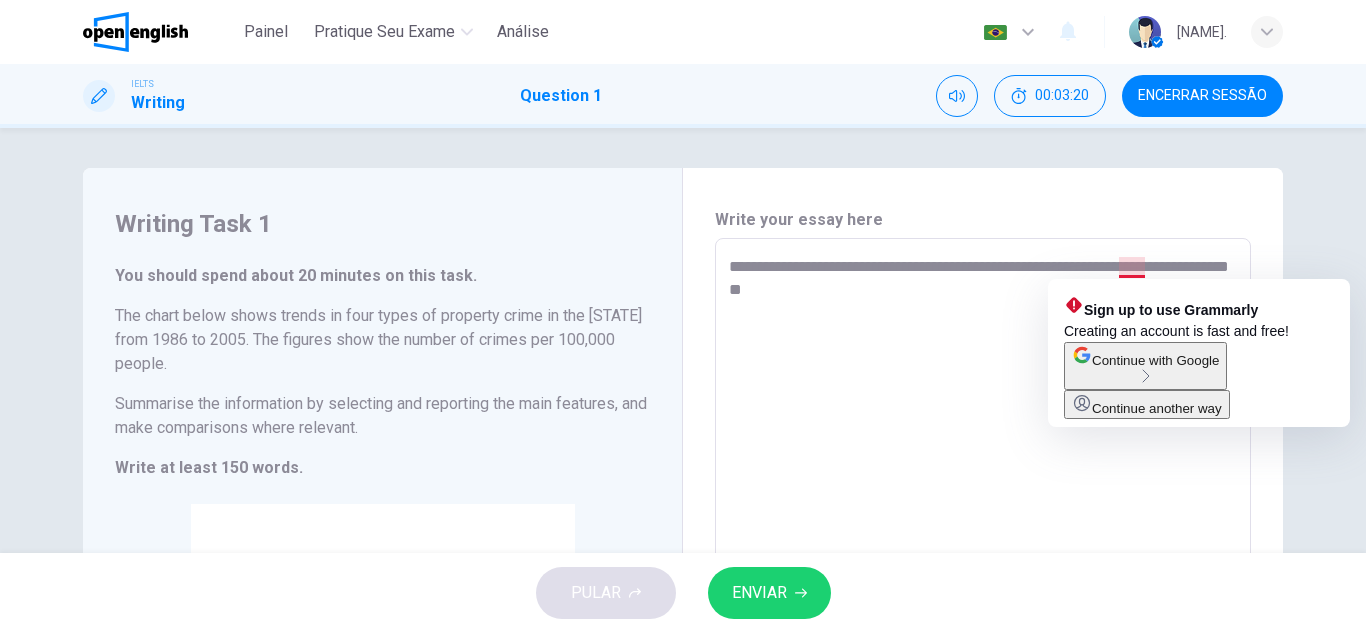 click on "**********" at bounding box center [983, 546] 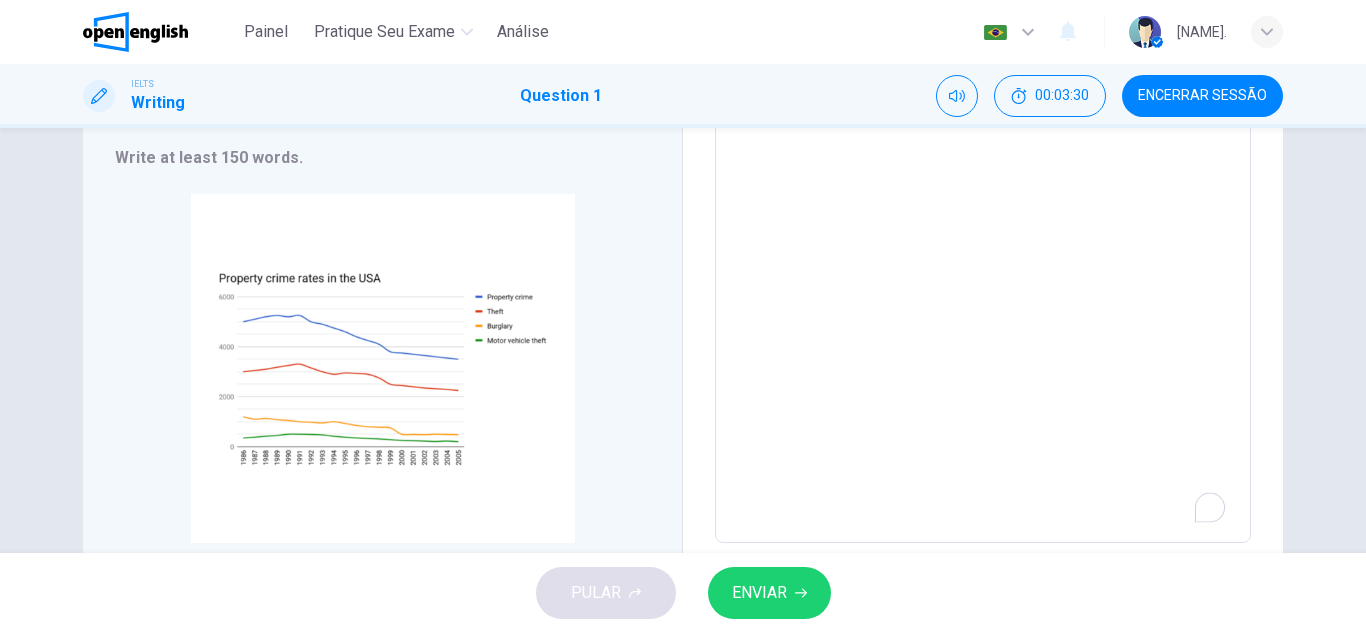 scroll, scrollTop: 335, scrollLeft: 0, axis: vertical 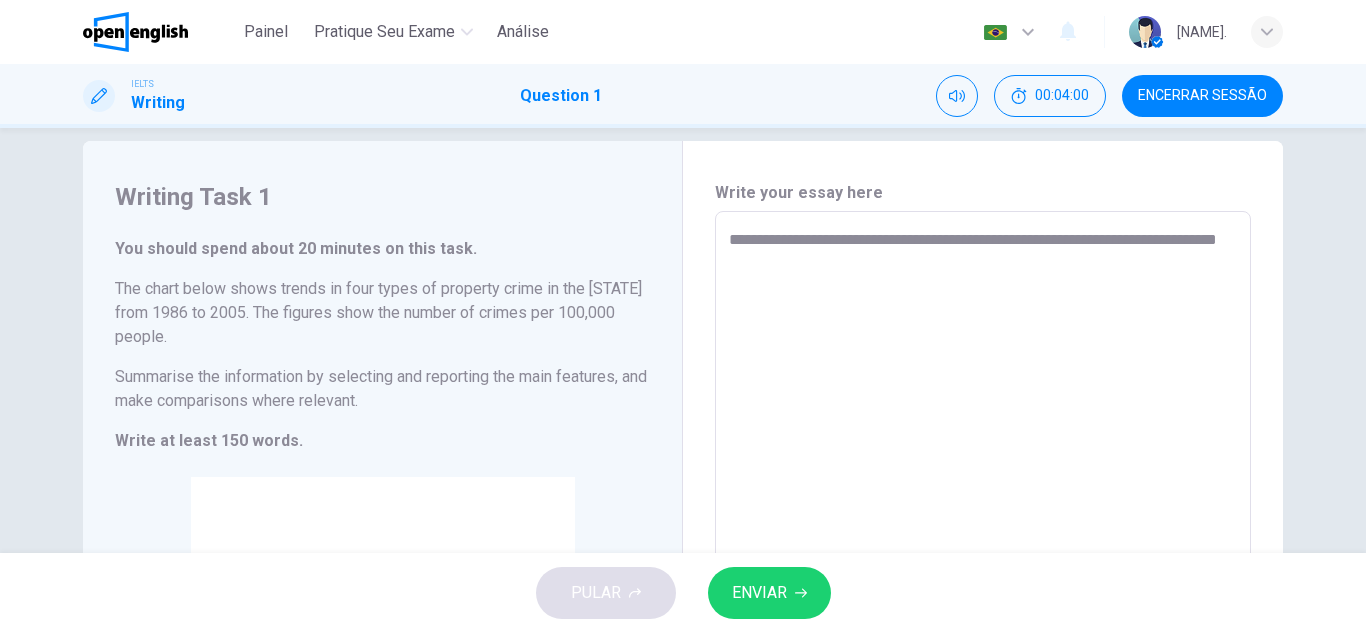 click on "**********" at bounding box center (983, 519) 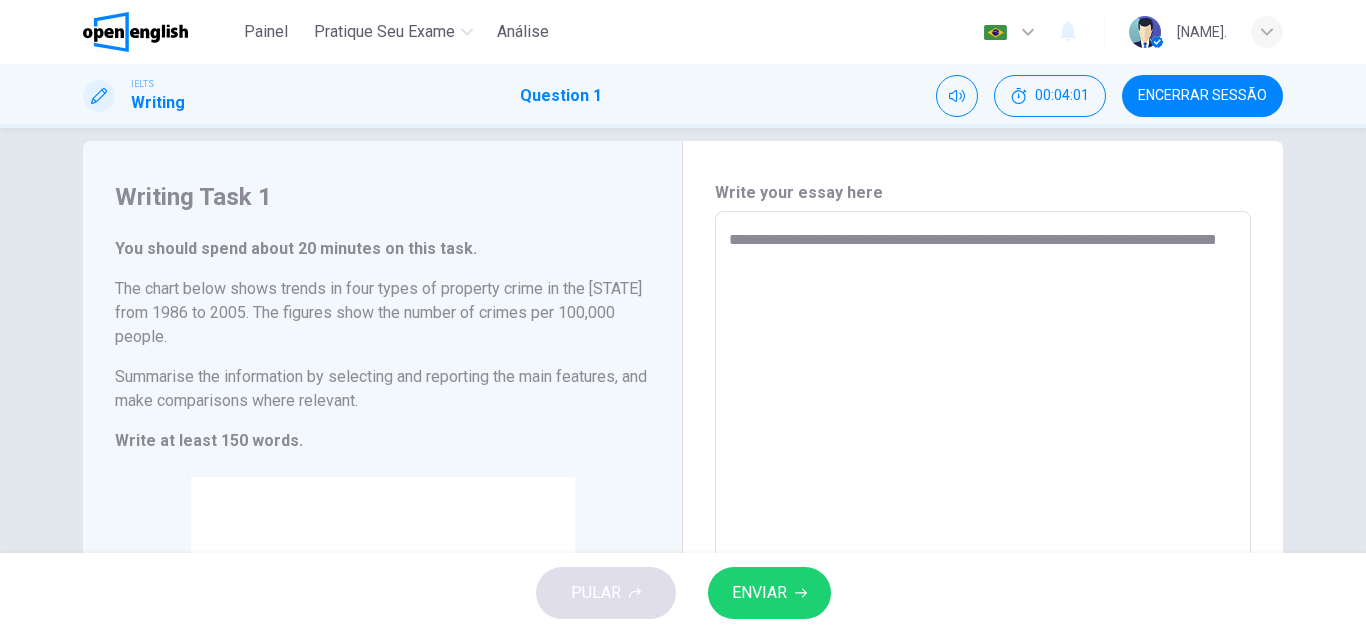 click on "**********" at bounding box center (983, 519) 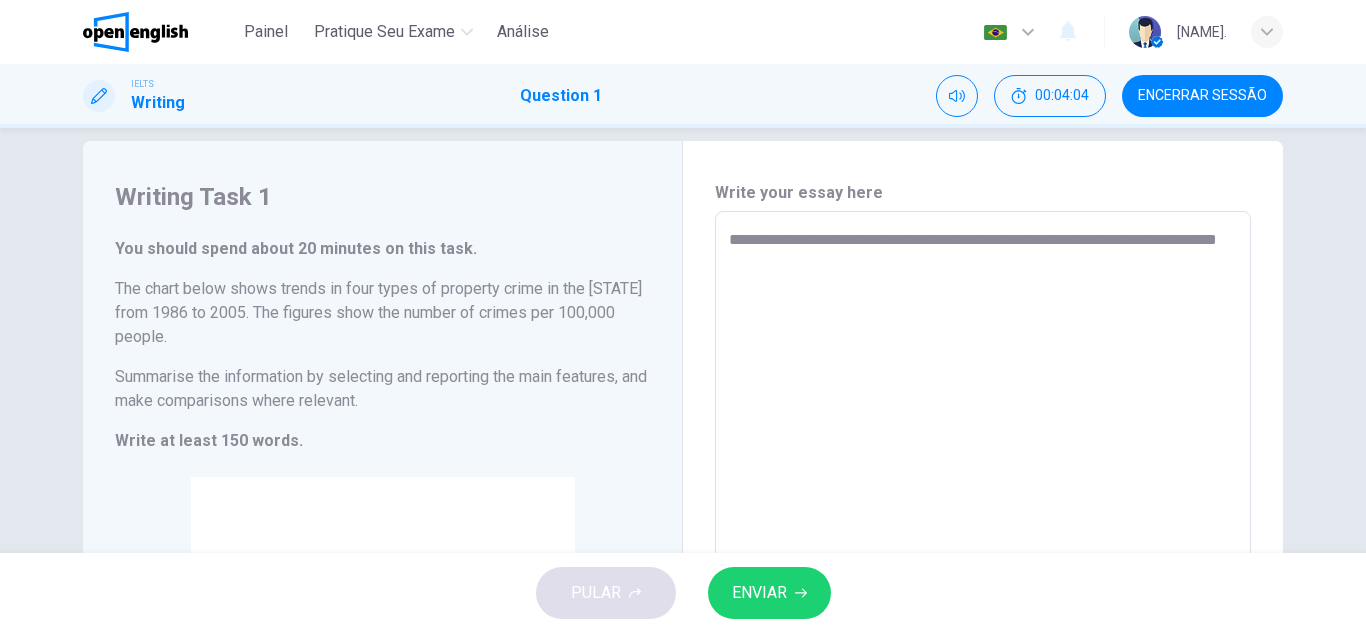 click on "**********" at bounding box center (983, 519) 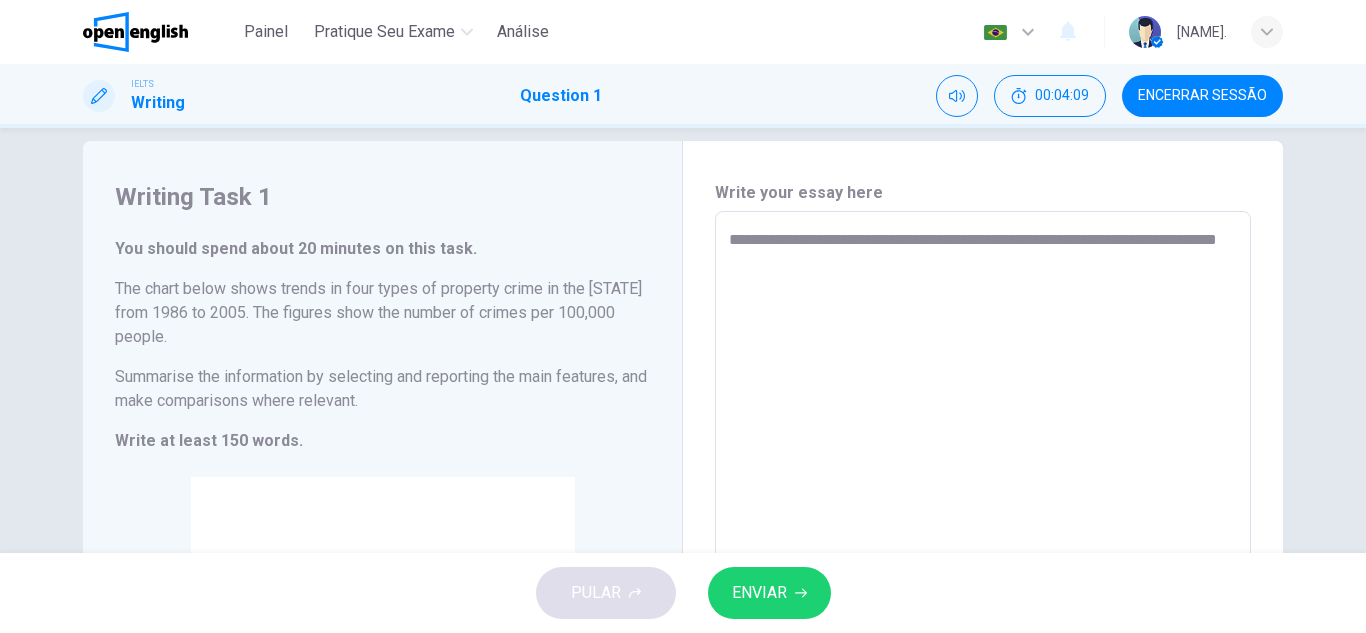 click on "**********" at bounding box center (983, 519) 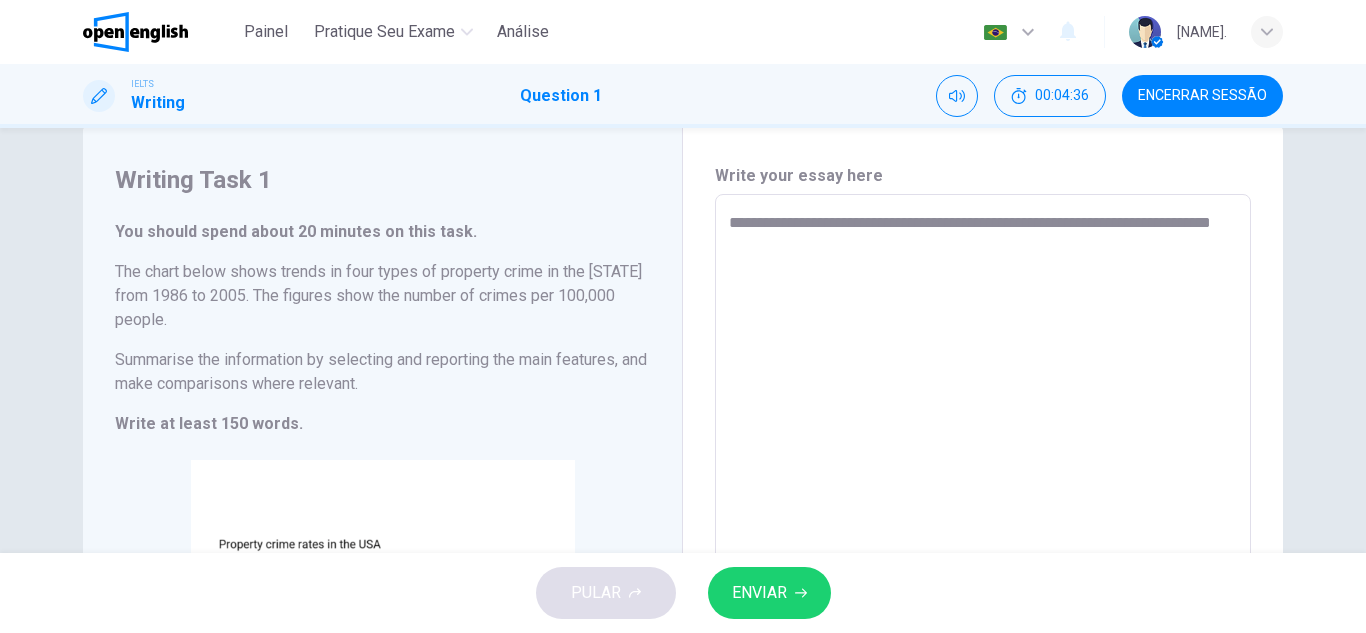 scroll, scrollTop: 38, scrollLeft: 0, axis: vertical 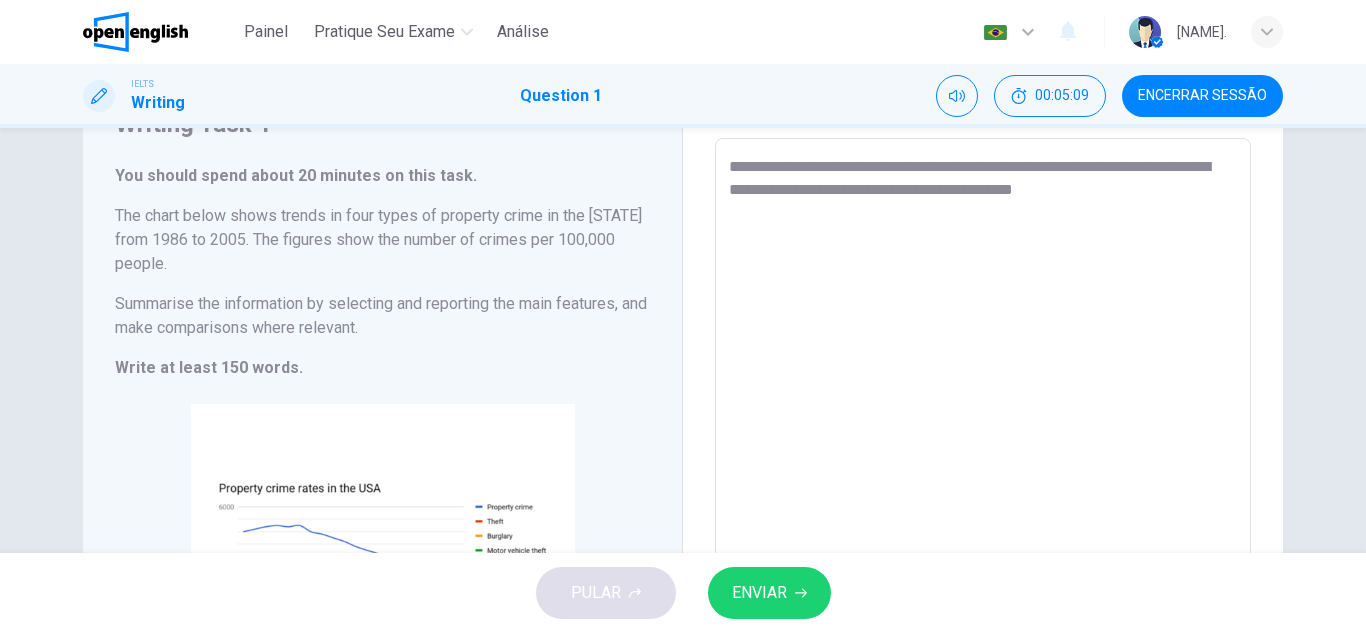 click on "**********" at bounding box center (983, 446) 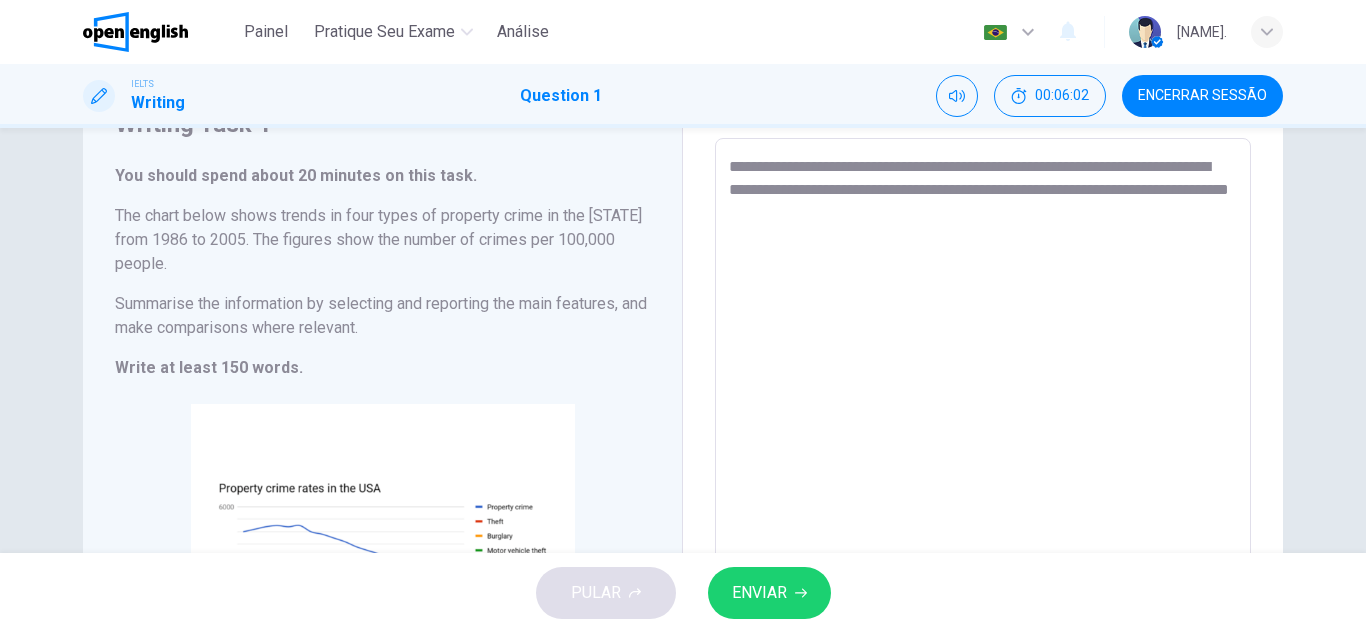 click on "**********" at bounding box center [983, 446] 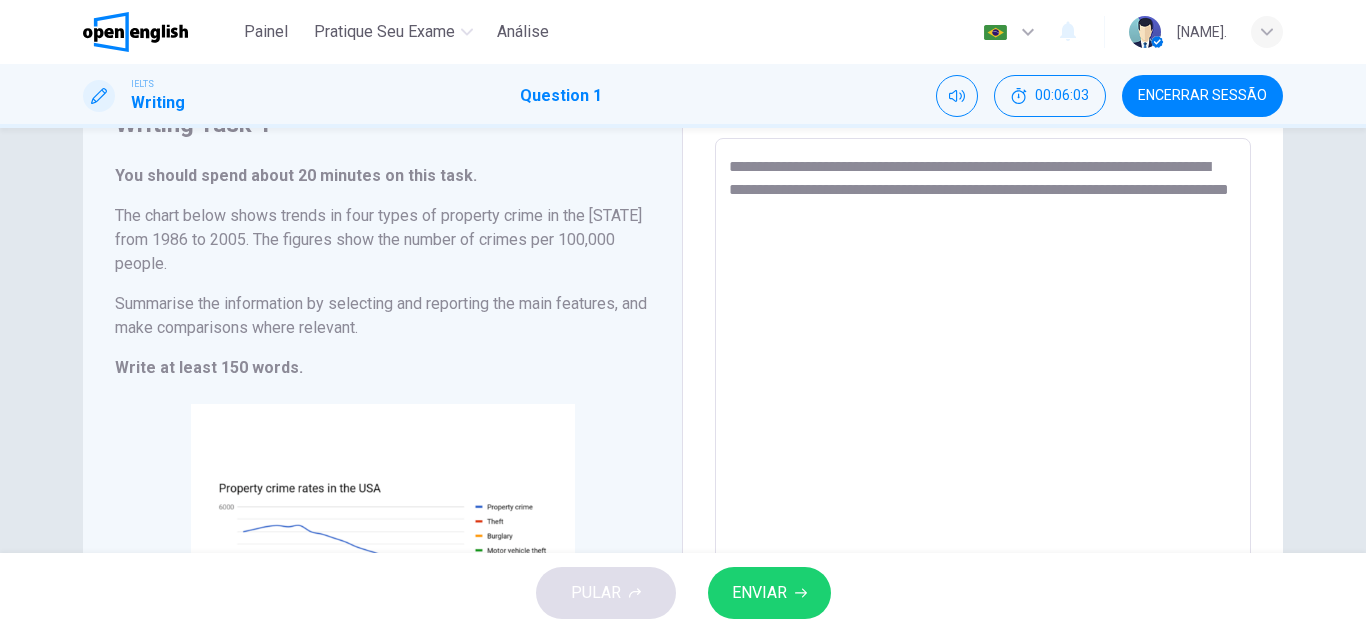 drag, startPoint x: 804, startPoint y: 169, endPoint x: 755, endPoint y: 174, distance: 49.25444 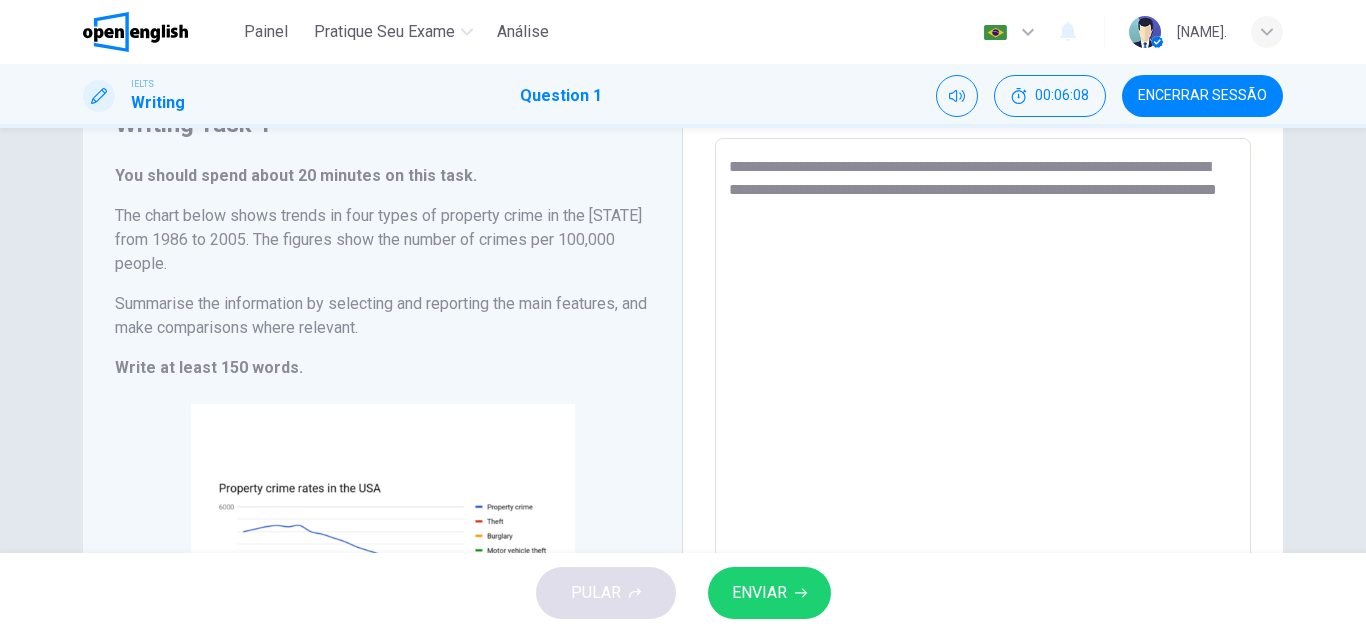 click on "**********" at bounding box center [983, 446] 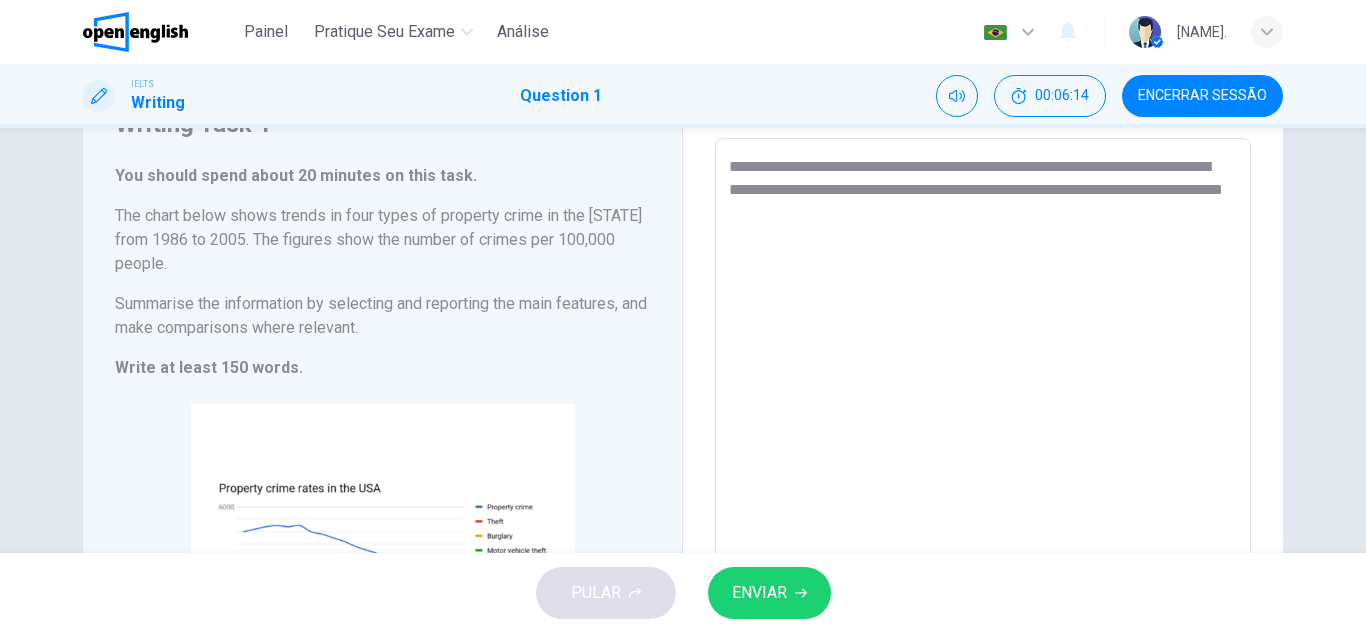 click on "**********" at bounding box center [983, 446] 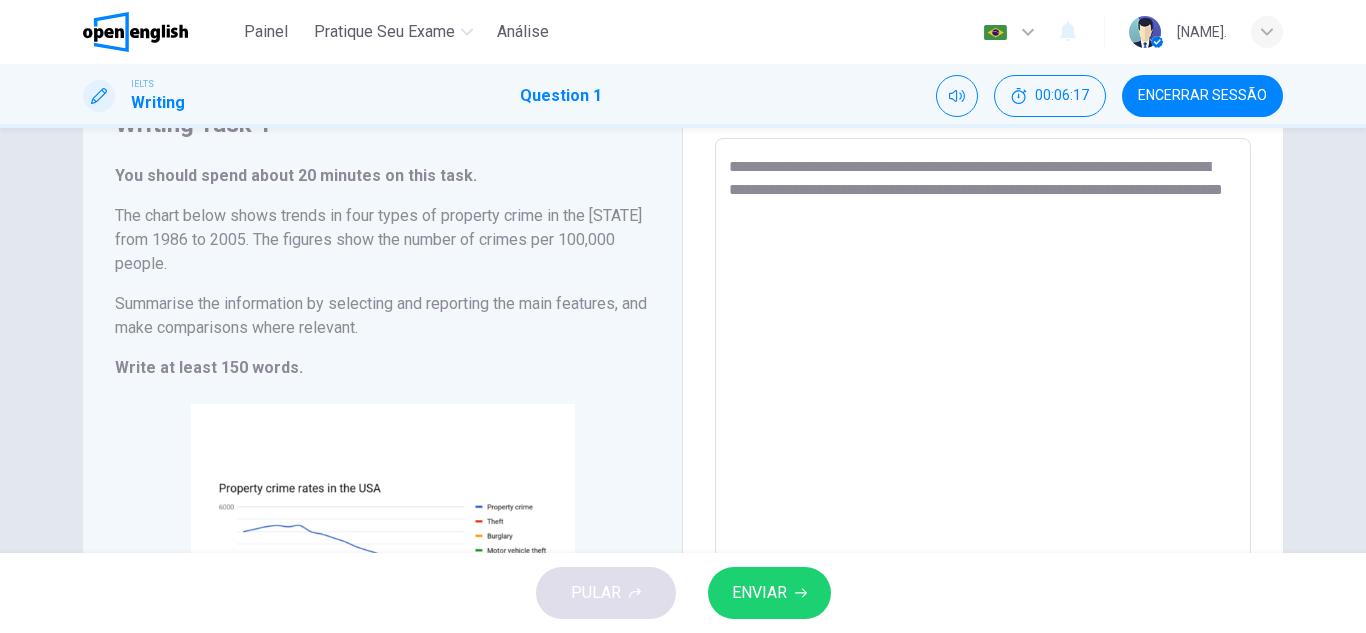 click on "**********" at bounding box center [983, 446] 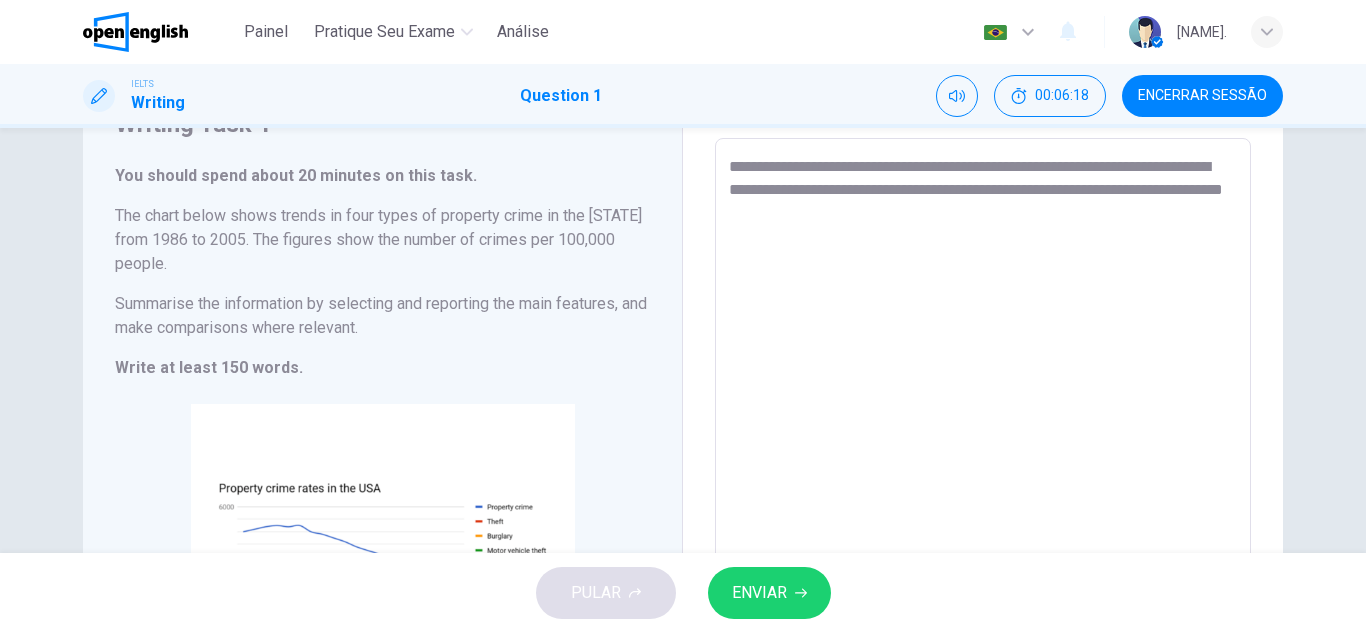 click on "**********" at bounding box center [983, 446] 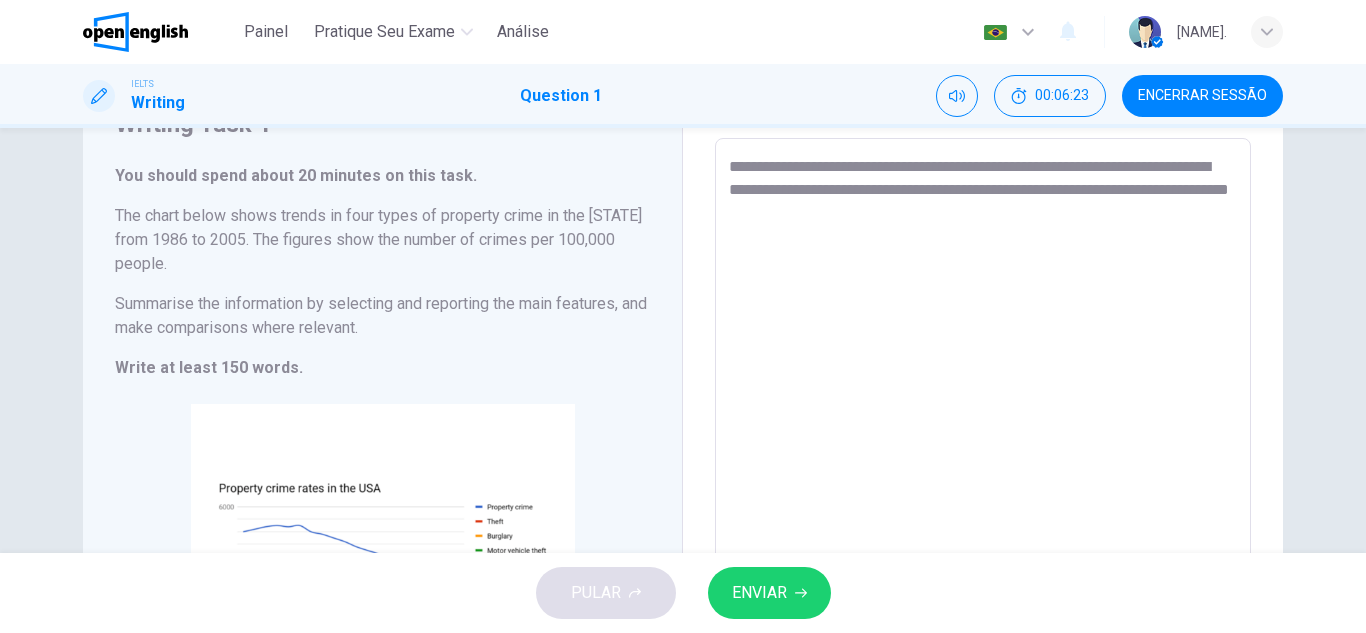 click on "**********" at bounding box center (983, 446) 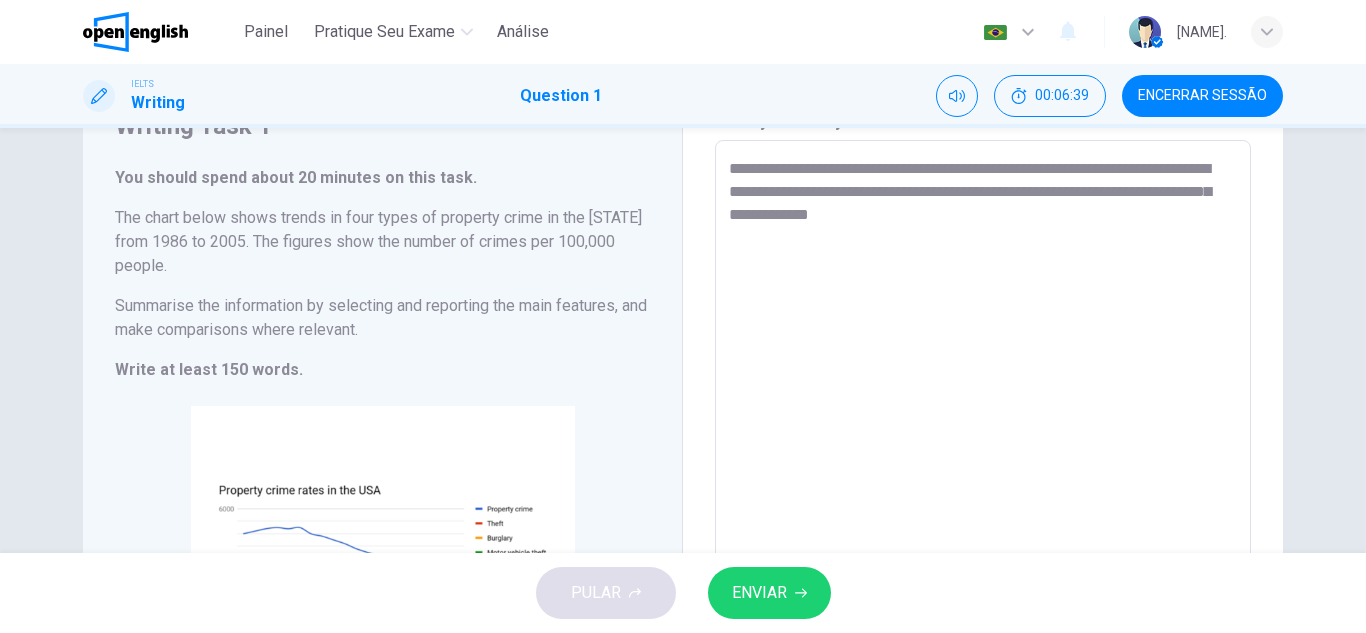scroll, scrollTop: 63, scrollLeft: 0, axis: vertical 